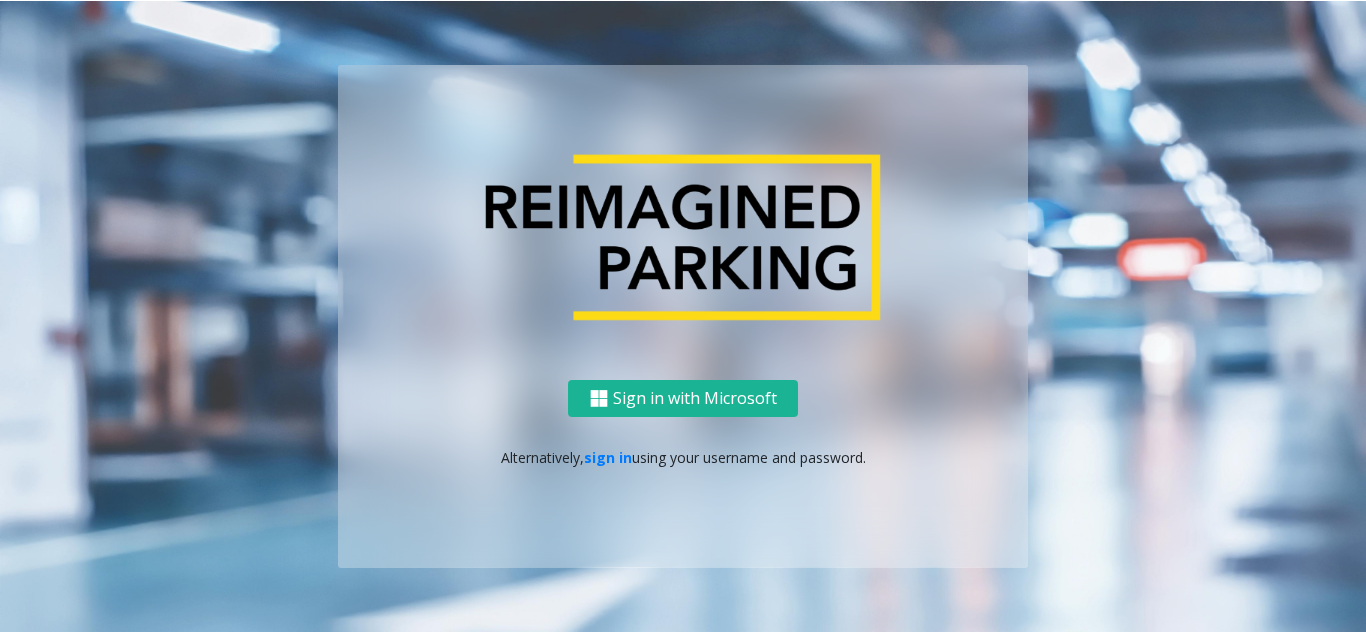 scroll, scrollTop: 0, scrollLeft: 0, axis: both 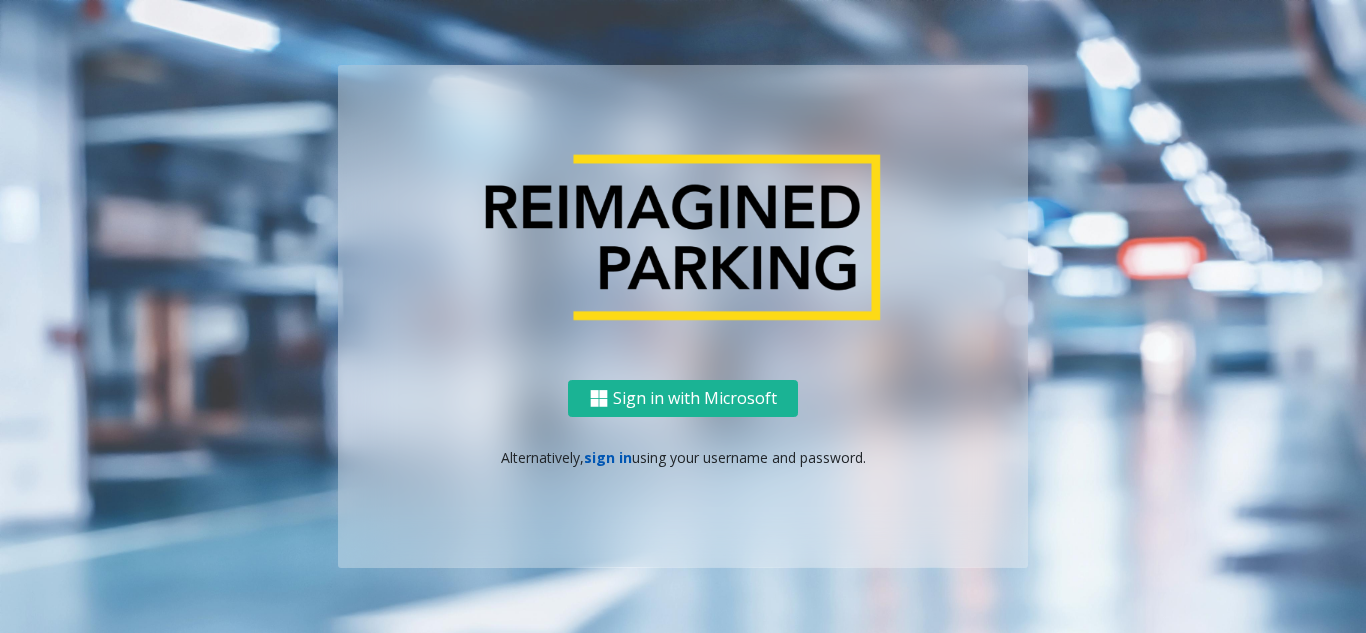 click on "sign in" 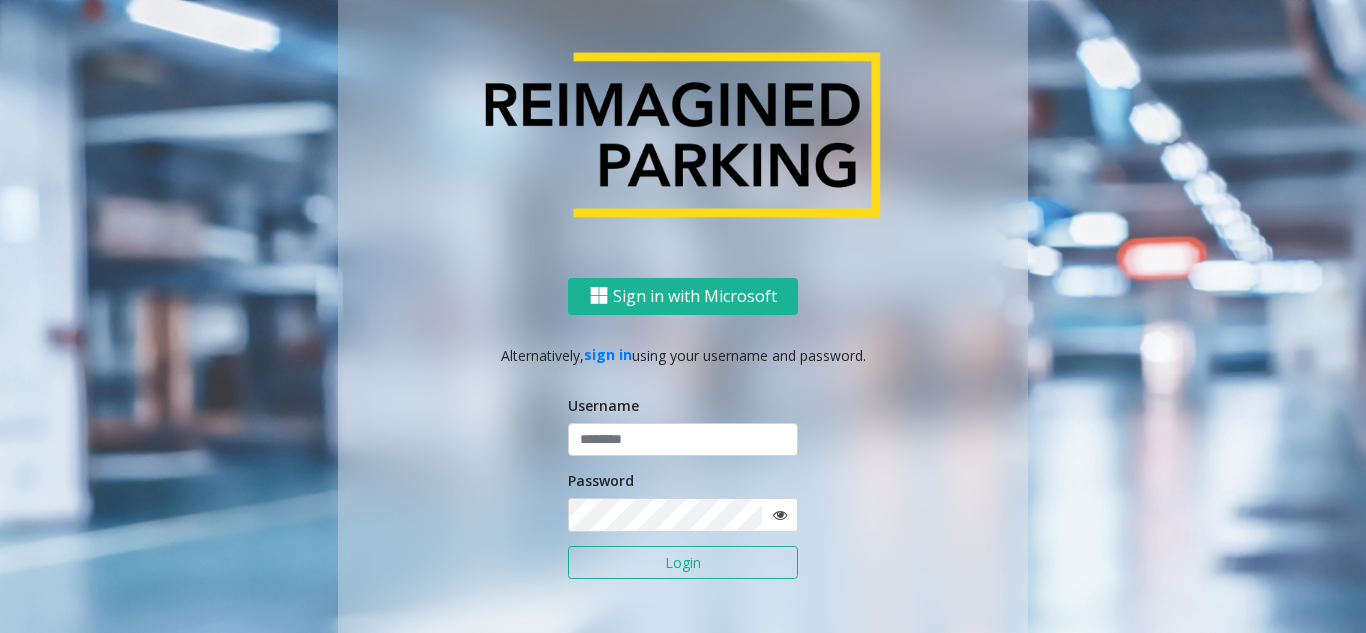 click on "Username Password Login" 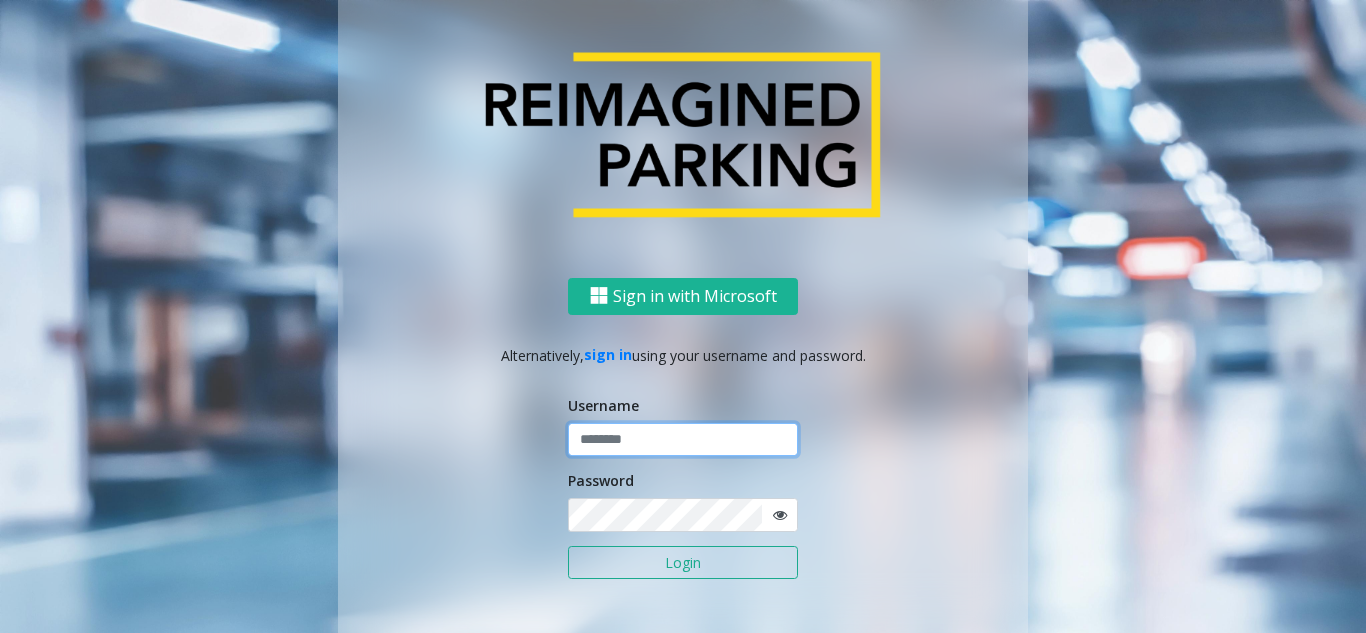 type on "*******" 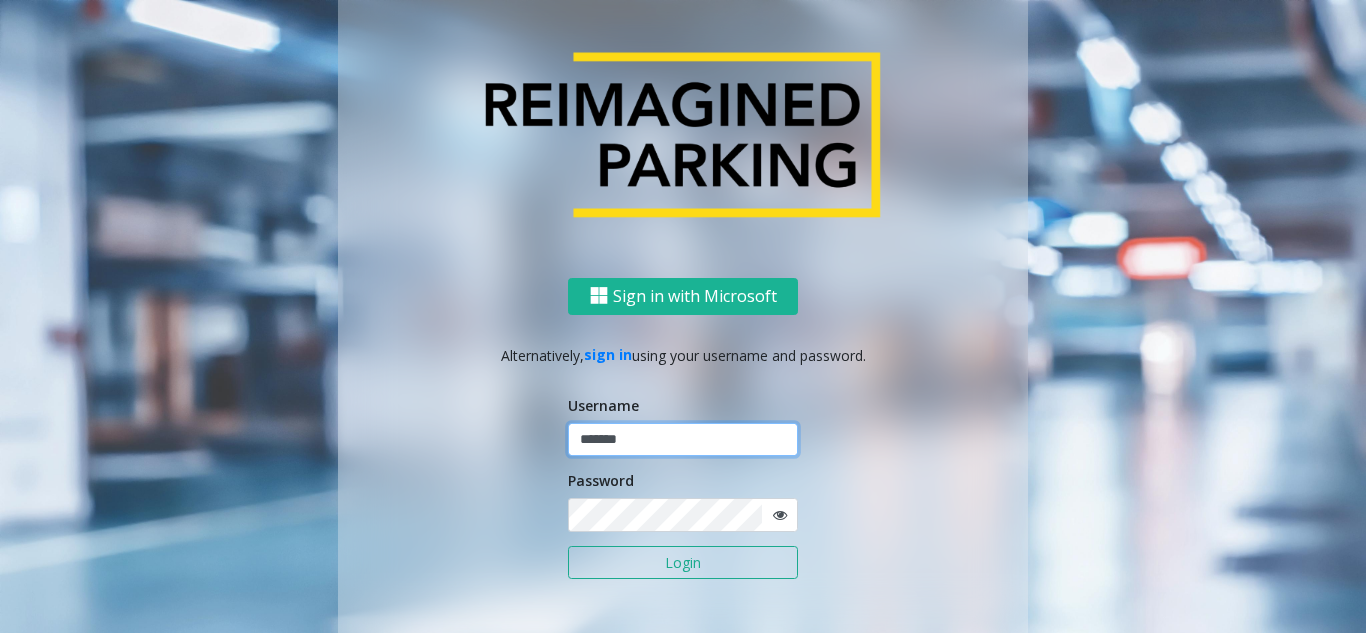 click on "*******" 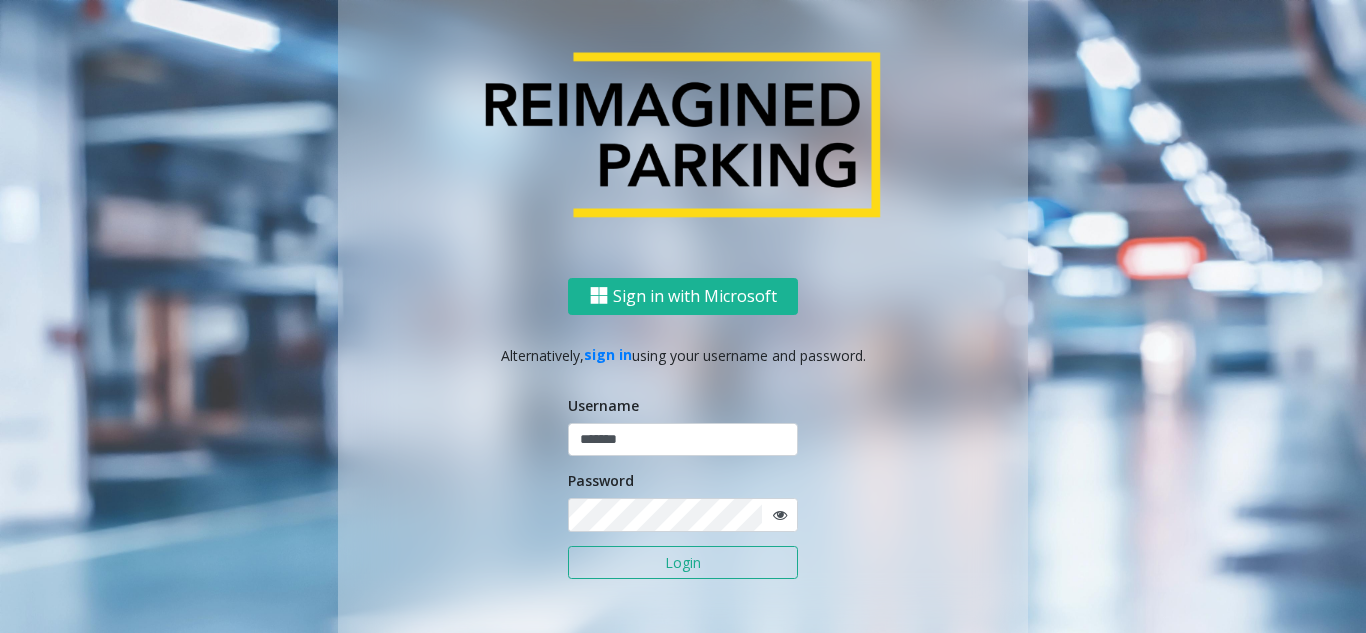 click on "Login" 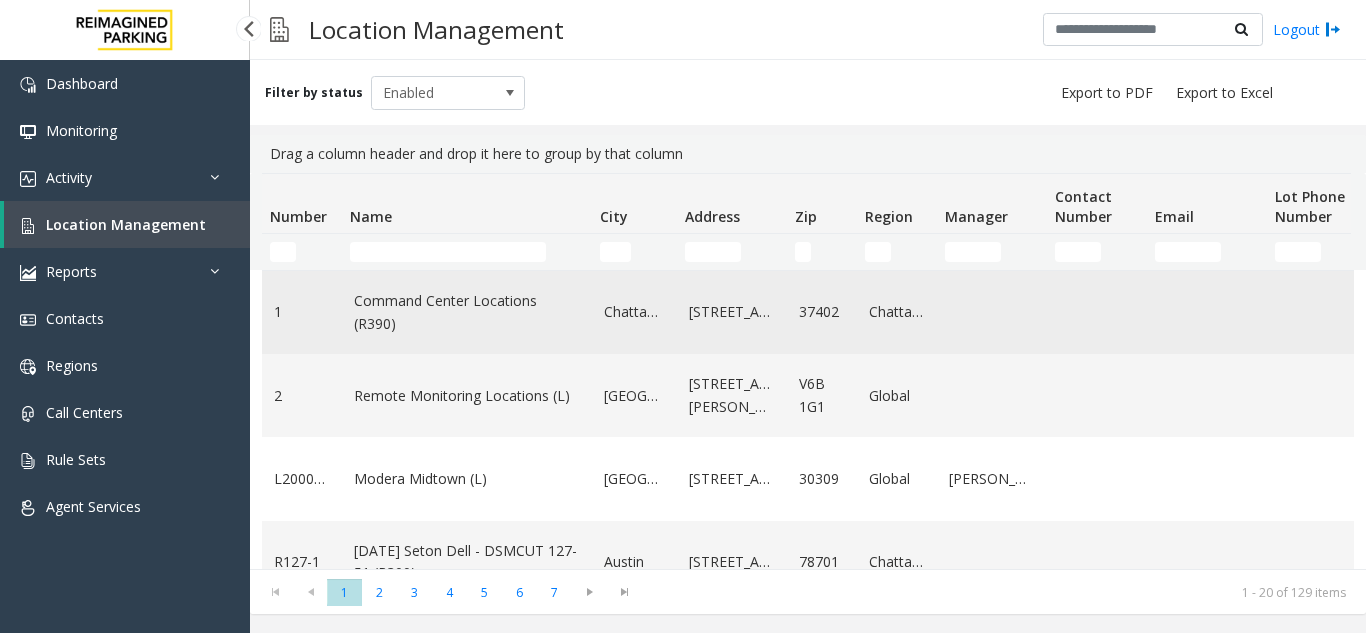 scroll, scrollTop: 0, scrollLeft: 0, axis: both 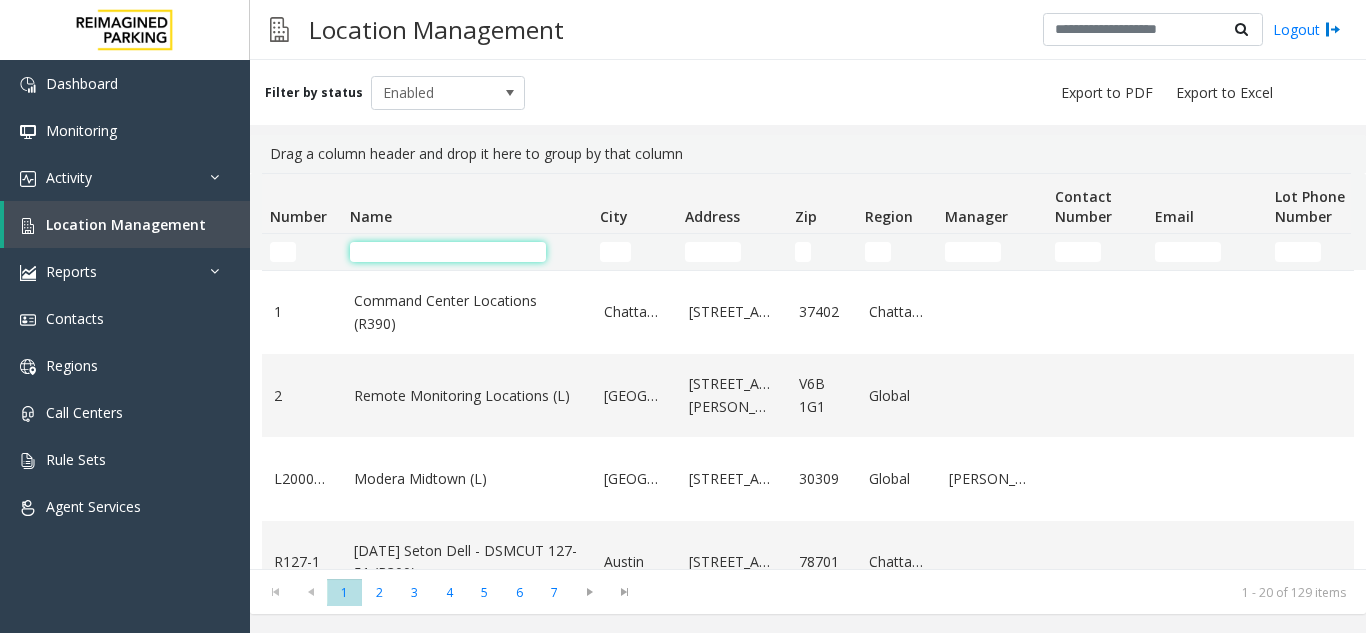 click 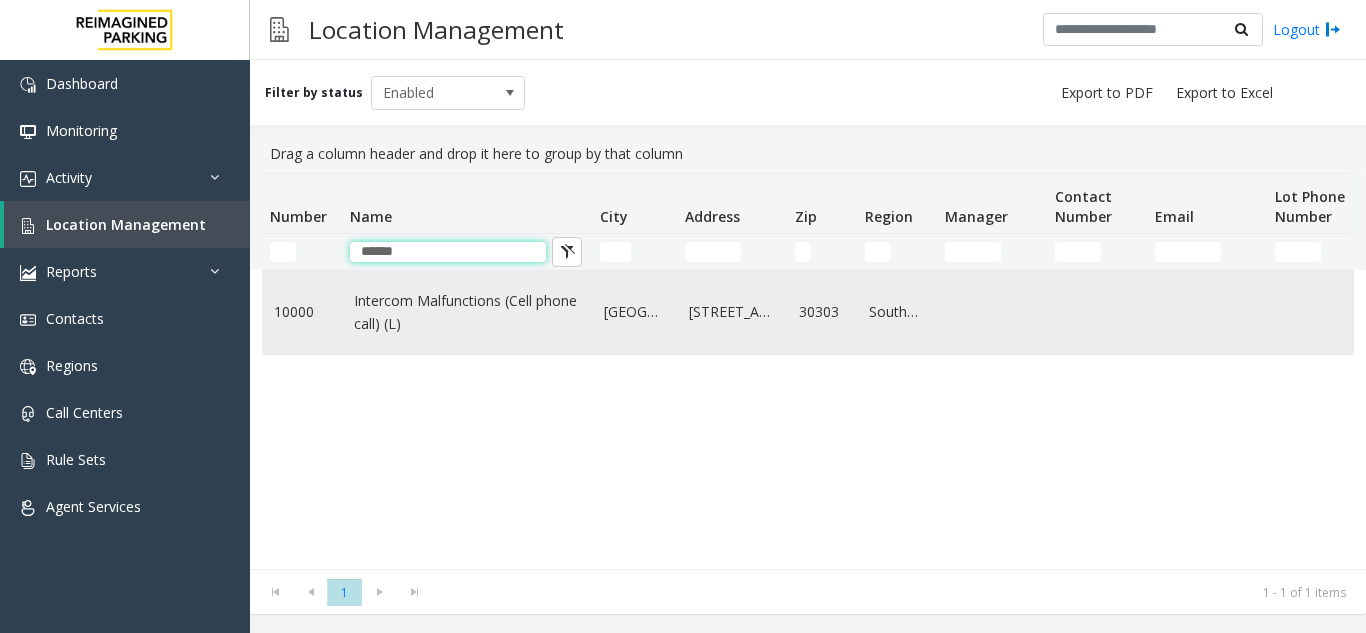 type on "******" 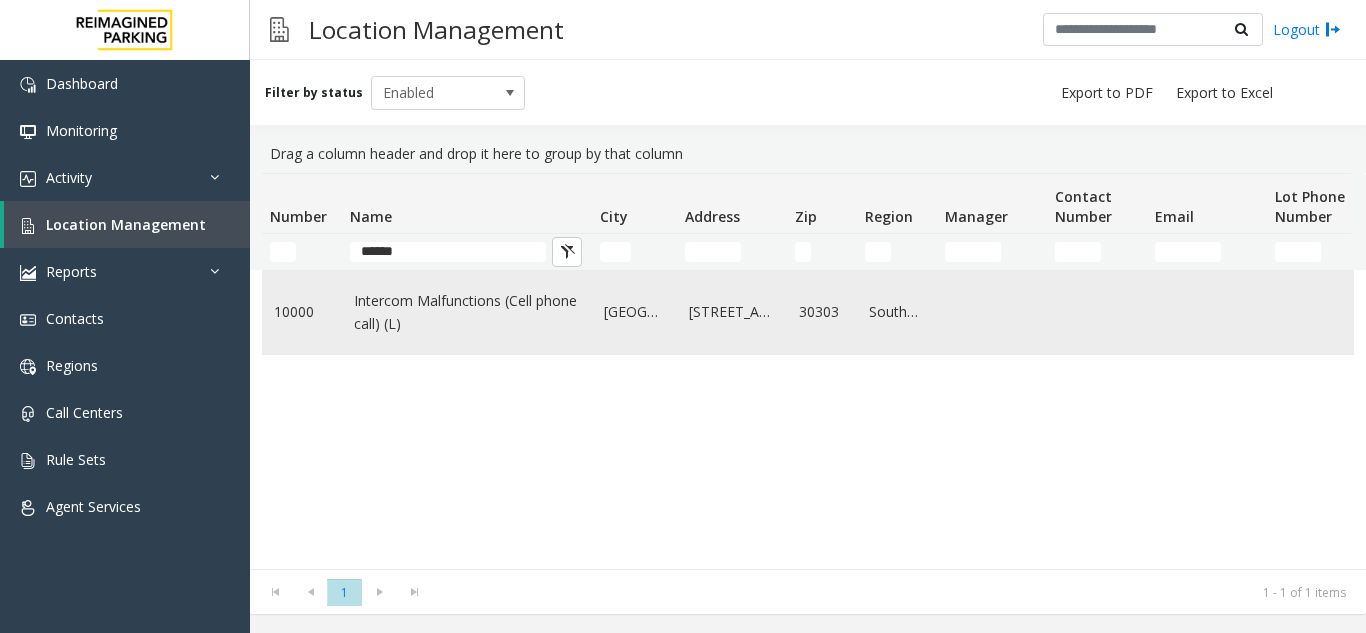 click on "Intercom Malfunctions (Cell phone call) (L)" 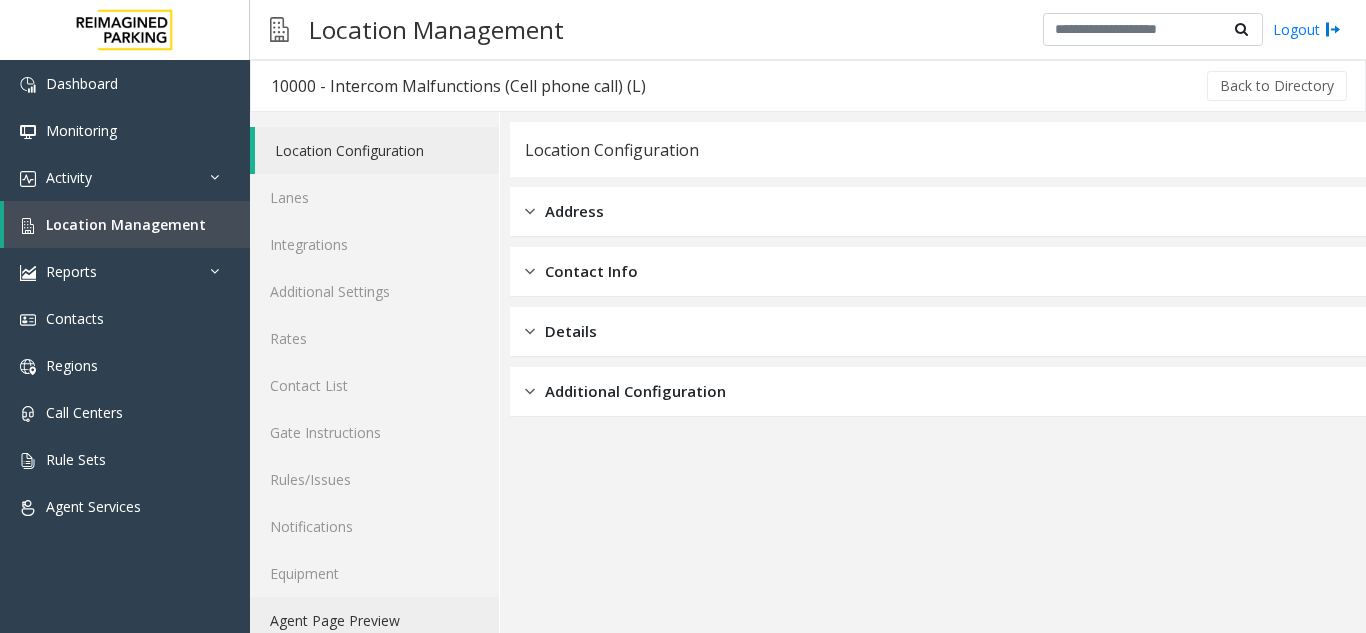 click on "Agent Page Preview" 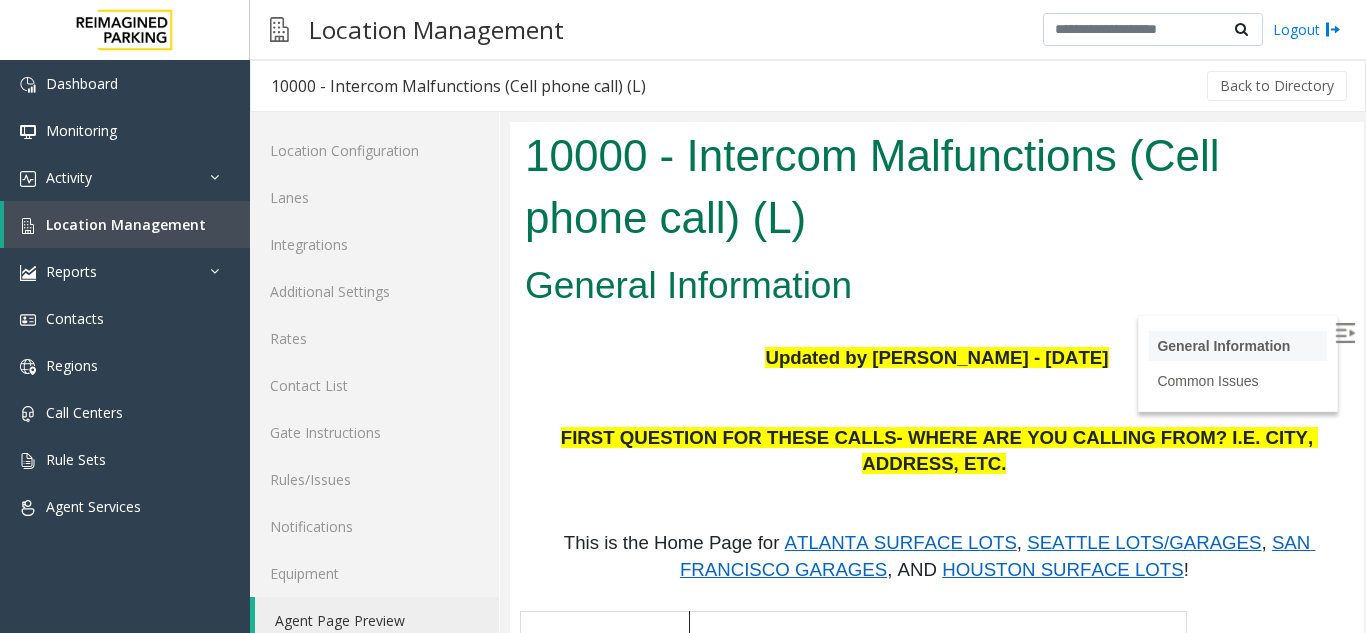 scroll, scrollTop: 0, scrollLeft: 0, axis: both 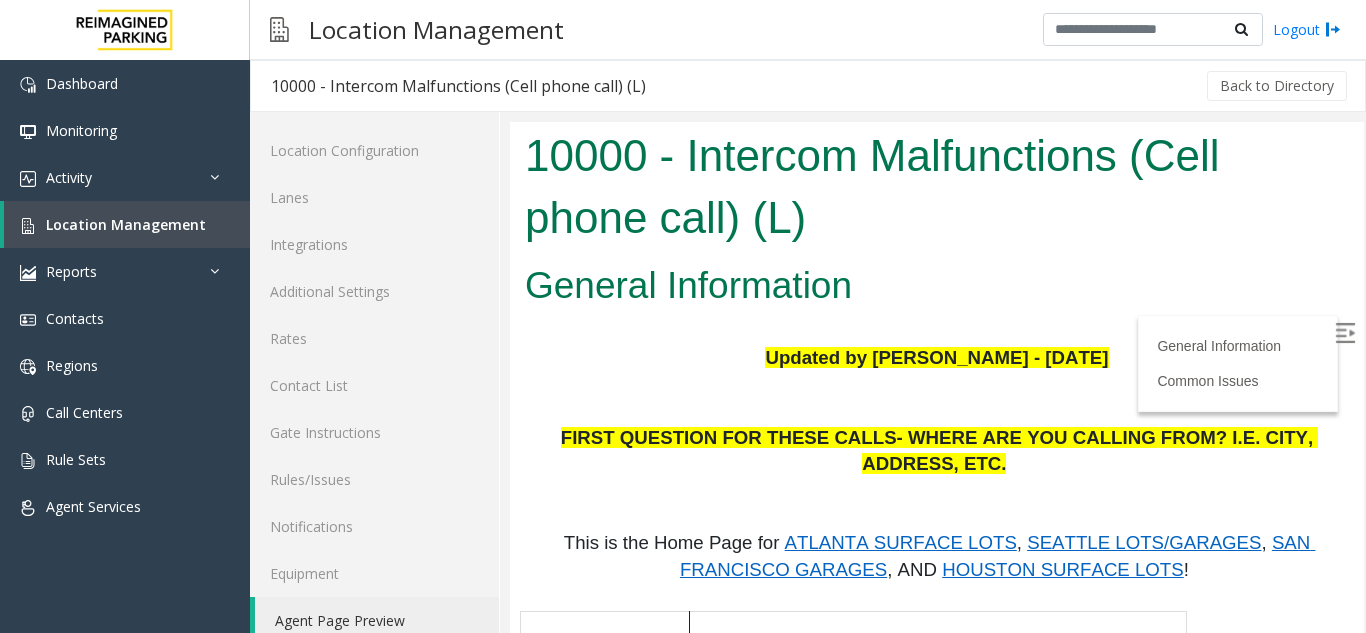 click at bounding box center [1345, 333] 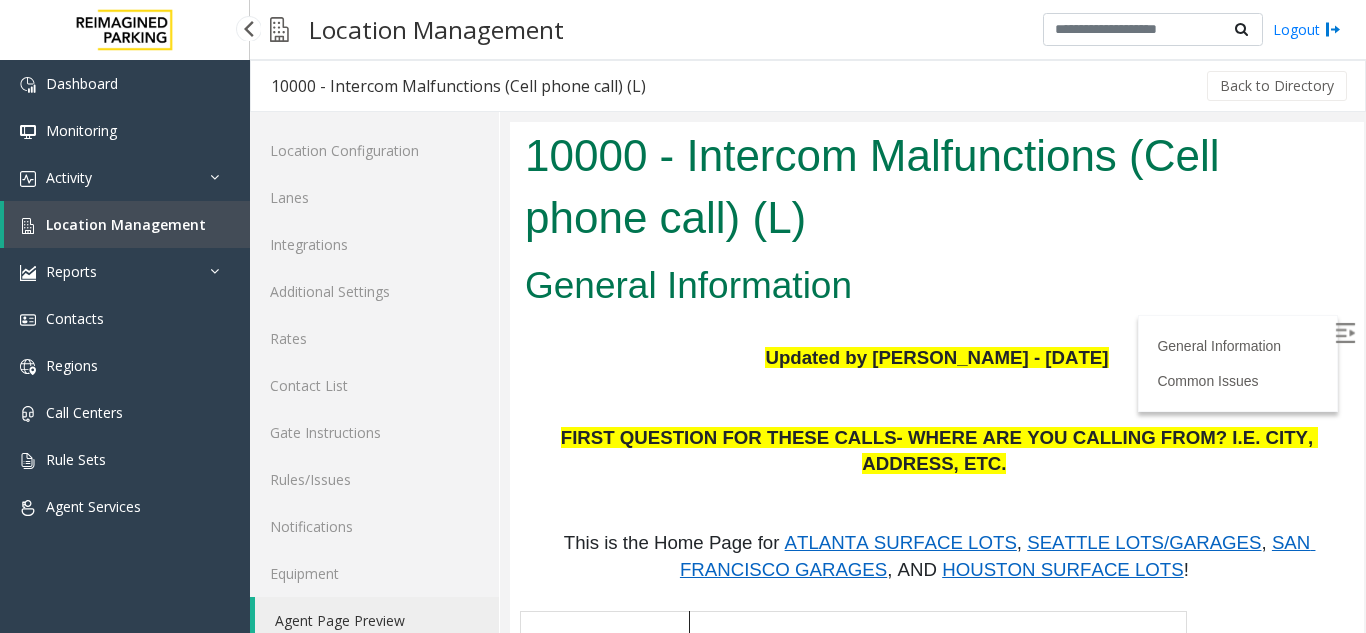 click on "Location Management" at bounding box center [127, 224] 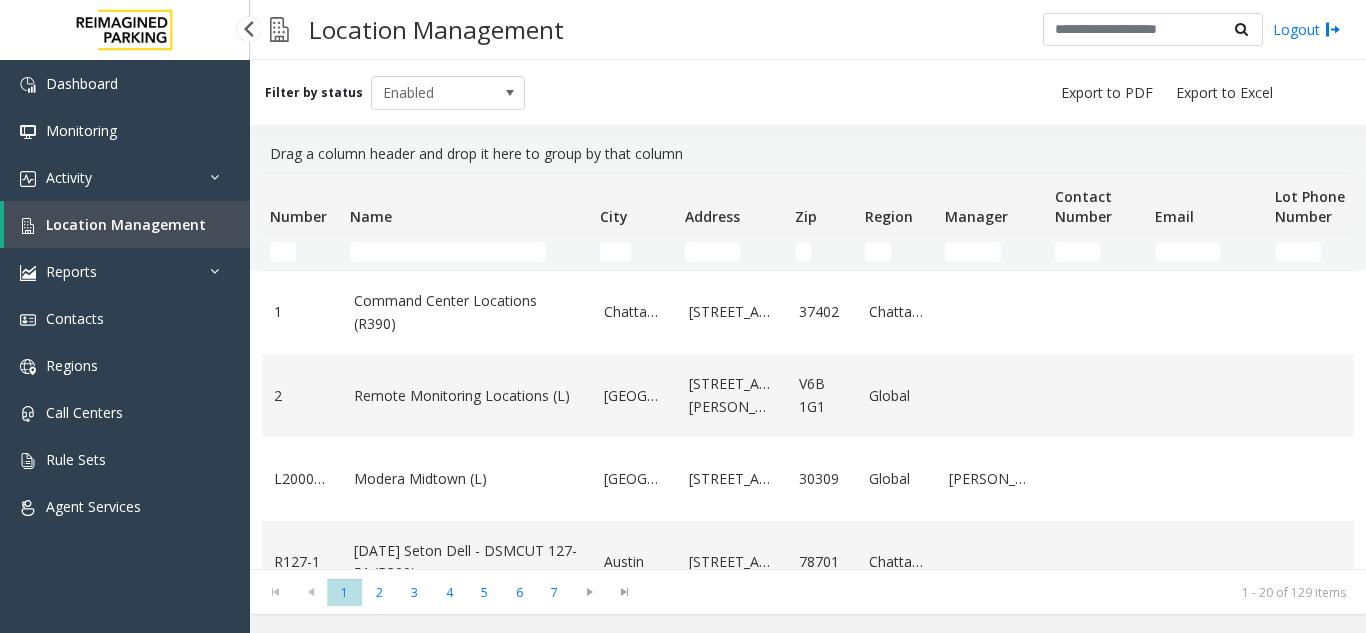 click on "Location Management" at bounding box center [127, 224] 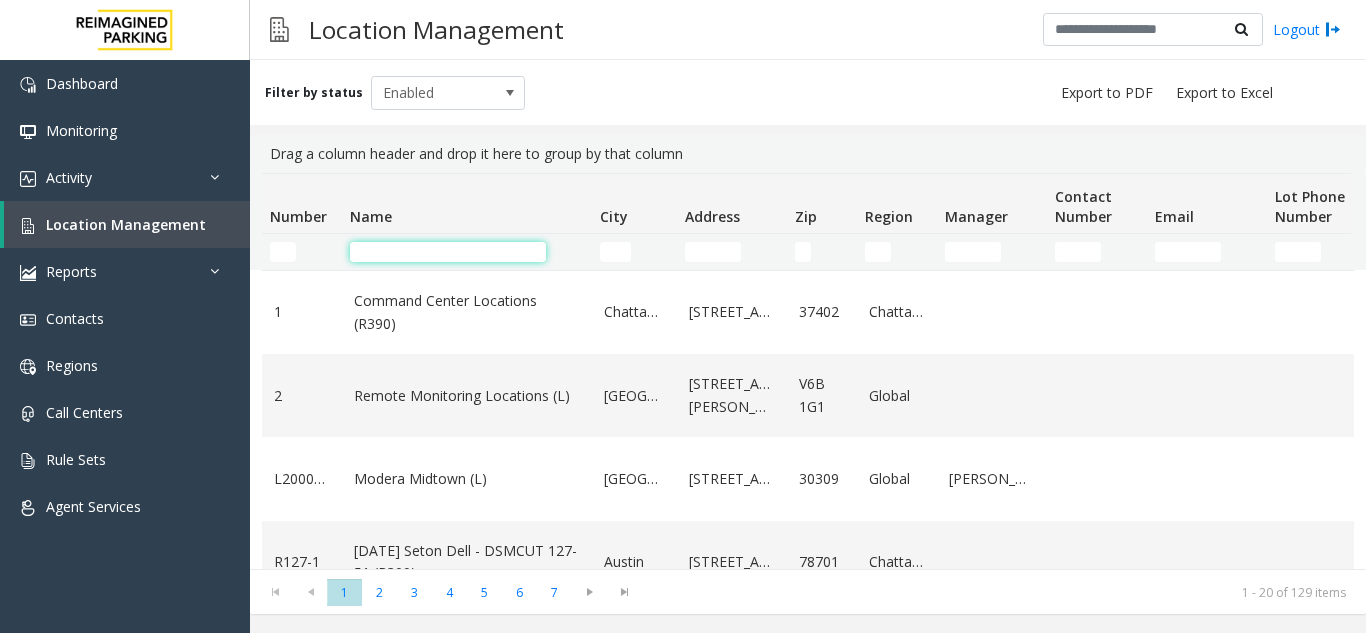 click 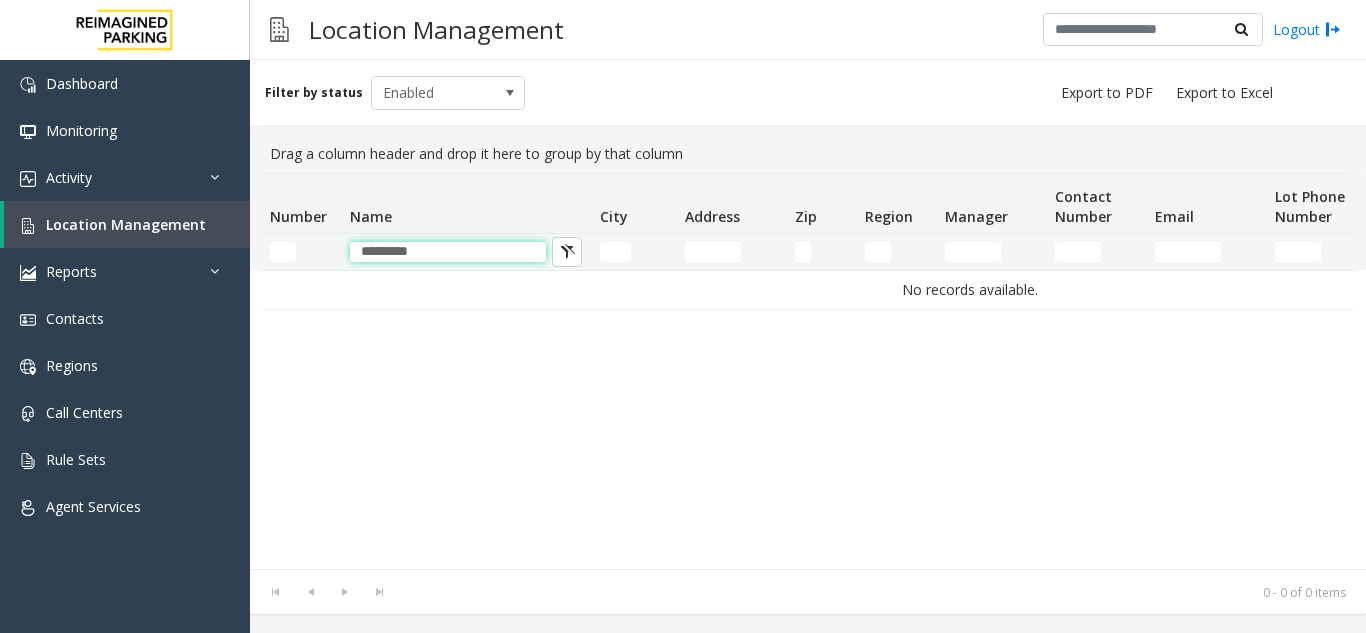 type on "********" 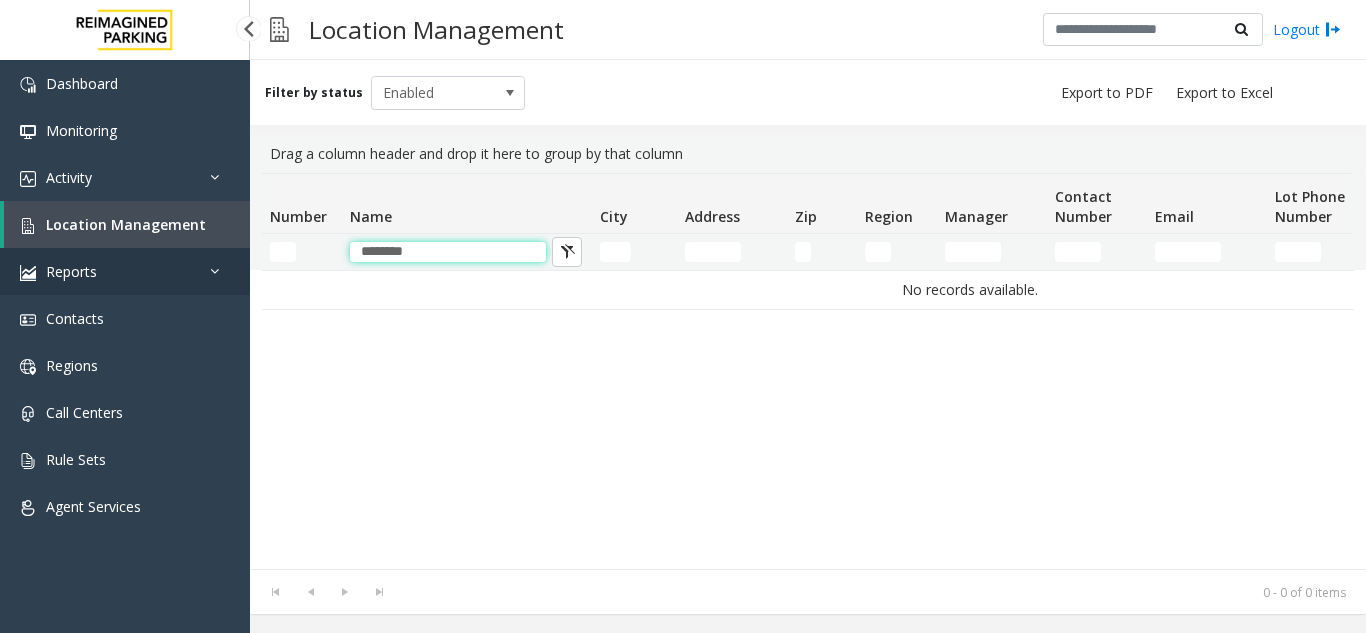 drag, startPoint x: 321, startPoint y: 262, endPoint x: 214, endPoint y: 258, distance: 107.07474 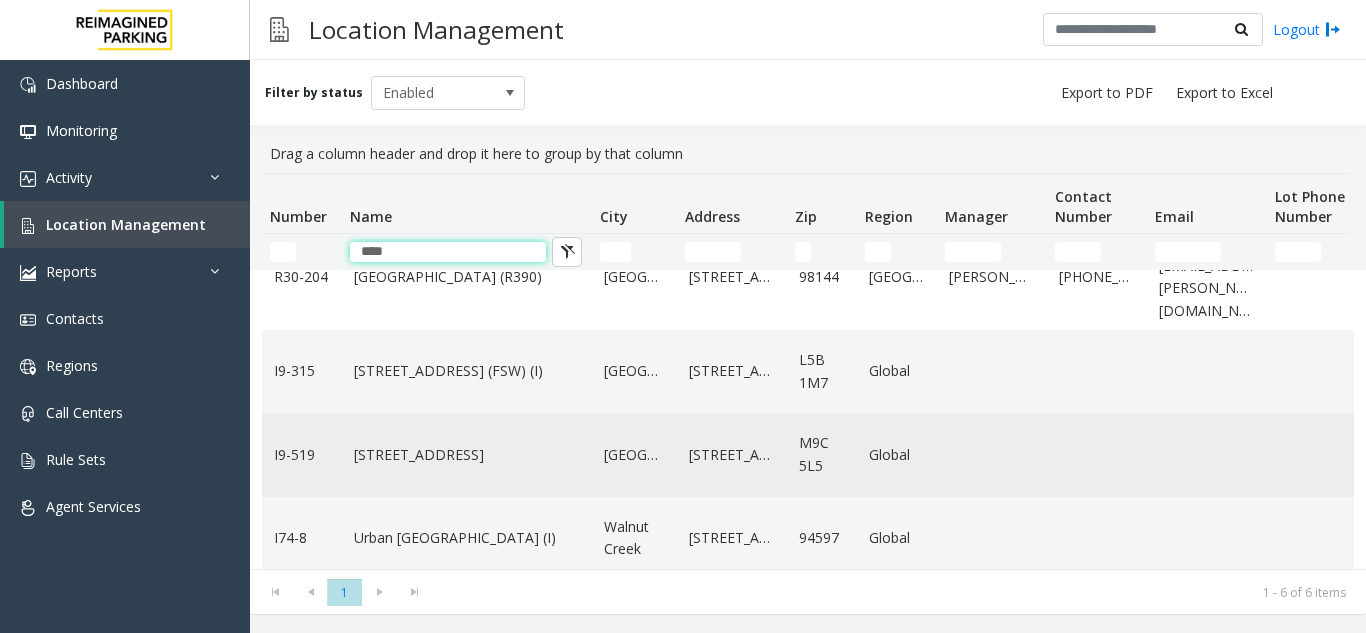 scroll, scrollTop: 217, scrollLeft: 0, axis: vertical 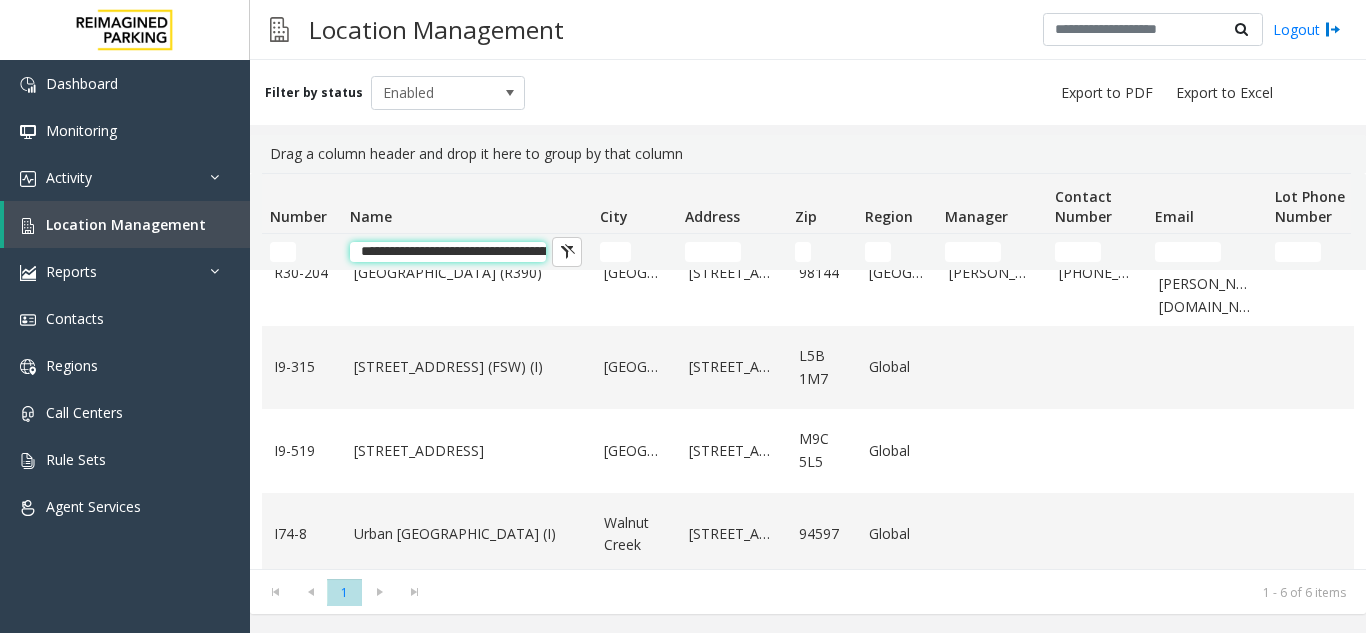 click on "**********" 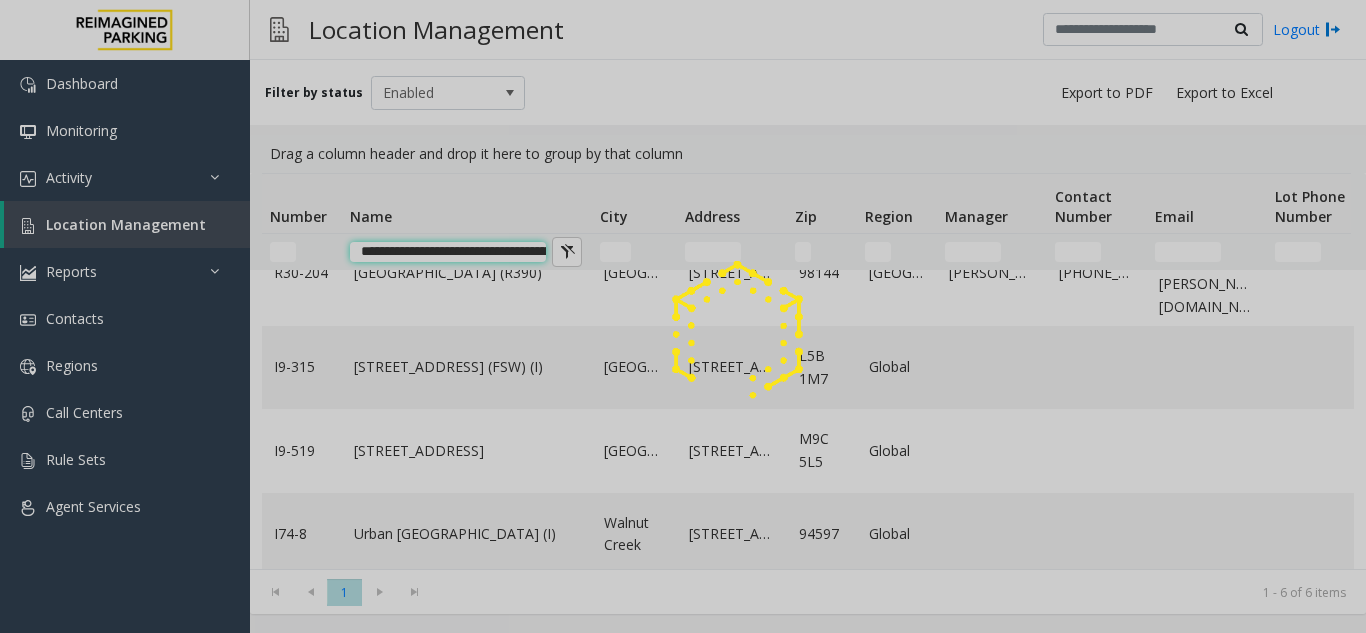 type on "**********" 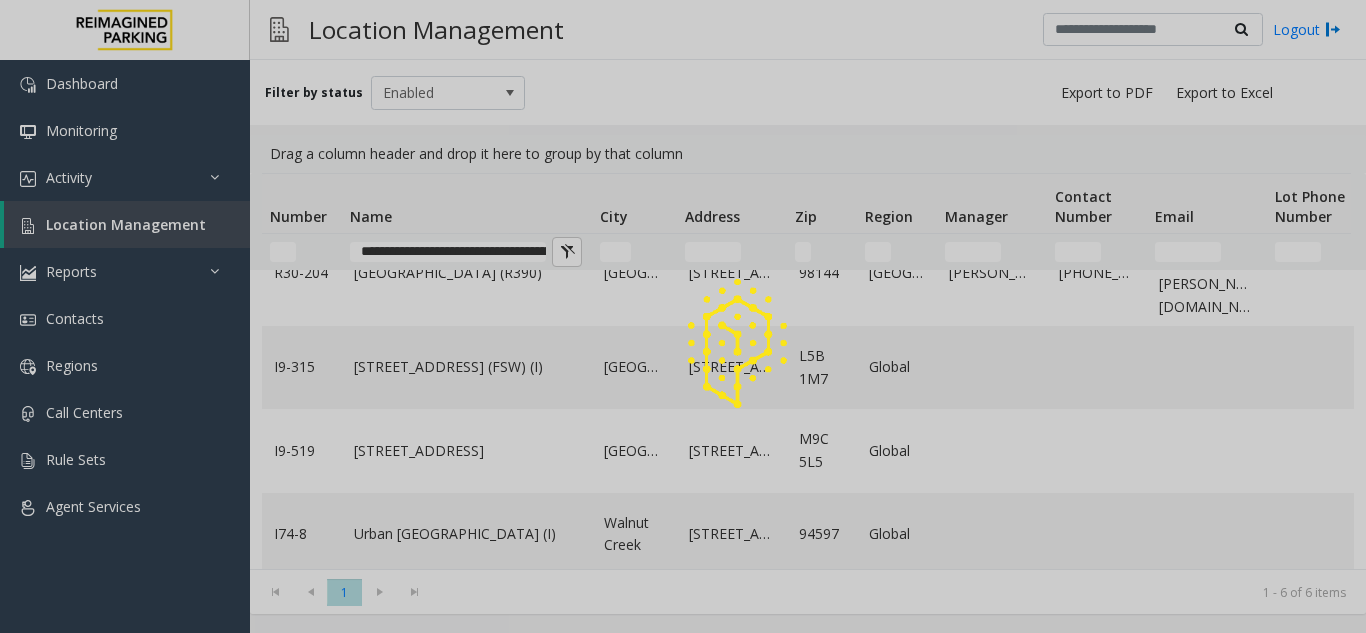 click 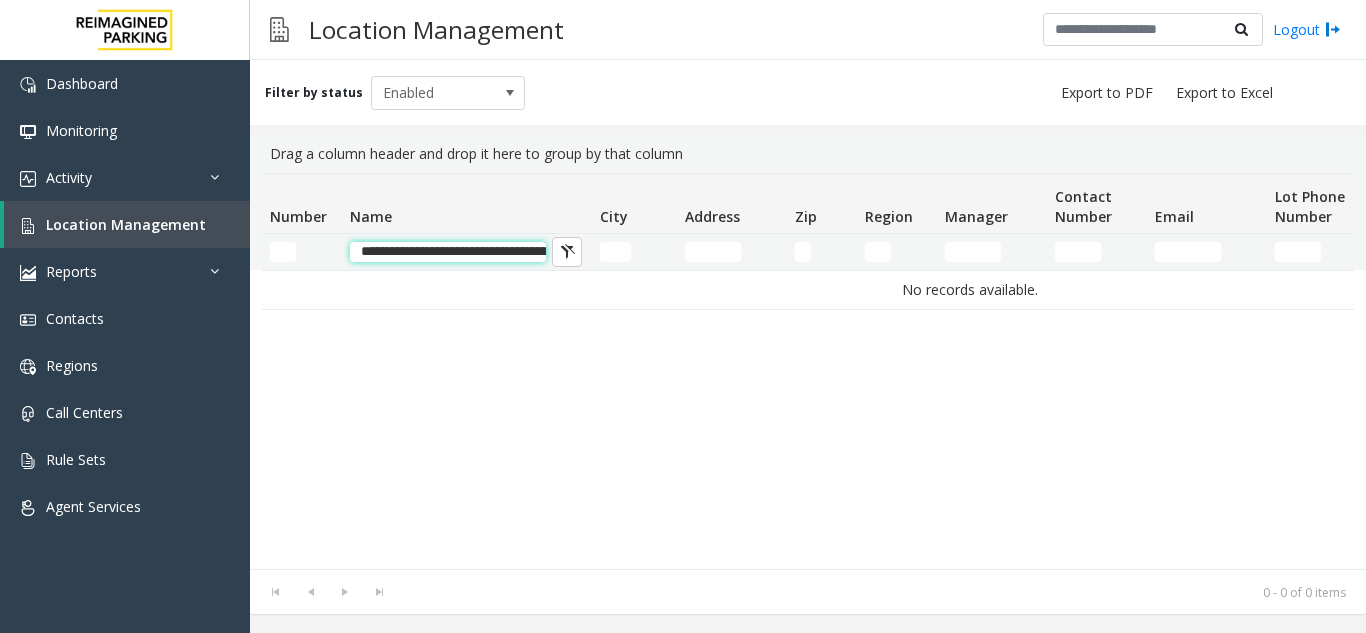 scroll, scrollTop: 0, scrollLeft: 0, axis: both 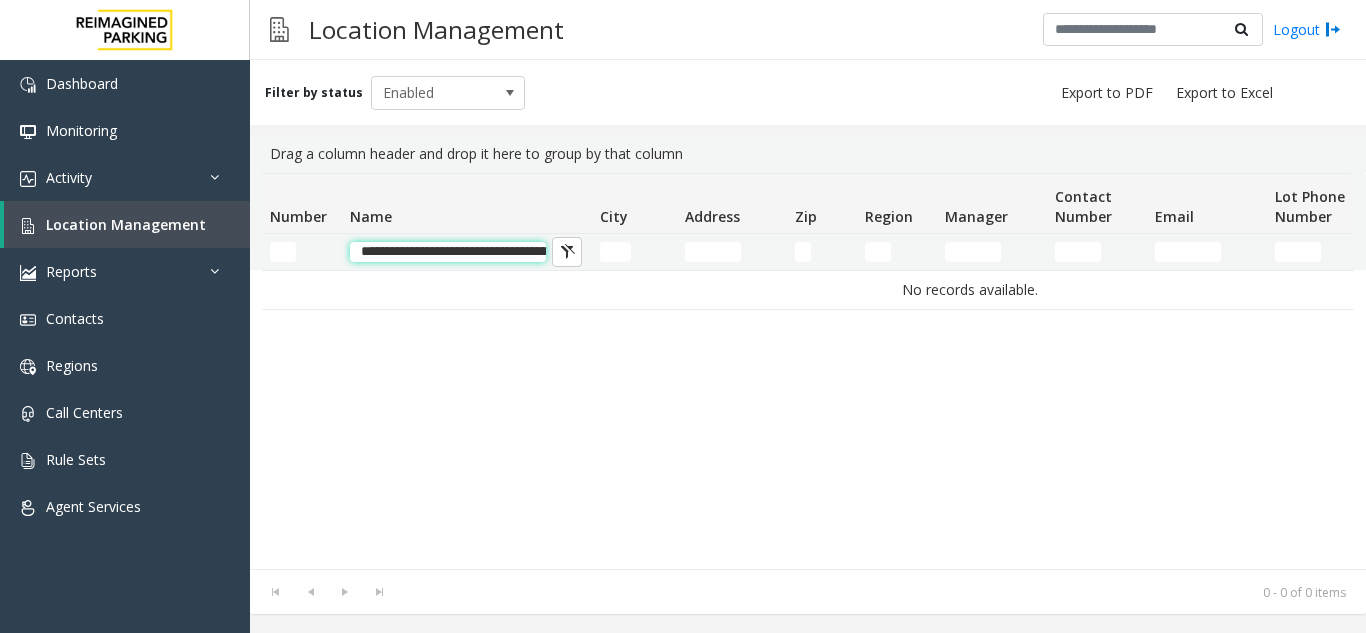 click on "**********" 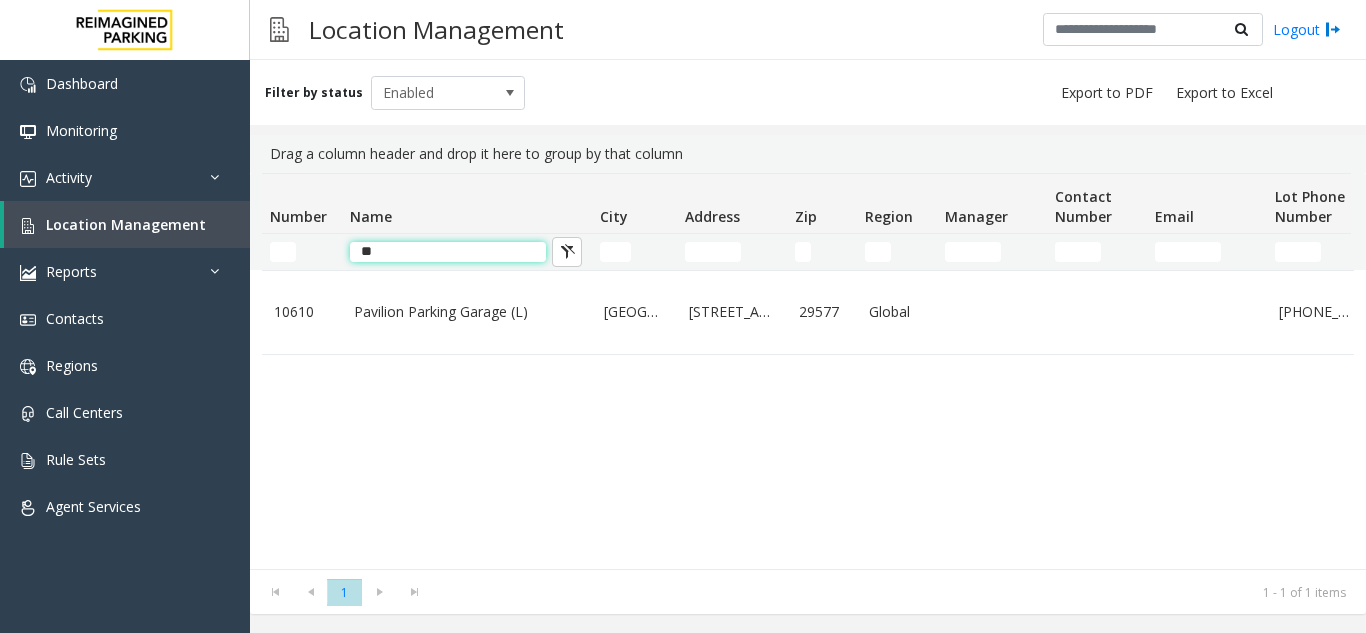 type on "*" 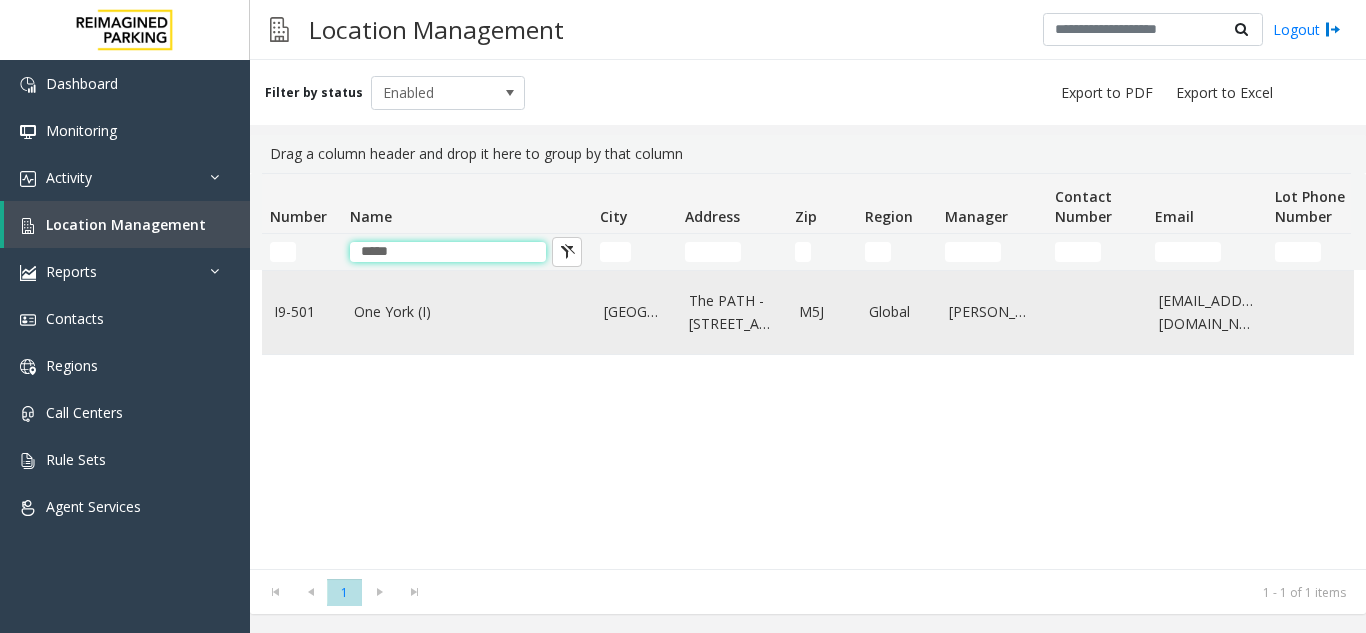 type on "*****" 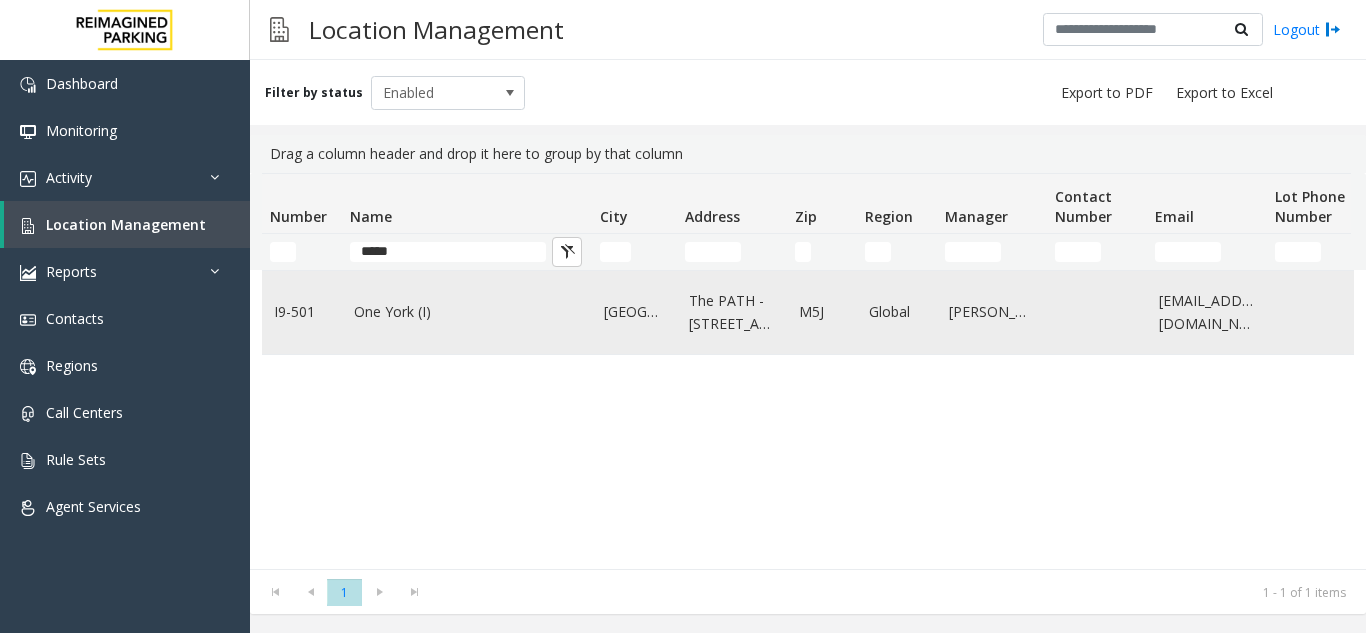 click on "One York (I)" 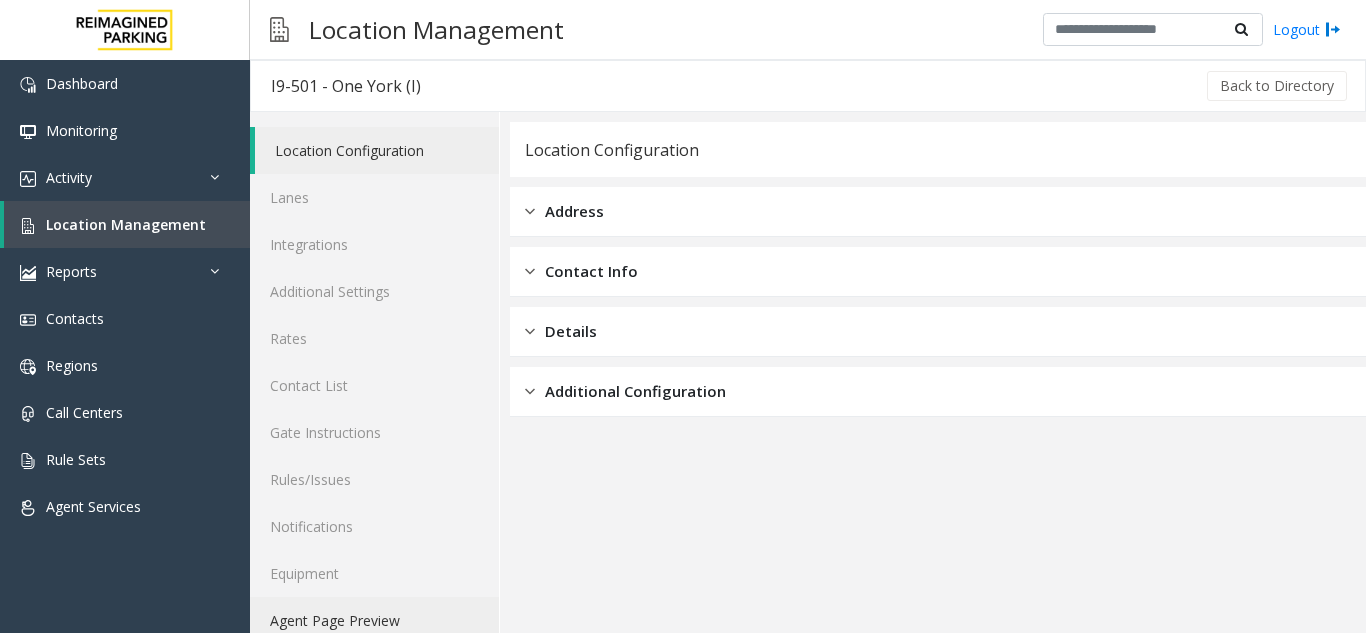 drag, startPoint x: 387, startPoint y: 630, endPoint x: 419, endPoint y: 616, distance: 34.928497 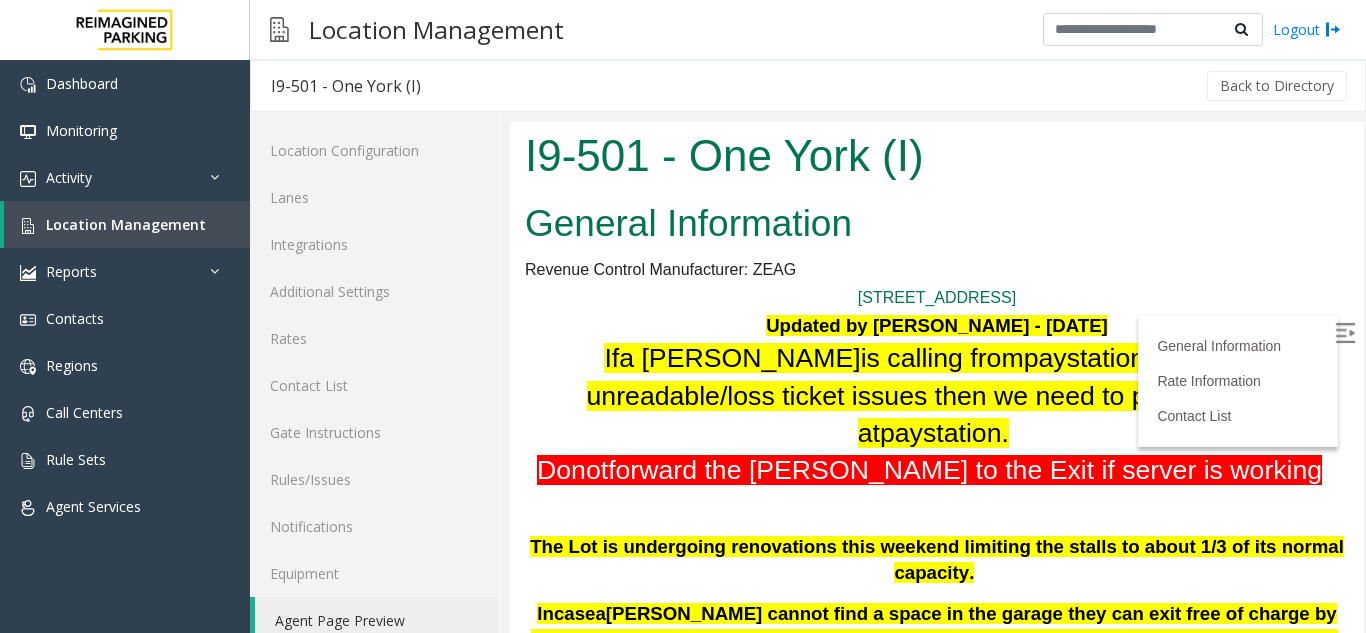 scroll, scrollTop: 0, scrollLeft: 0, axis: both 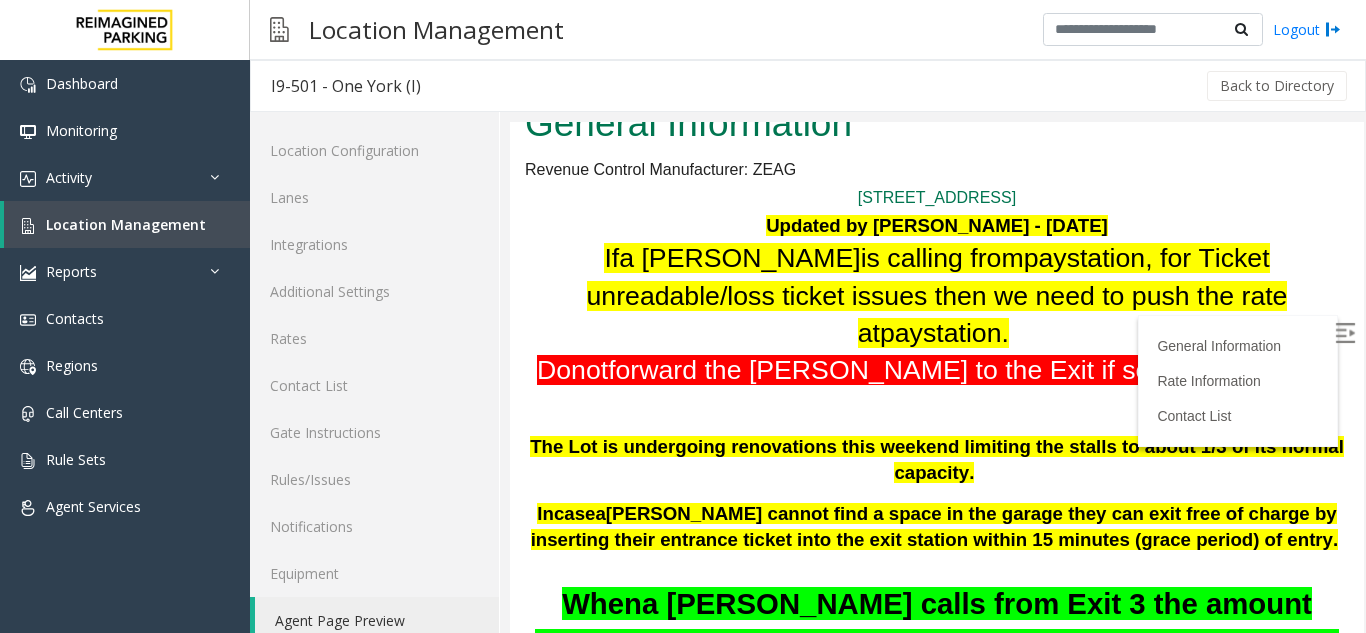 click on "the parker to the Exit if server is working" at bounding box center (1013, 370) 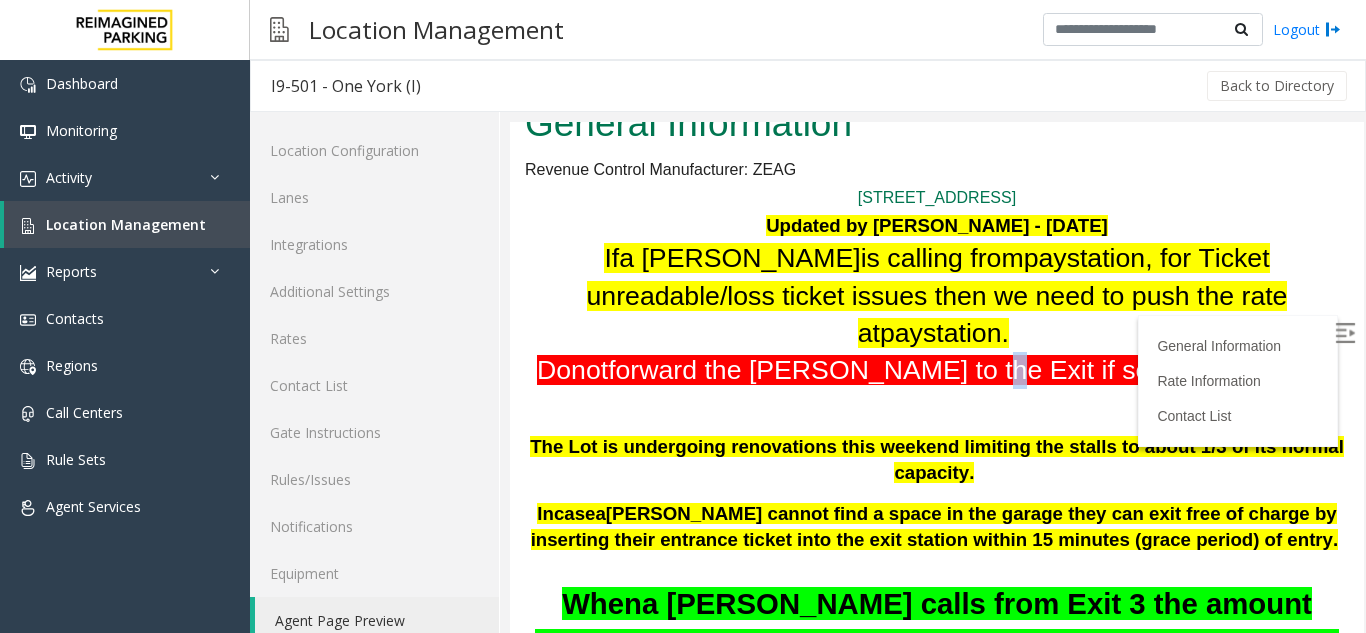 click on "the parker to the Exit if server is working" at bounding box center [1013, 370] 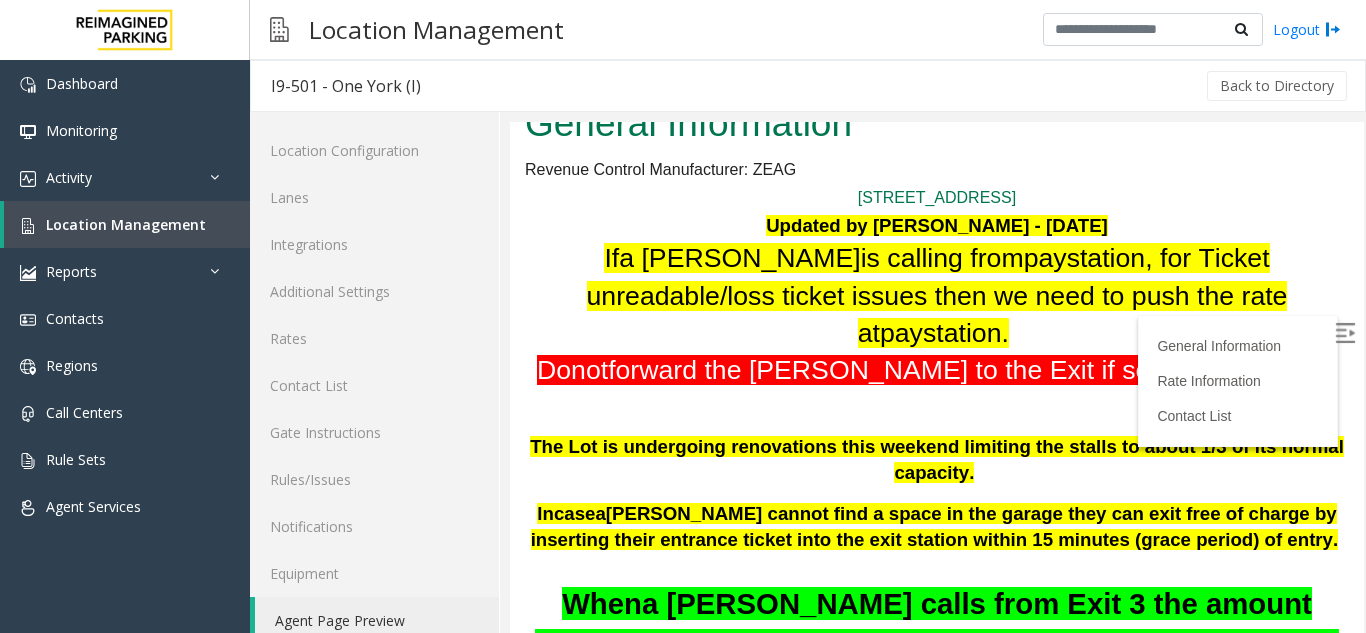 click on "the parker to the Exit if server is working" at bounding box center (1013, 370) 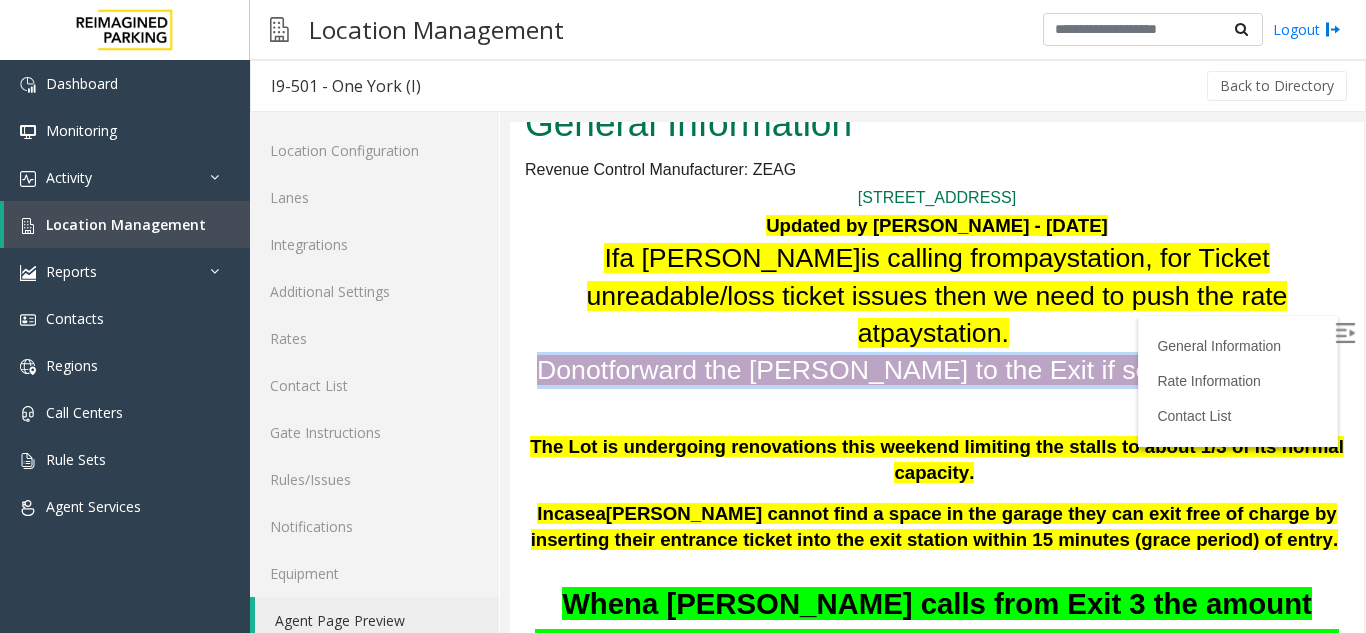 click on "the parker to the Exit if server is working" at bounding box center [1013, 370] 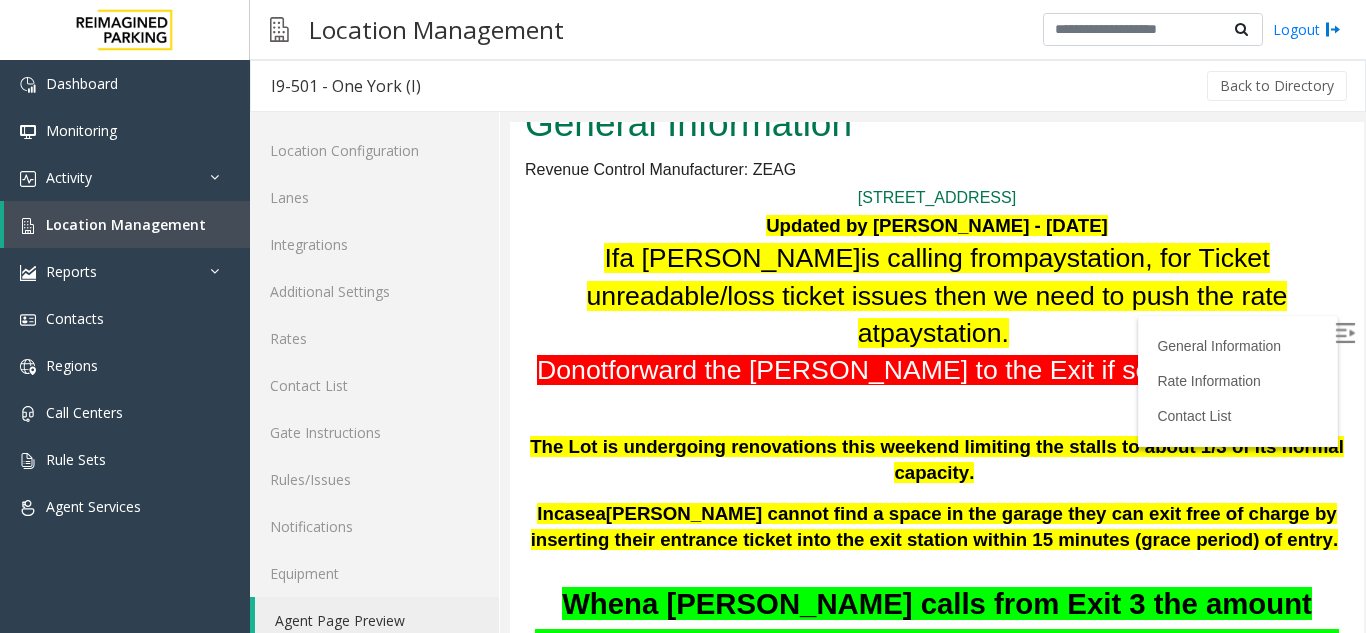 click on "1 York Street Updated by Sunil Dhyani - 16th June 2025 If  a parker  is calling from  pay  station, for Ticket unreadable/loss ticket issues then we need to push the rate at  pay  station .   Do  n ot  forward   the parker to the Exit if server is working     The Lot is undergoing renovations this weekend limiting the stalls to about 1/3 of its normal capacity.   In  case  a  parker cannot find a space in the garage they can exit free of charge by inserting their entrance ticket into the exit station within 15 minutes (grace period) of entry.   When  a parker calls from Exit 3 the amount must be pushed to Exit 4.  When a parker calls from Exit 4 the CX agent must push the amount to Exit 3 .   PLEASE ACCOMMODATE ALL MONTHLY PARKERS WITHOUT QUESTION. GET THEIR NAME AND EMAIL INFO TO  oneyorkparking@reefparking.com.  Vend gate" at bounding box center [937, 493] 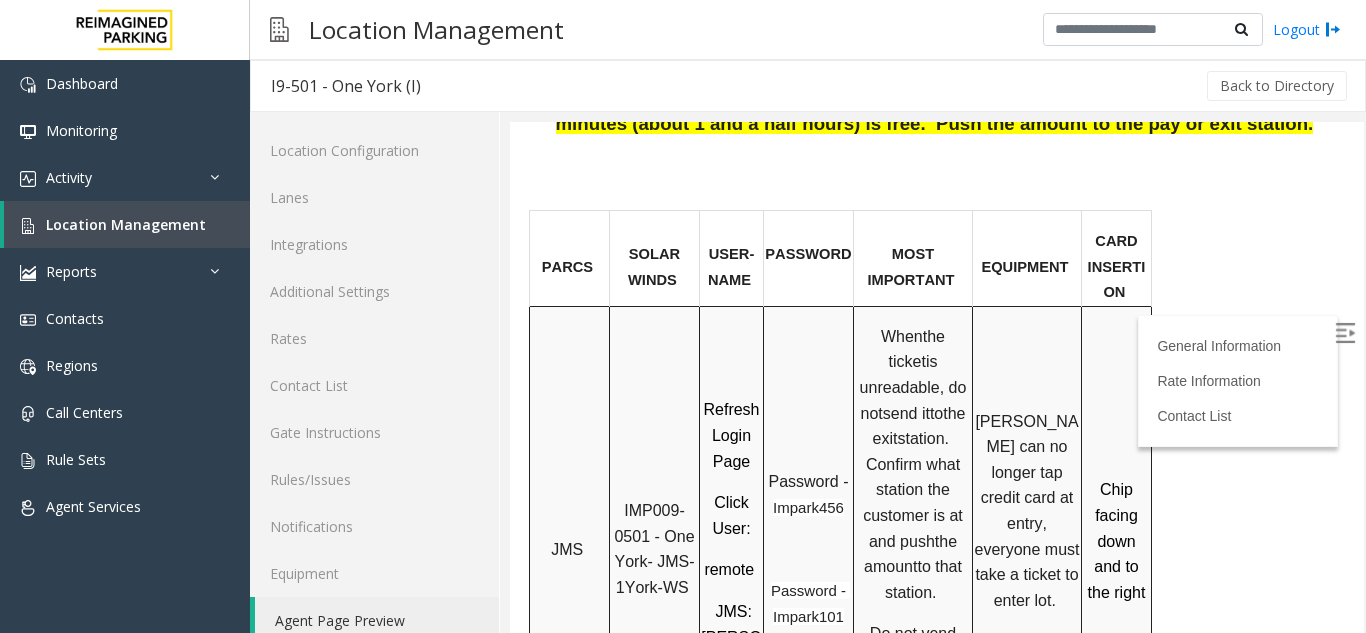 scroll, scrollTop: 1600, scrollLeft: 0, axis: vertical 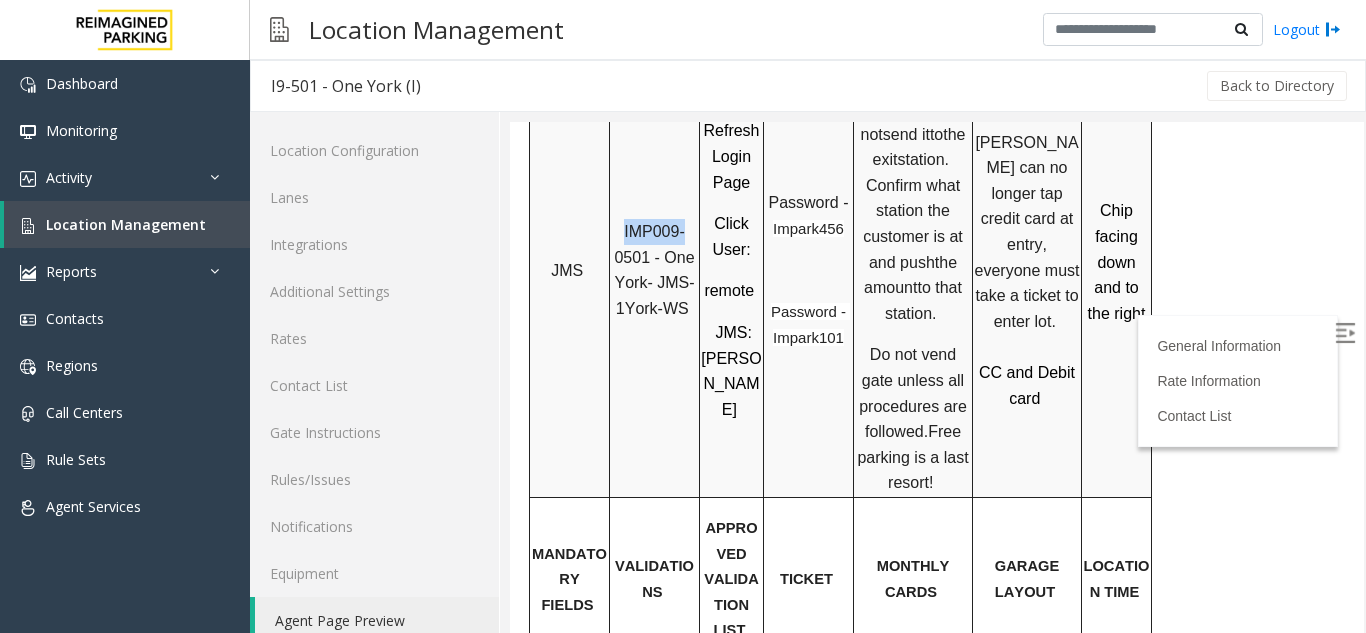 click on "IMP009-0501 - One York- JMS-1York-WS" at bounding box center (654, 270) 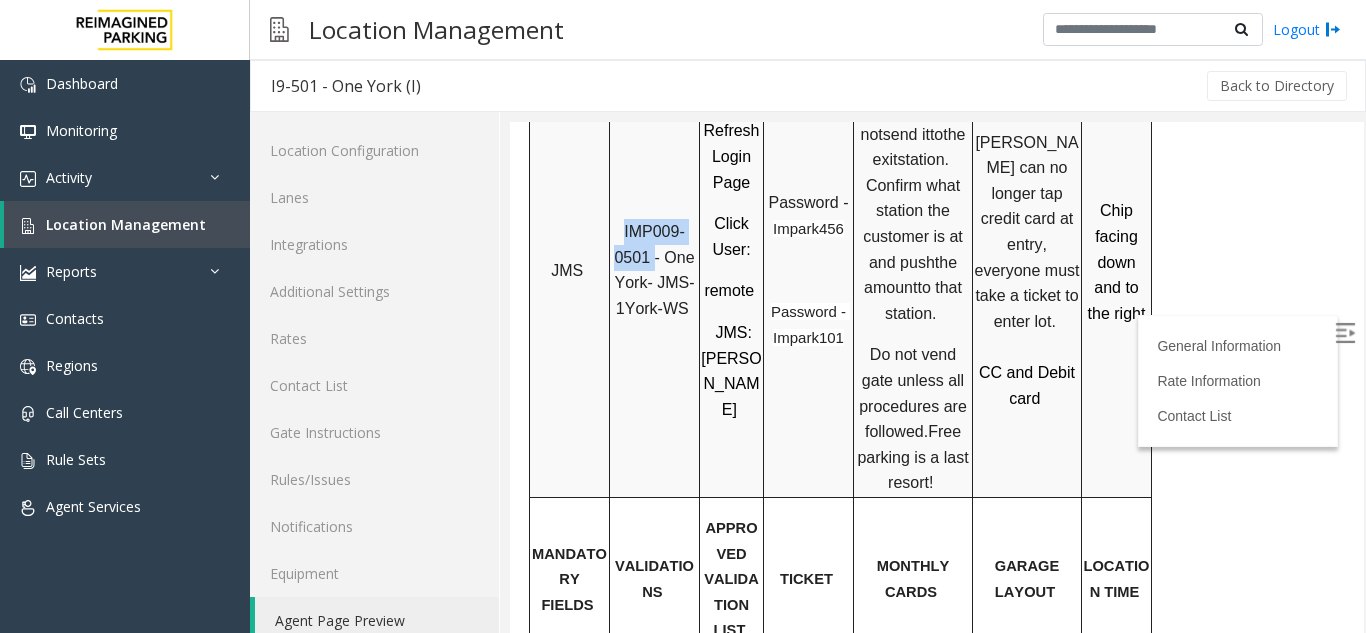 drag, startPoint x: 616, startPoint y: 163, endPoint x: 654, endPoint y: 186, distance: 44.418465 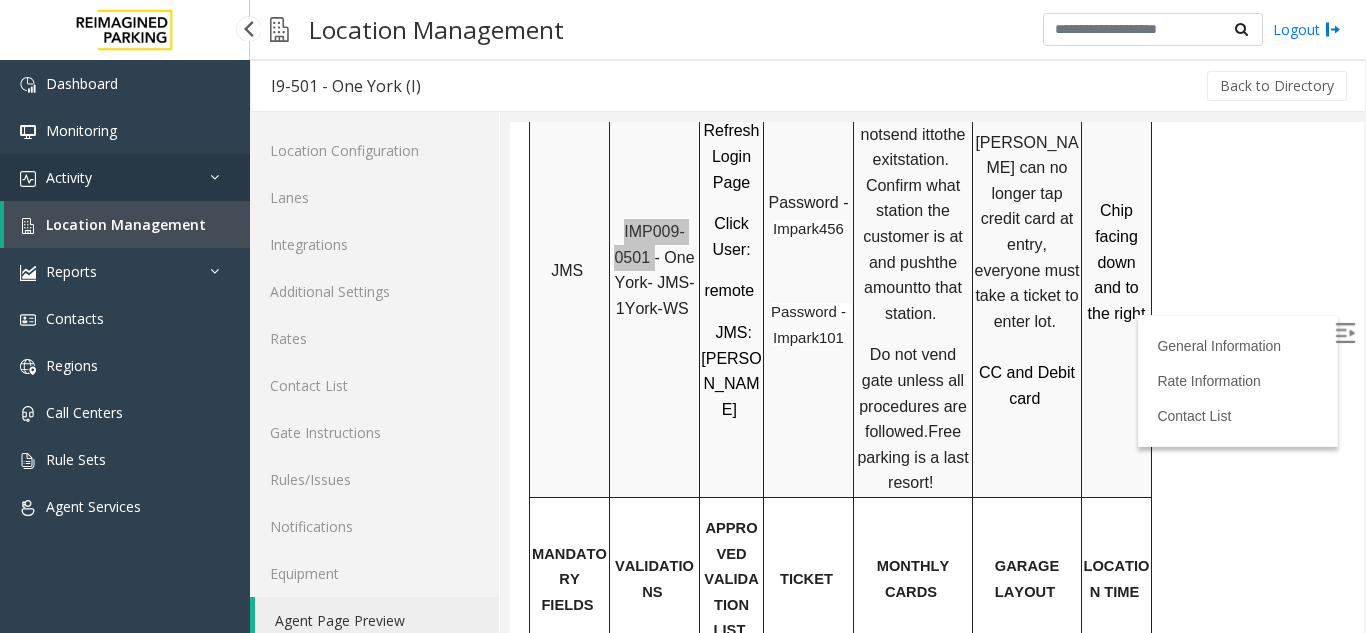 click on "Activity" at bounding box center (125, 177) 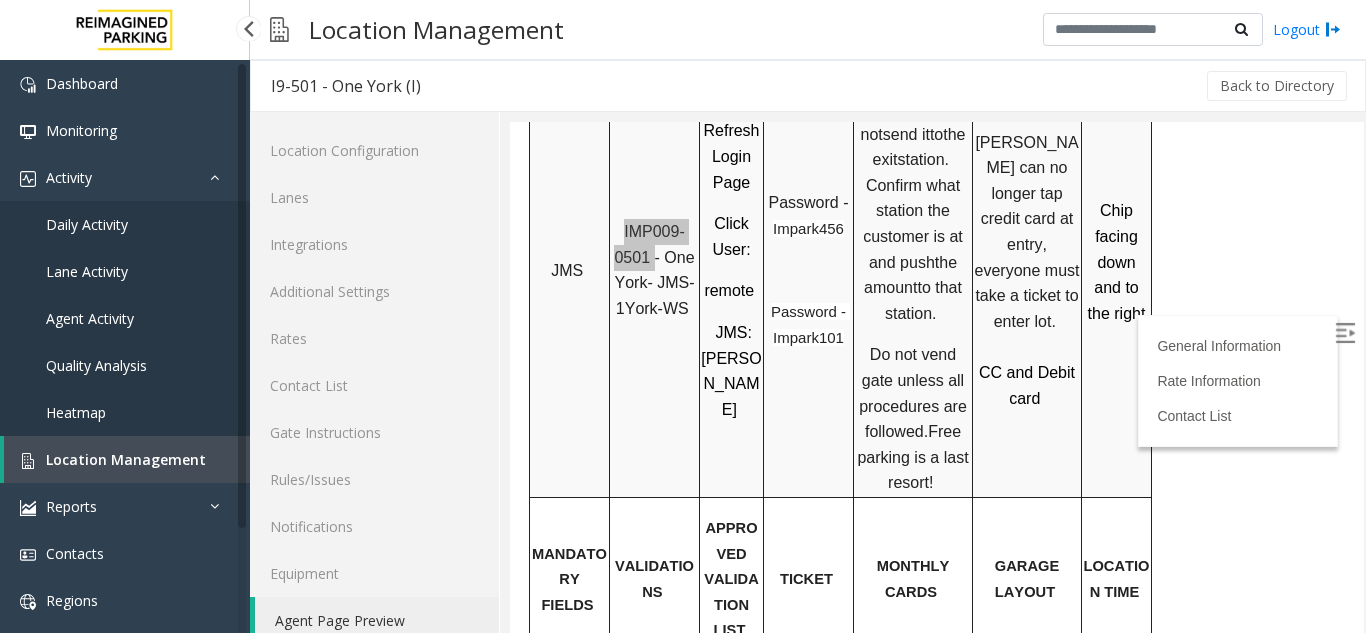 click on "Daily Activity" at bounding box center [125, 224] 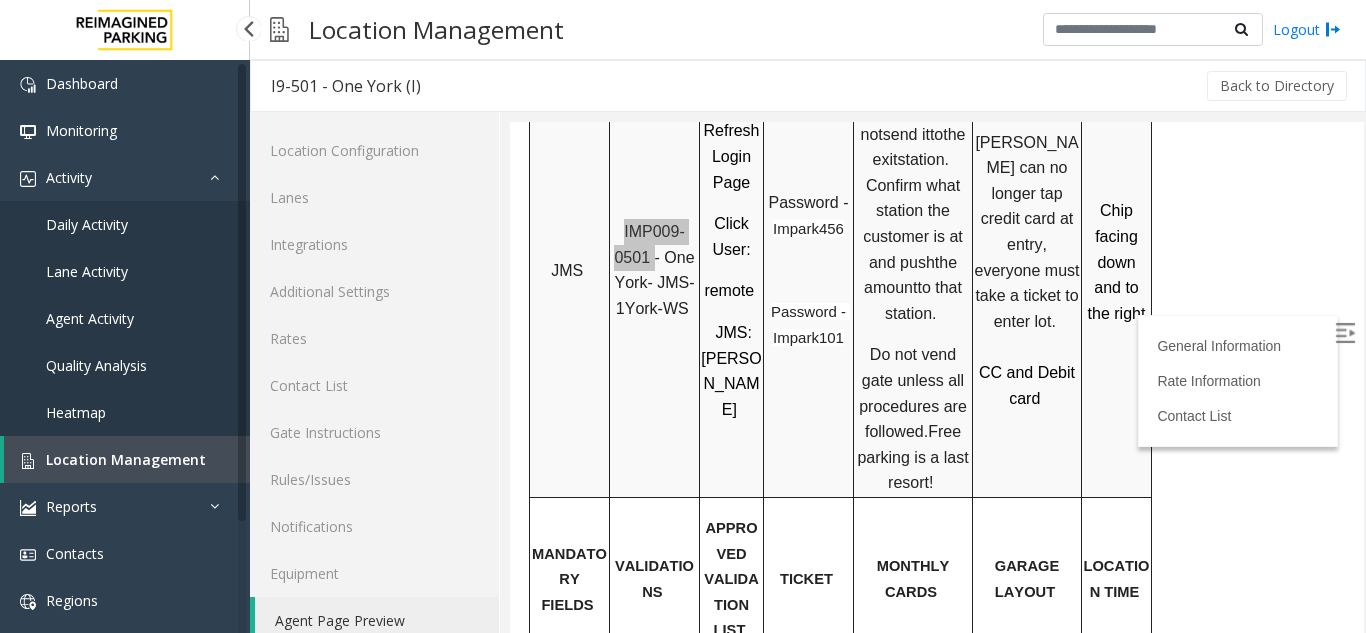 click on "Location Management" at bounding box center [126, 459] 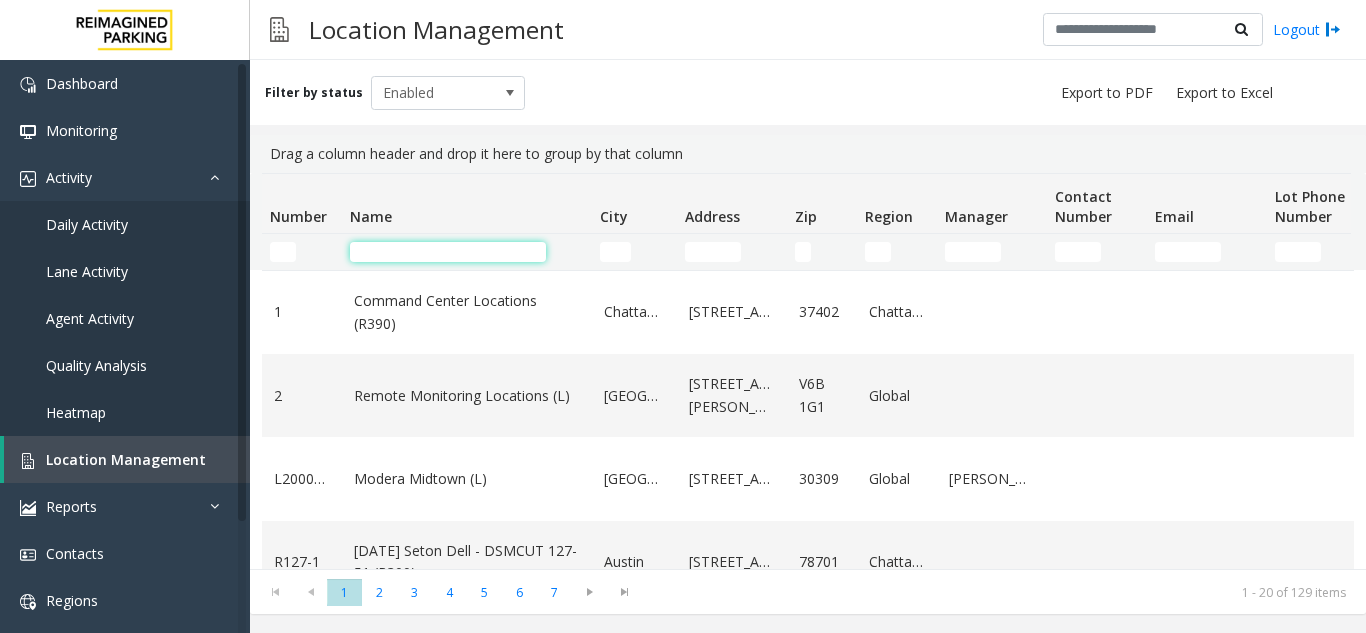 click 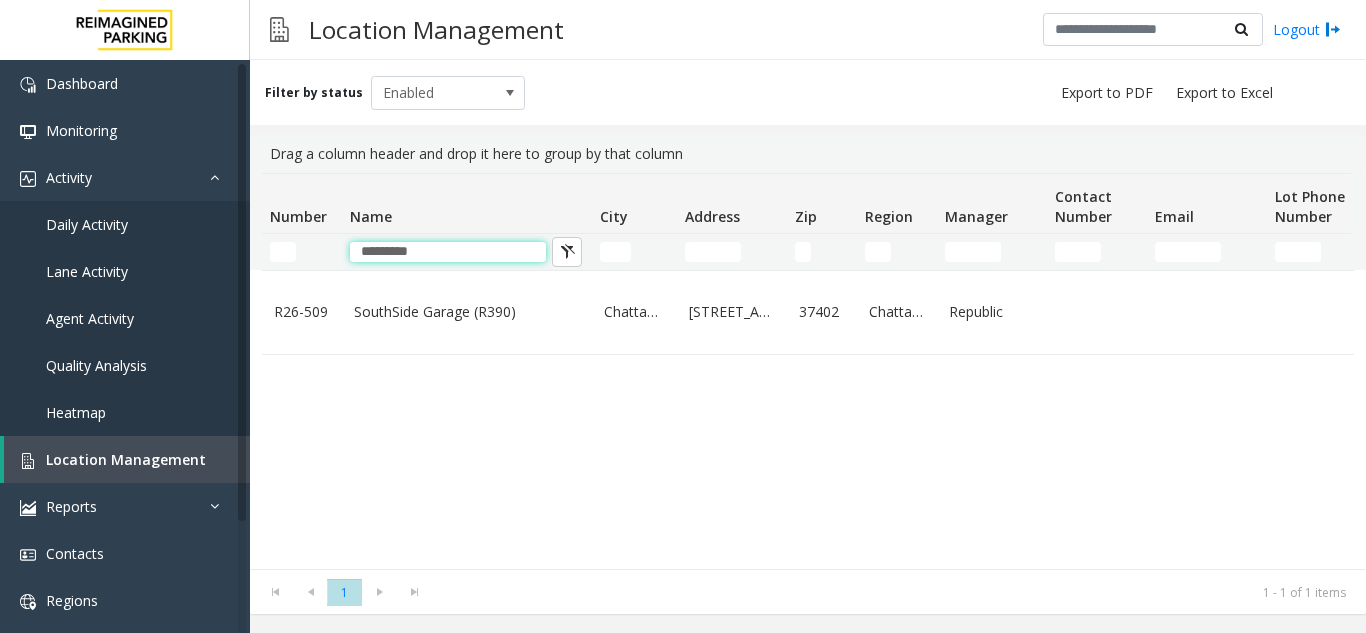 type on "*********" 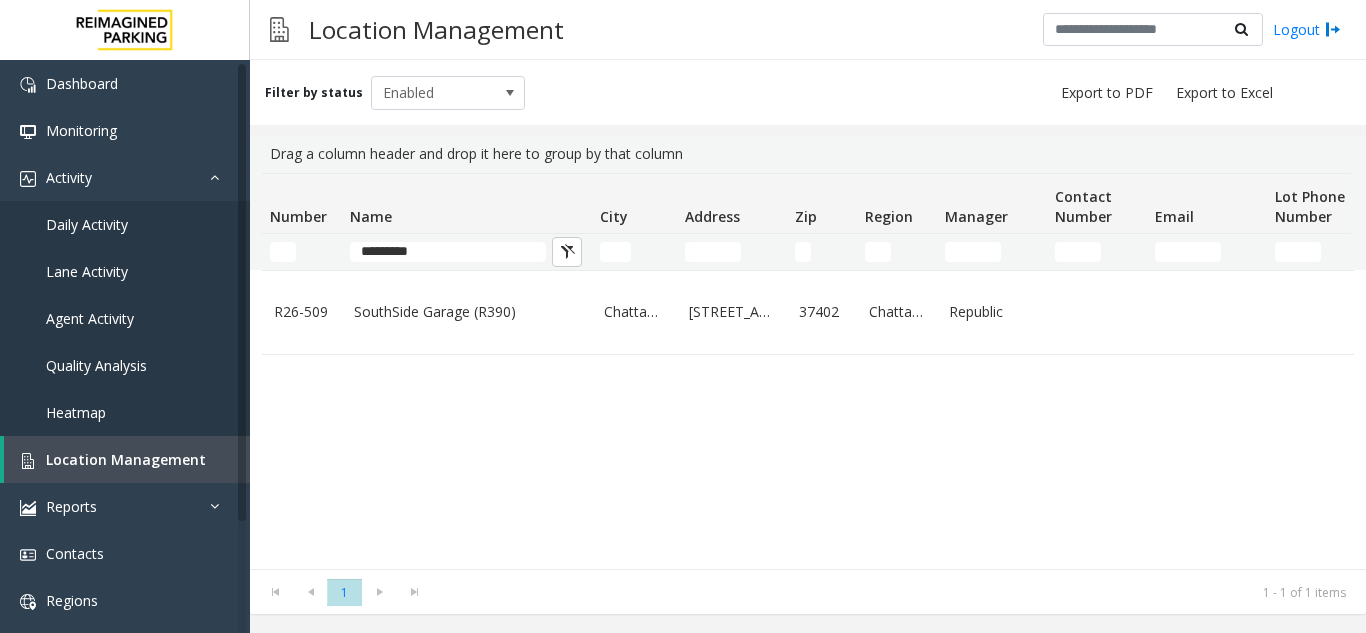 click on "SouthSide Garage (R390)" 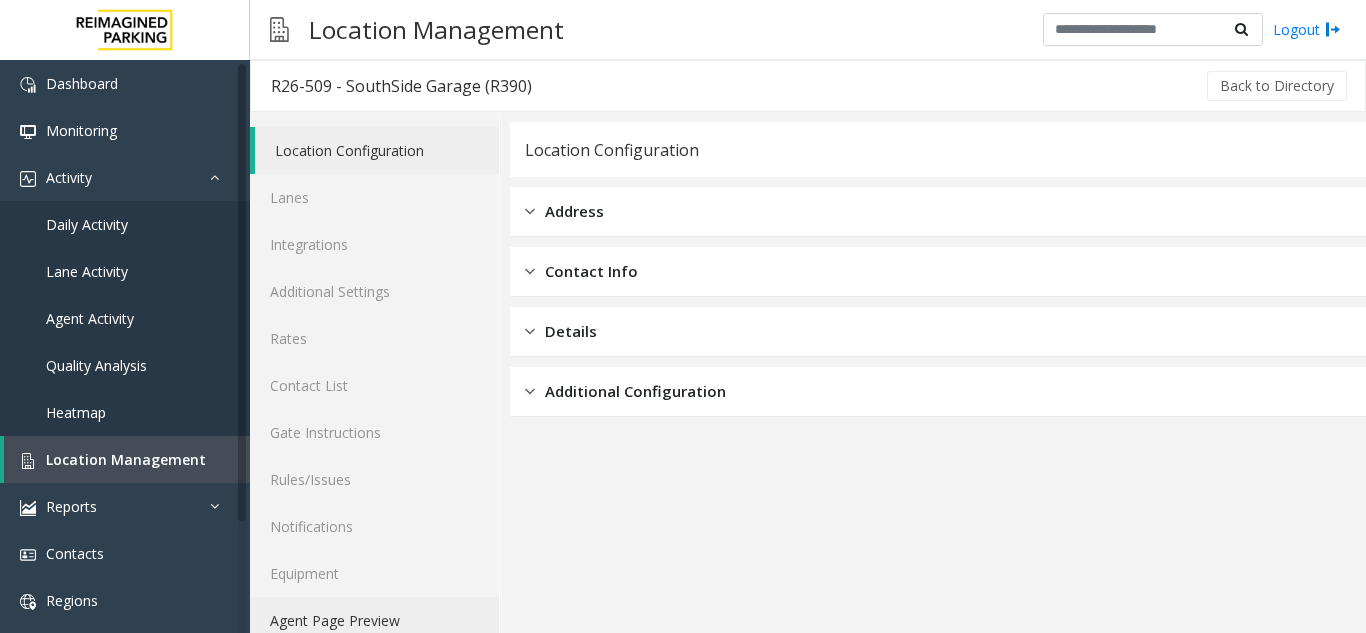 click on "Agent Page Preview" 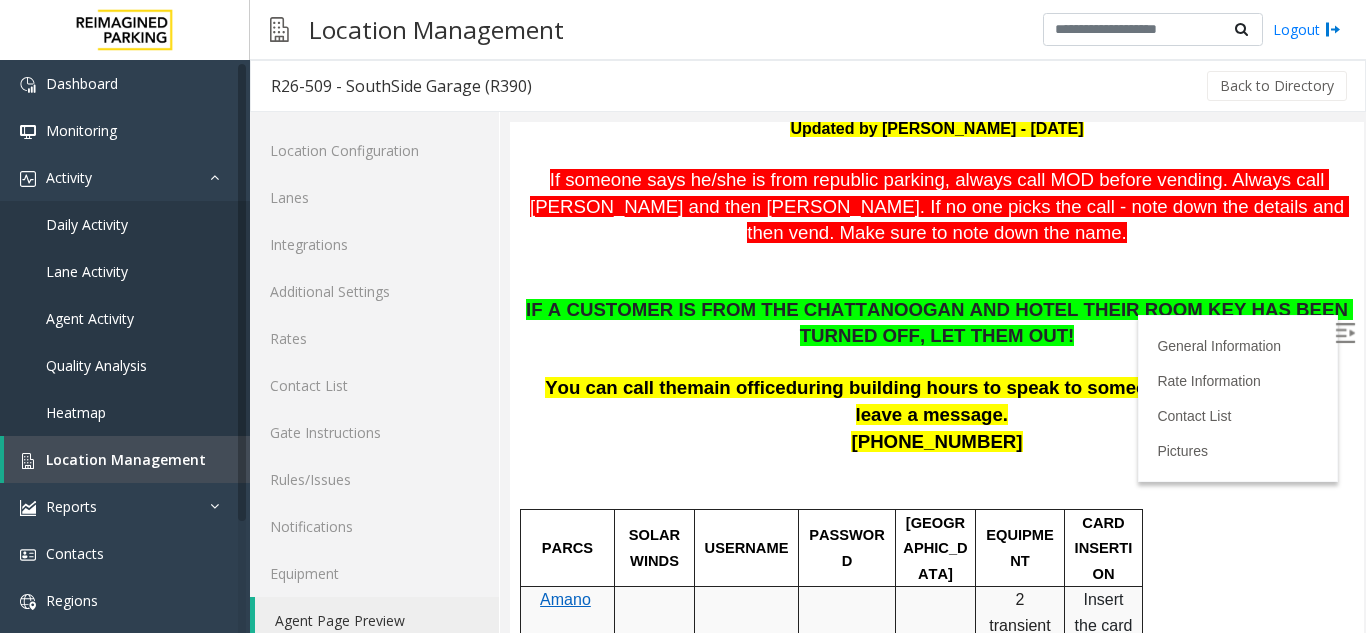 scroll, scrollTop: 300, scrollLeft: 0, axis: vertical 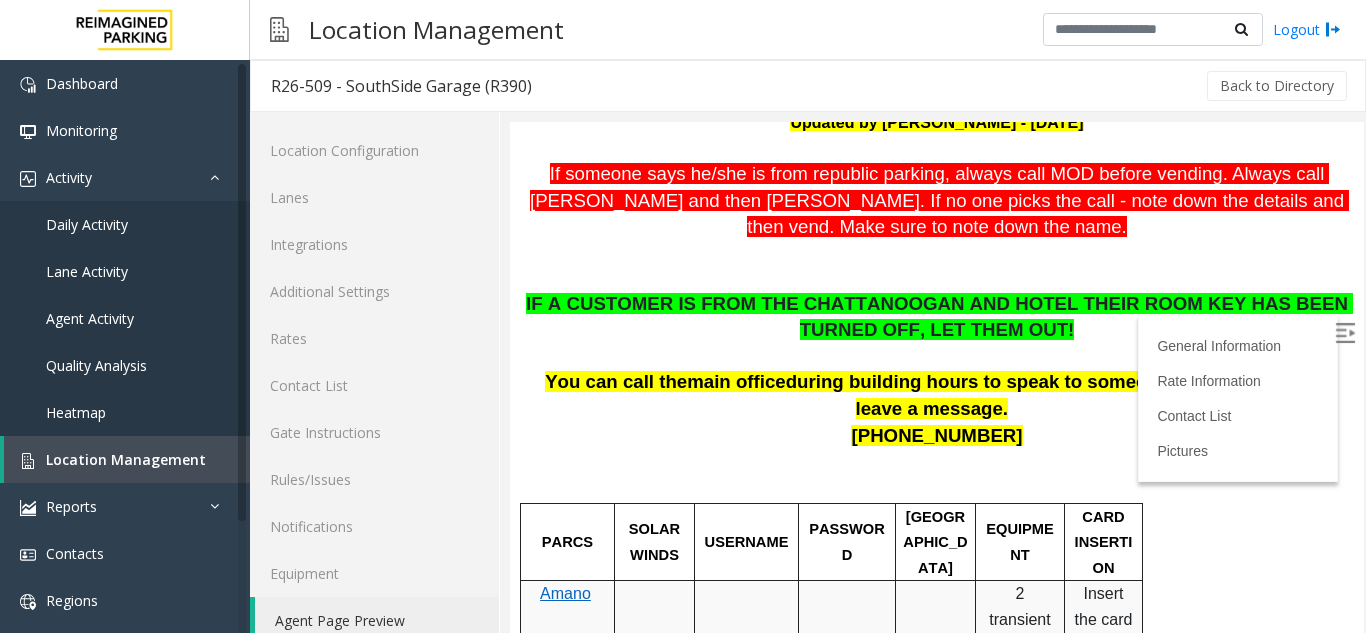 drag, startPoint x: 880, startPoint y: 319, endPoint x: 809, endPoint y: 365, distance: 84.59905 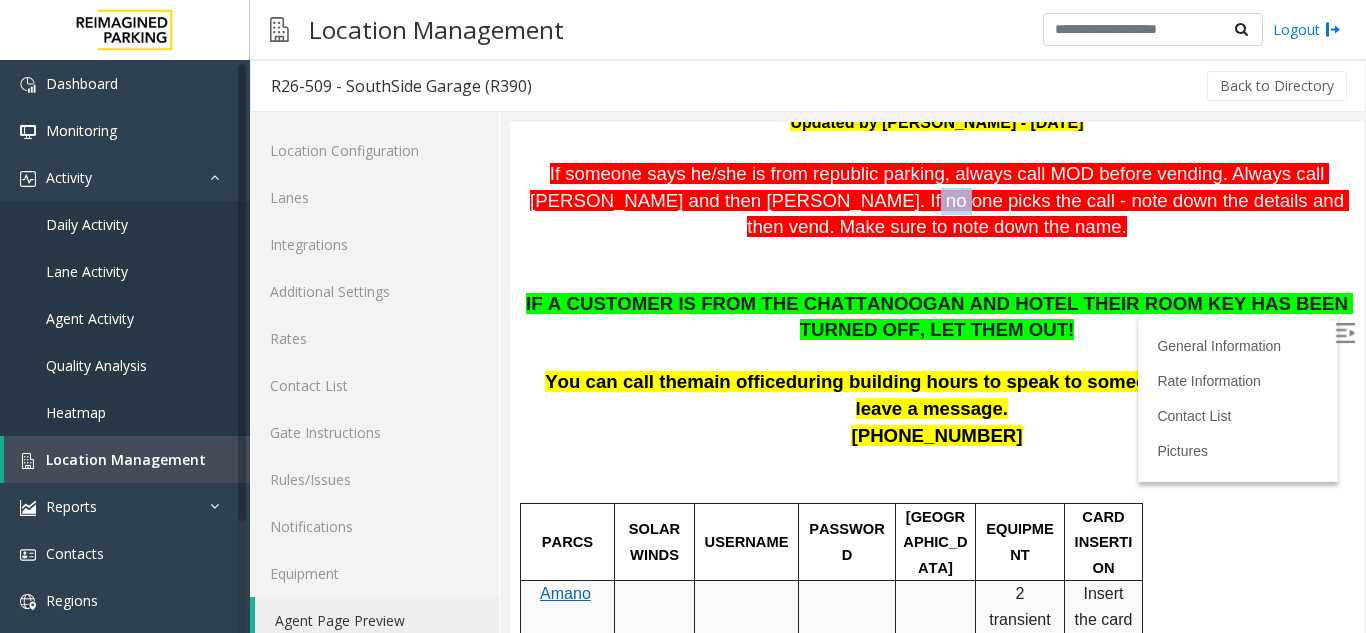 drag, startPoint x: 771, startPoint y: 193, endPoint x: 777, endPoint y: 214, distance: 21.84033 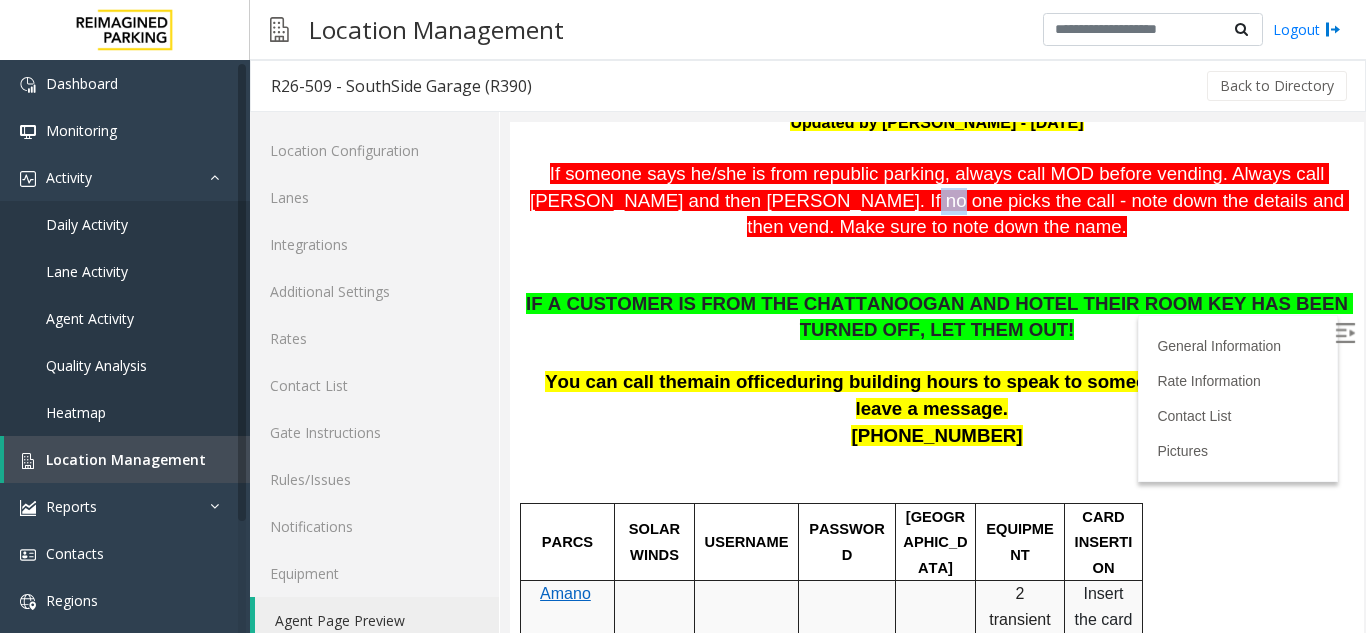 click on "If someone says he/she is from republic parking, always call MOD before vending . Always call Rebecca and then Marie. If no one picks the call - note down the details and then vend. Make sure to note down the name." at bounding box center (937, 201) 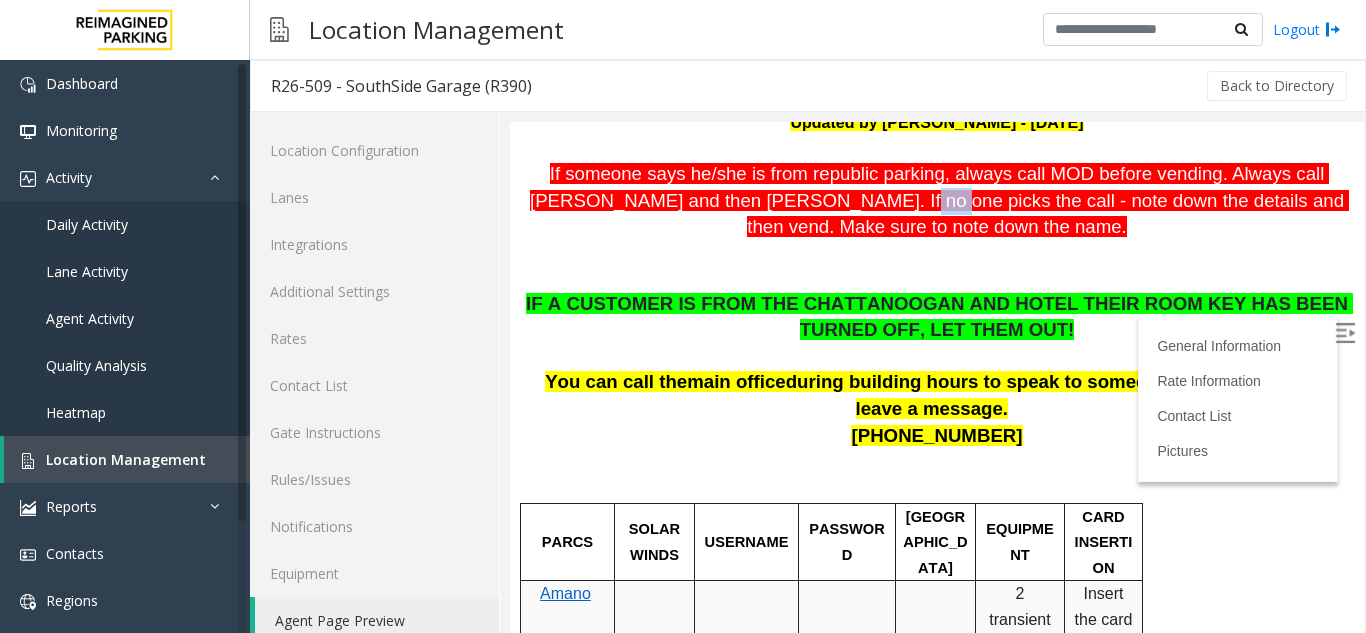 click on "If someone says he/she is from republic parking, always call MOD before vending . Always call Rebecca and then Marie. If no one picks the call - note down the details and then vend. Make sure to note down the name." at bounding box center (937, 201) 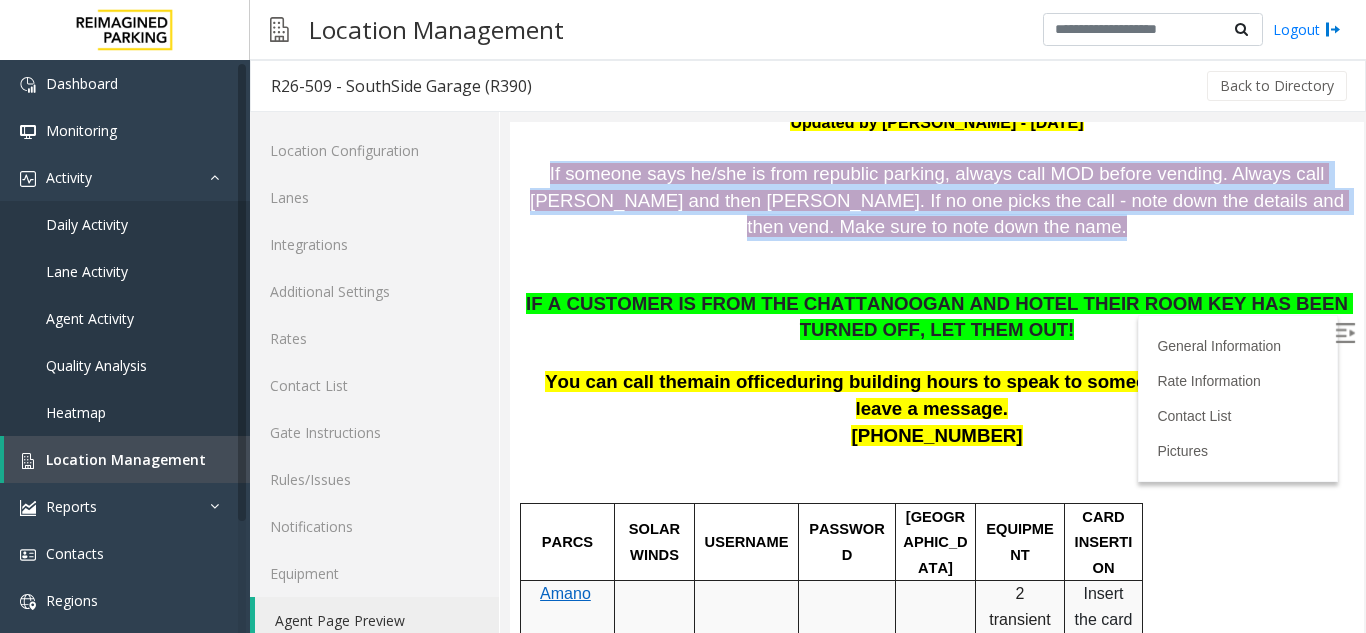 click on "If someone says he/she is from republic parking, always call MOD before vending . Always call Rebecca and then Marie. If no one picks the call - note down the details and then vend. Make sure to note down the name." at bounding box center [937, 201] 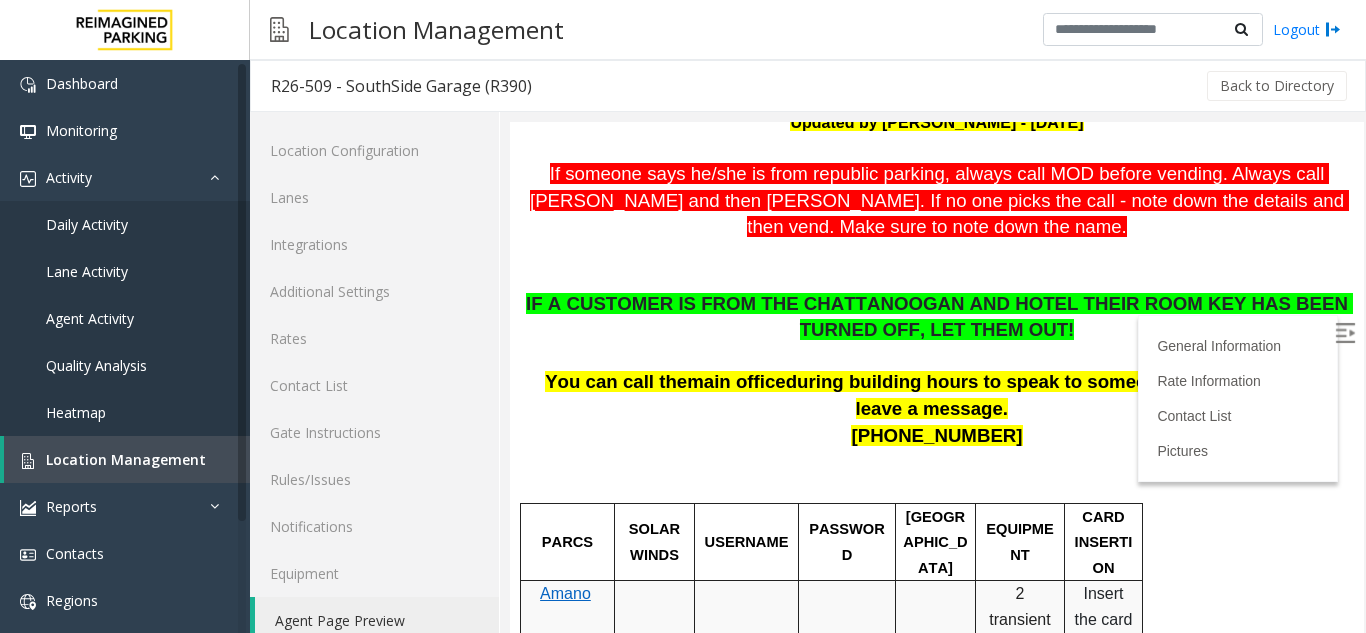 click at bounding box center [937, 280] 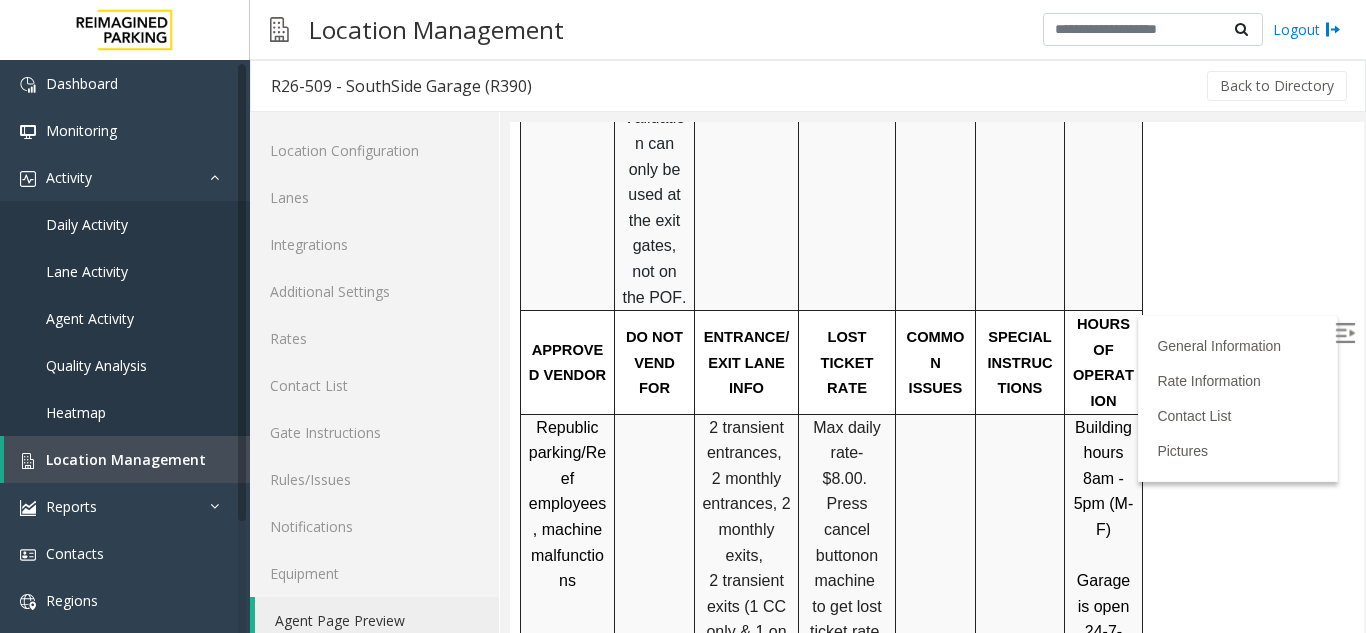 scroll, scrollTop: 1900, scrollLeft: 0, axis: vertical 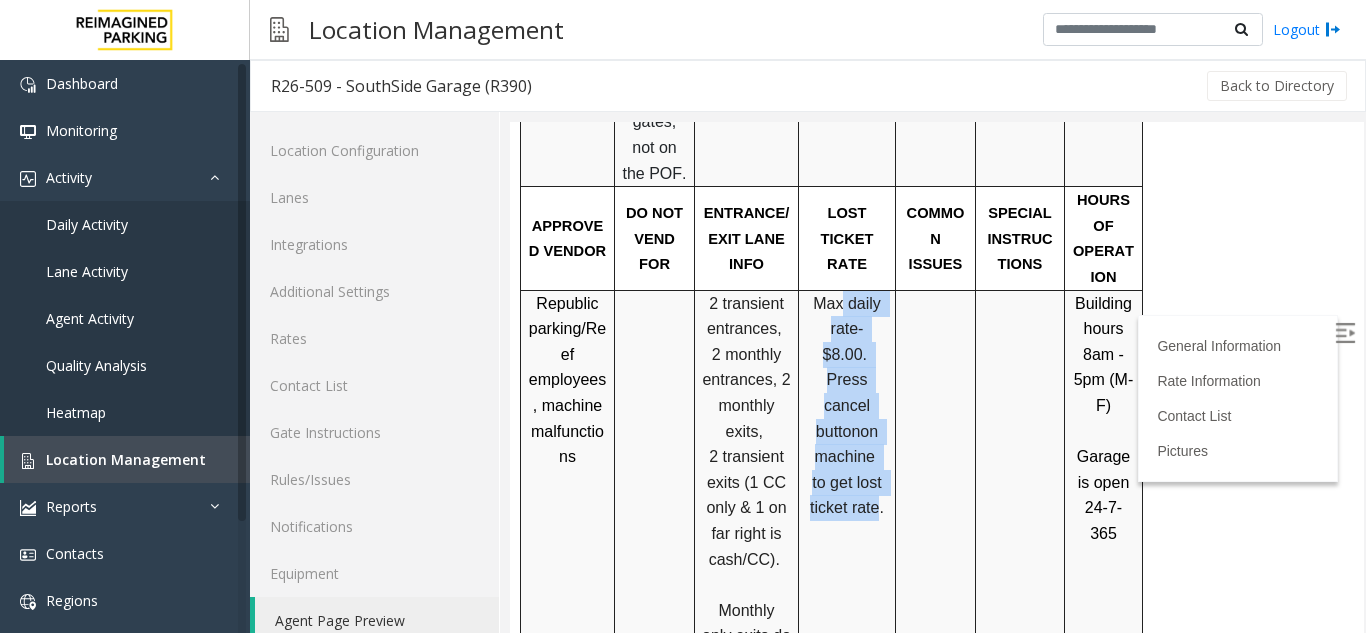 drag, startPoint x: 839, startPoint y: 208, endPoint x: 875, endPoint y: 357, distance: 153.28731 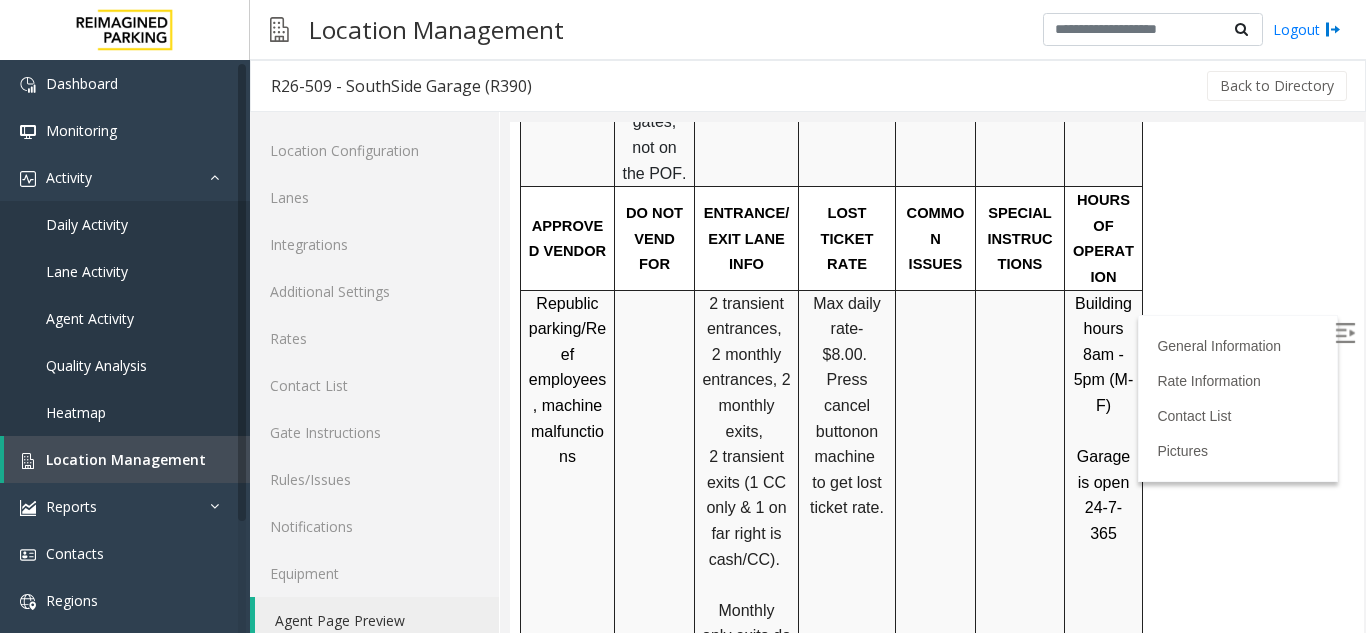 click on "to get lost ticket rate." at bounding box center [848, 495] 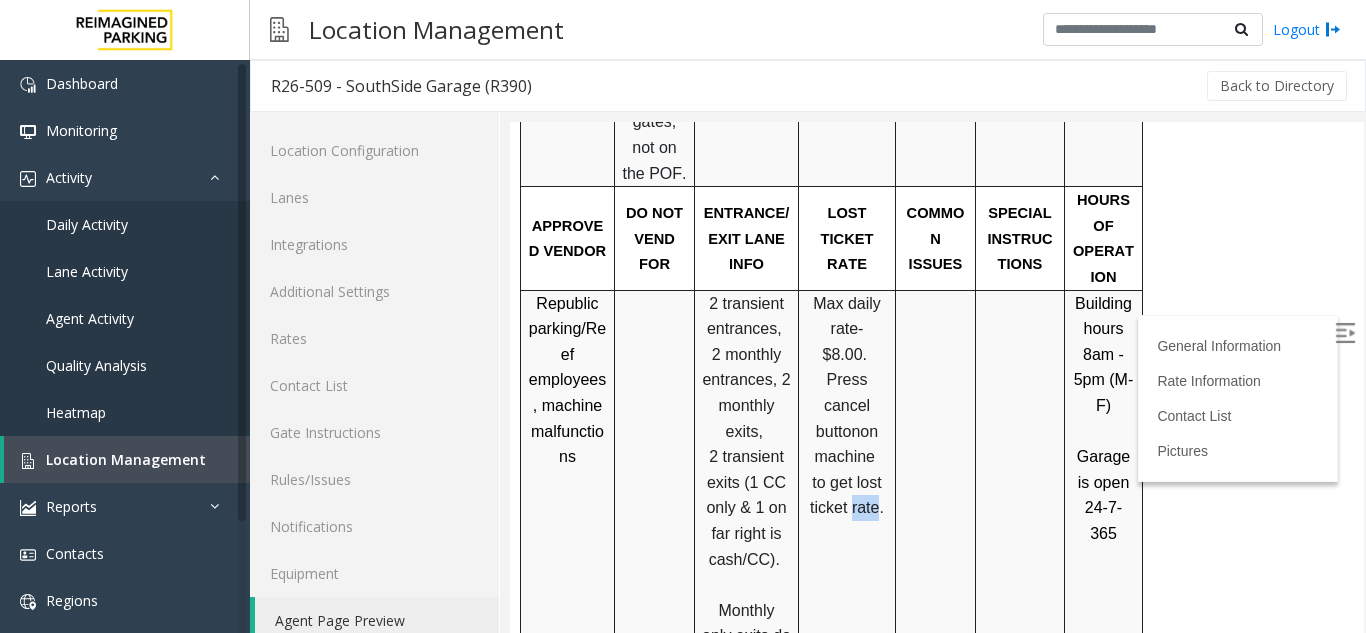 click on "to get lost ticket rate." at bounding box center (848, 495) 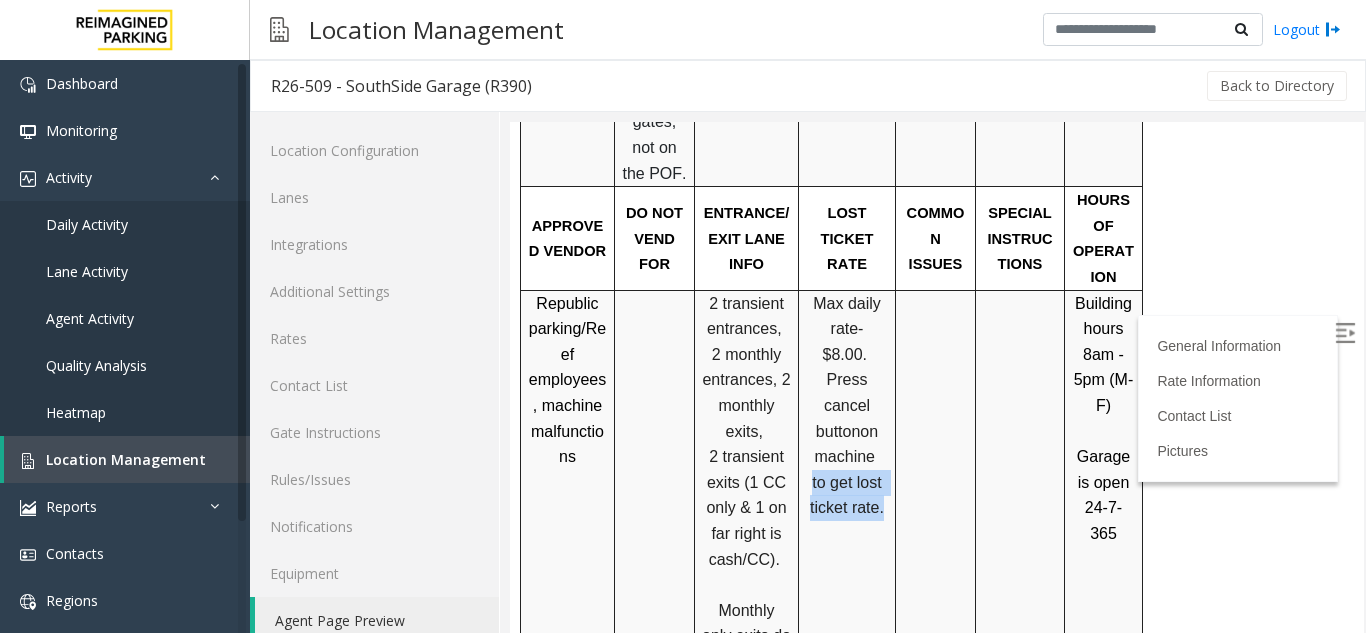 click on "to get lost ticket rate." at bounding box center [848, 495] 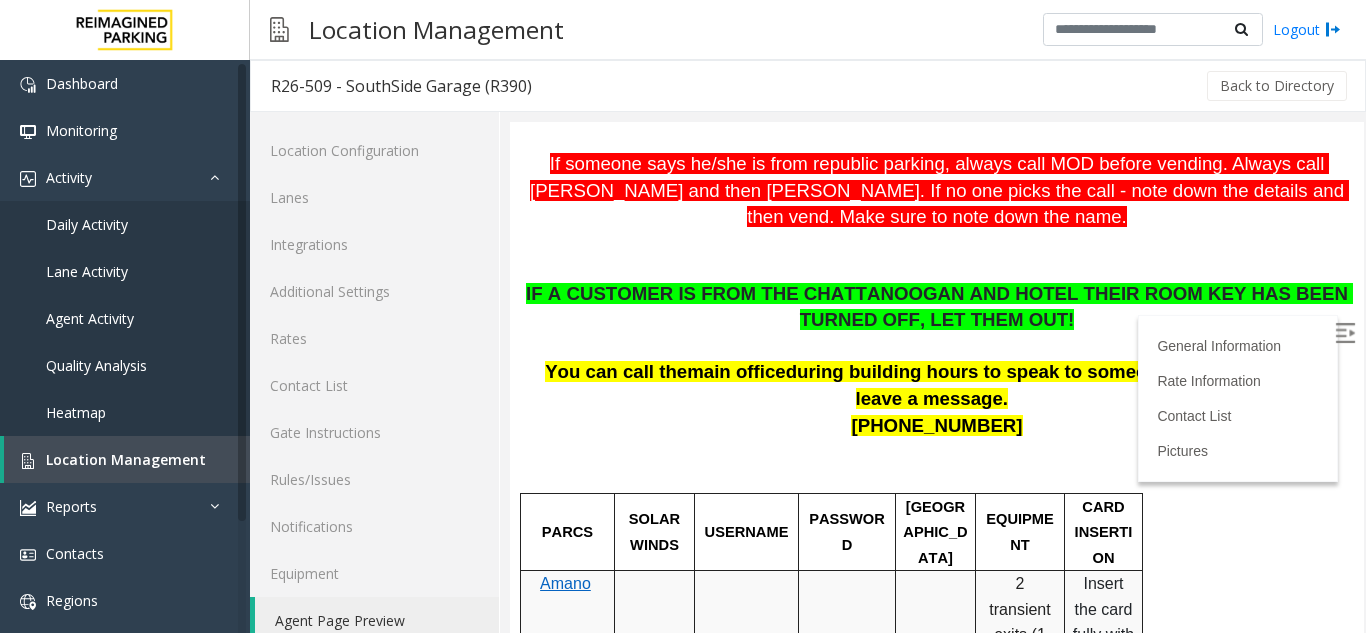scroll, scrollTop: 500, scrollLeft: 0, axis: vertical 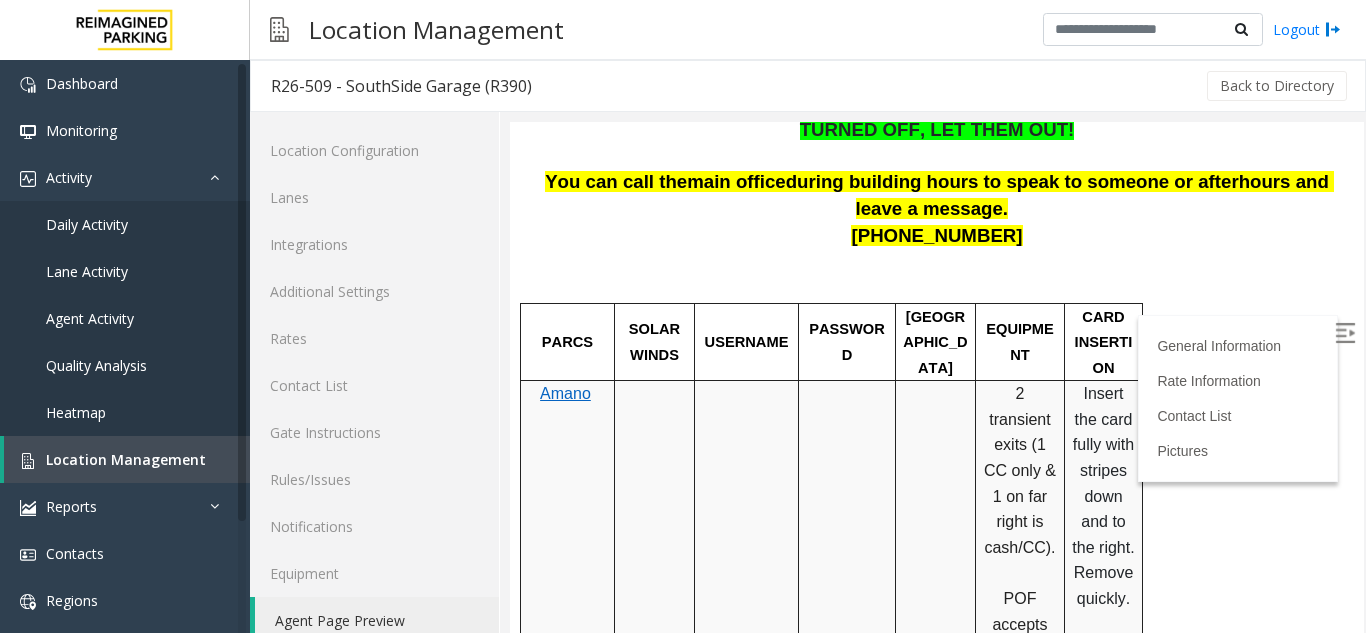 click at bounding box center [654, 394] 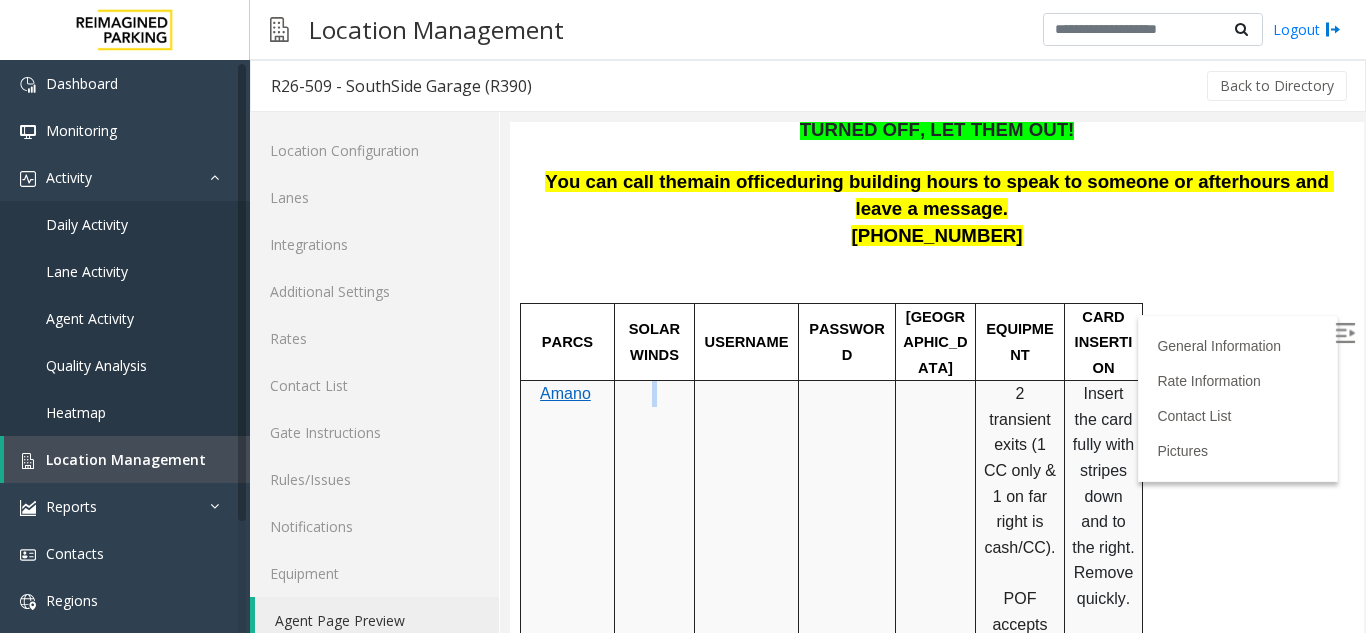 click at bounding box center [654, 394] 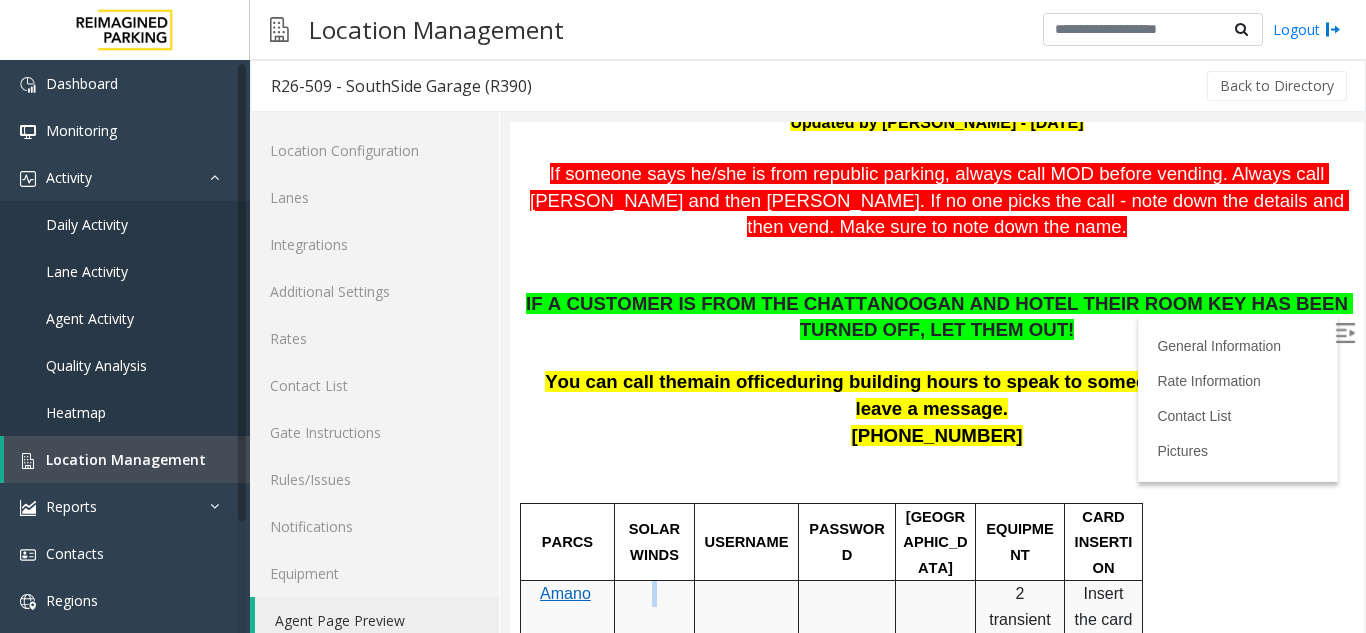 scroll, scrollTop: 100, scrollLeft: 0, axis: vertical 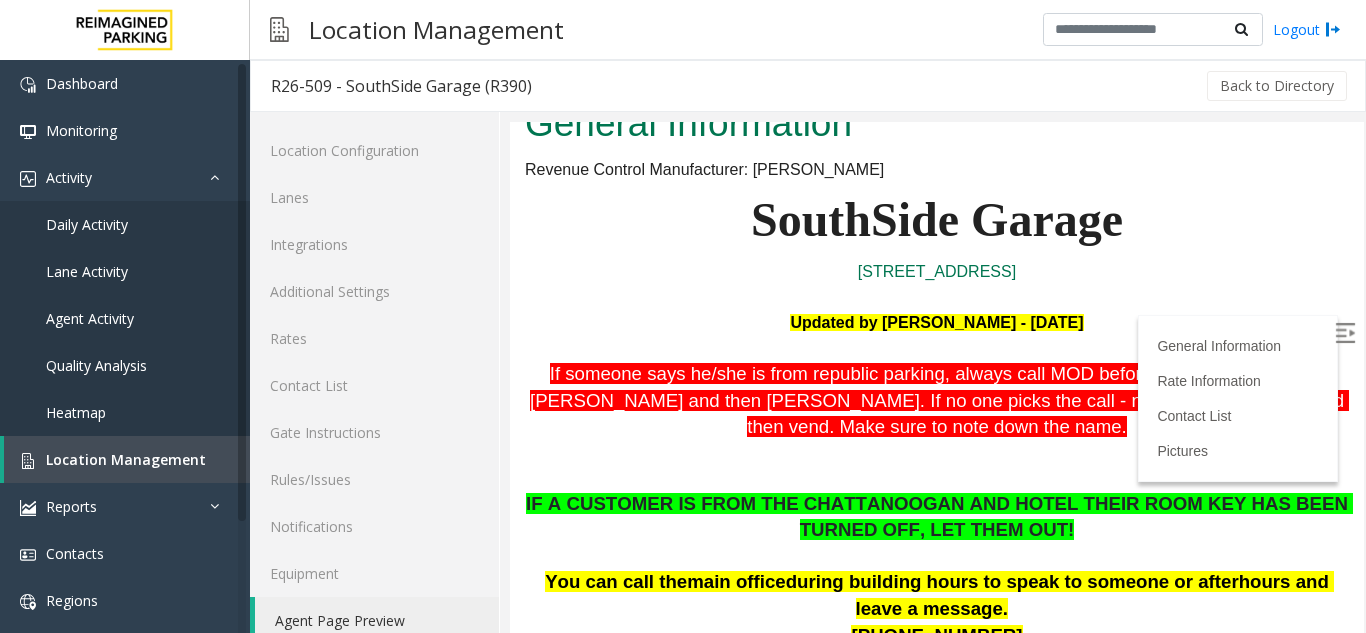 click on "If someone says he/she is from republic parking, always call MOD before vending . Always call Rebecca and then Marie. If no one picks the call - note down the details and then vend. Make sure to note down the name." at bounding box center (937, 401) 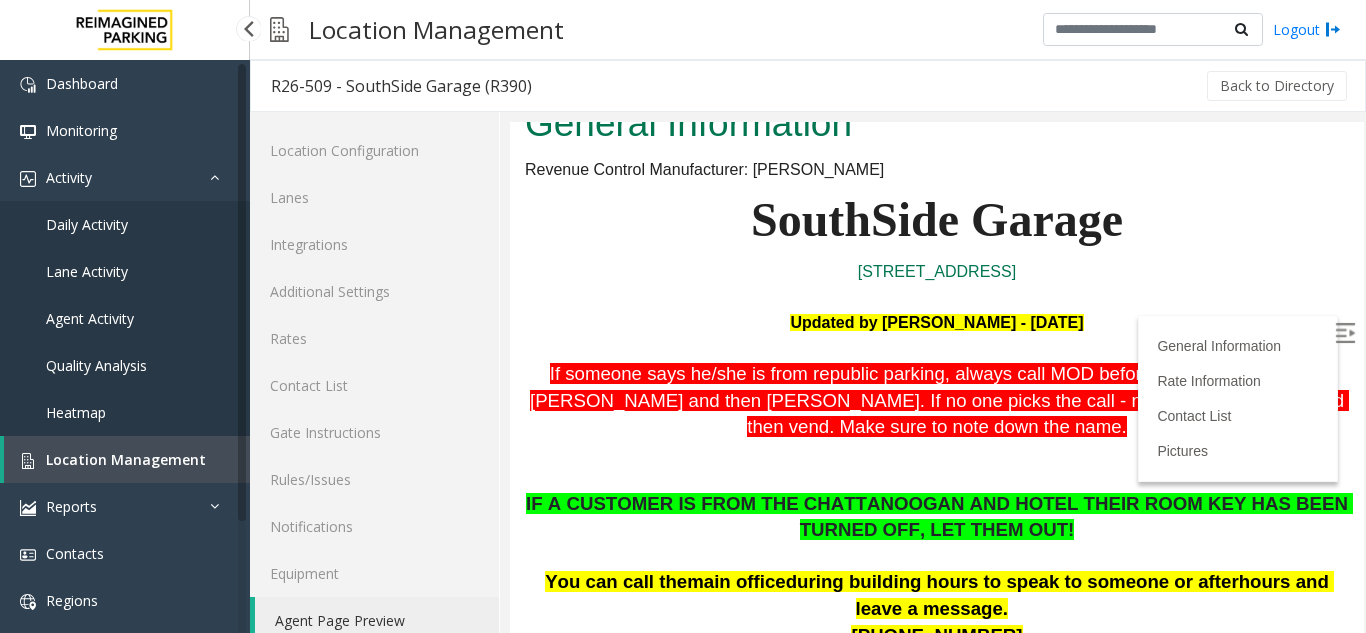 click on "Location Management" at bounding box center (126, 459) 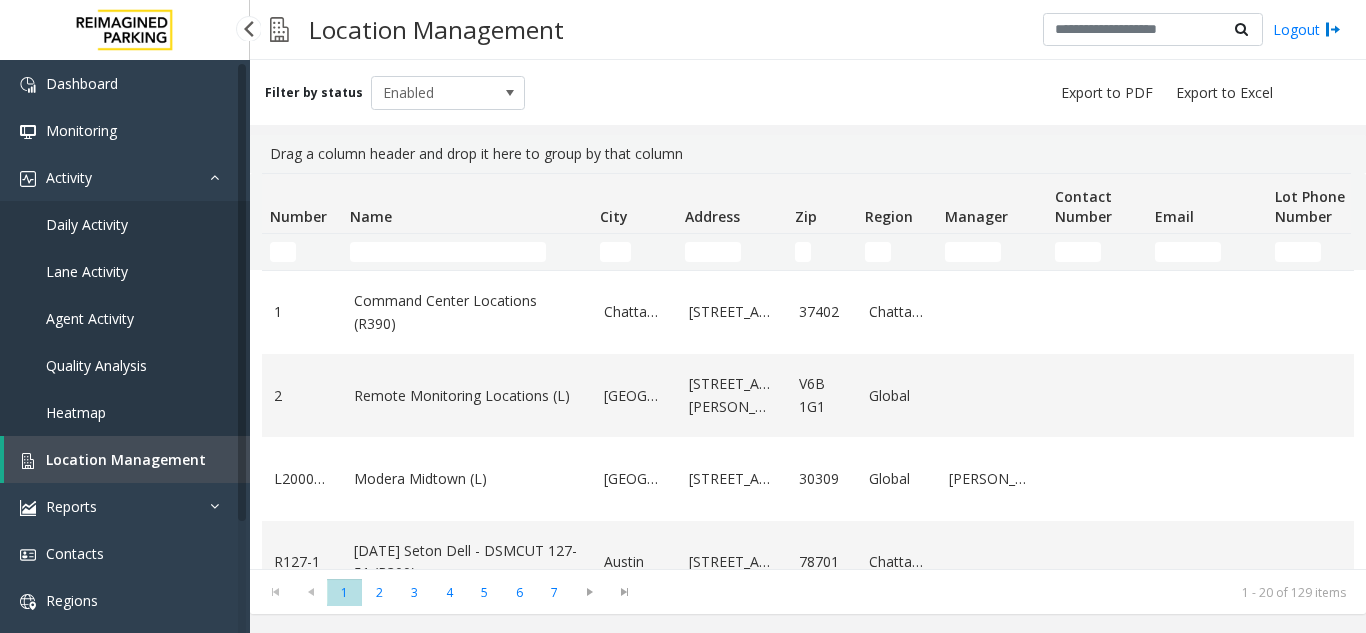 click on "Location Management" at bounding box center (127, 459) 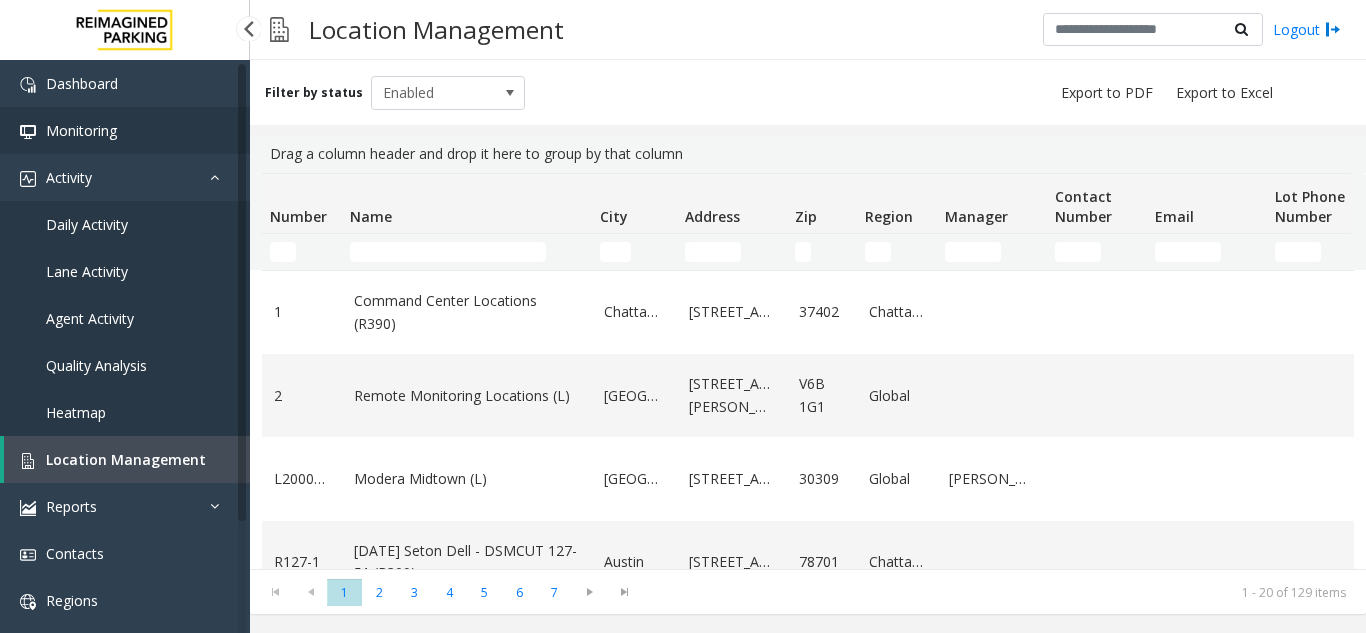 click on "Monitoring" at bounding box center [125, 130] 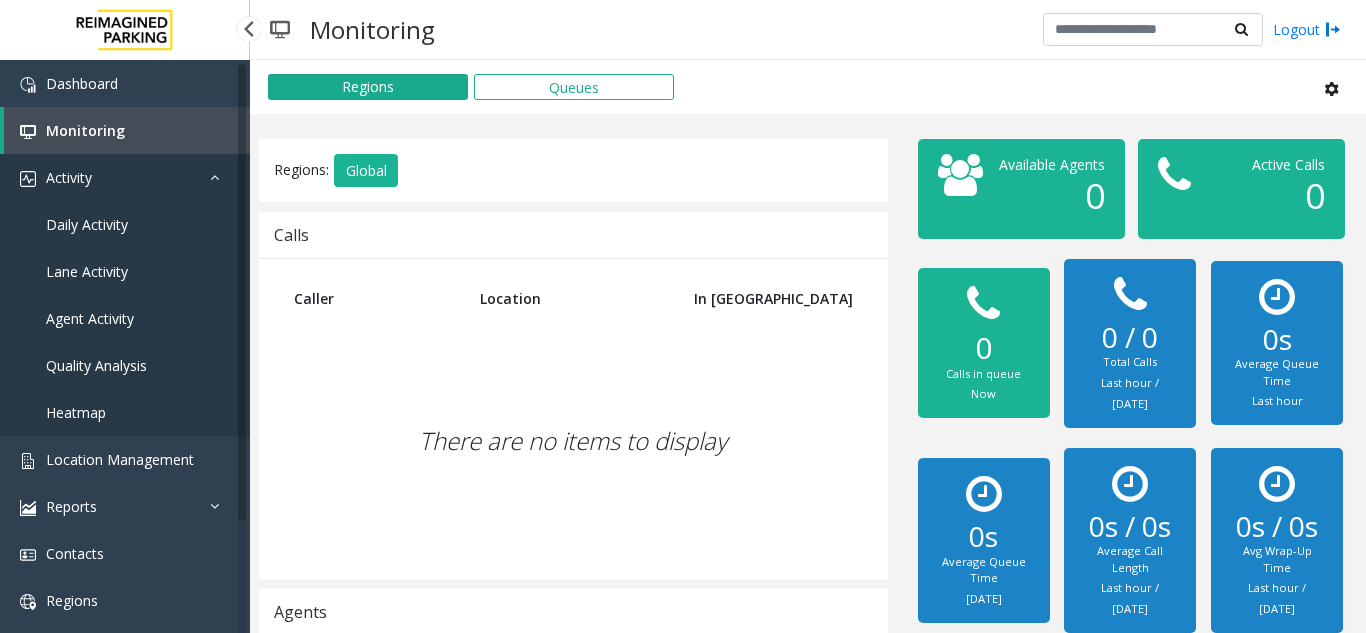 click on "Activity" at bounding box center [125, 177] 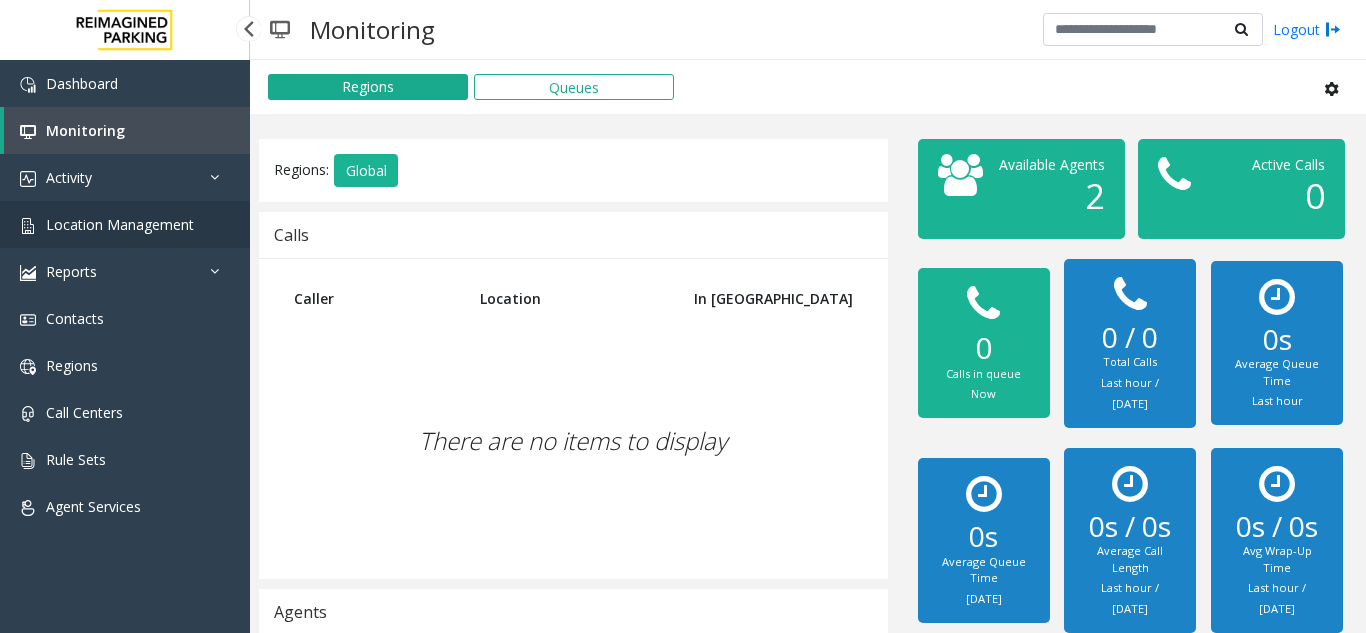 click on "Location Management" at bounding box center (120, 224) 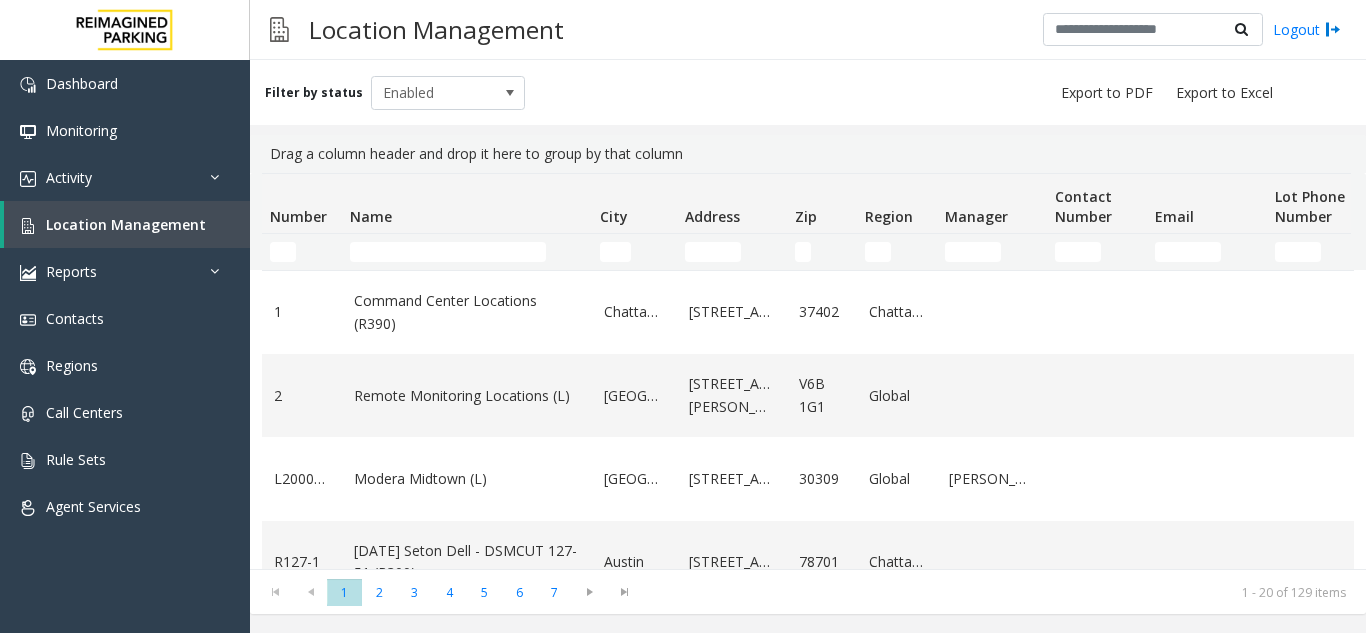 drag, startPoint x: 767, startPoint y: 41, endPoint x: 661, endPoint y: 78, distance: 112.27199 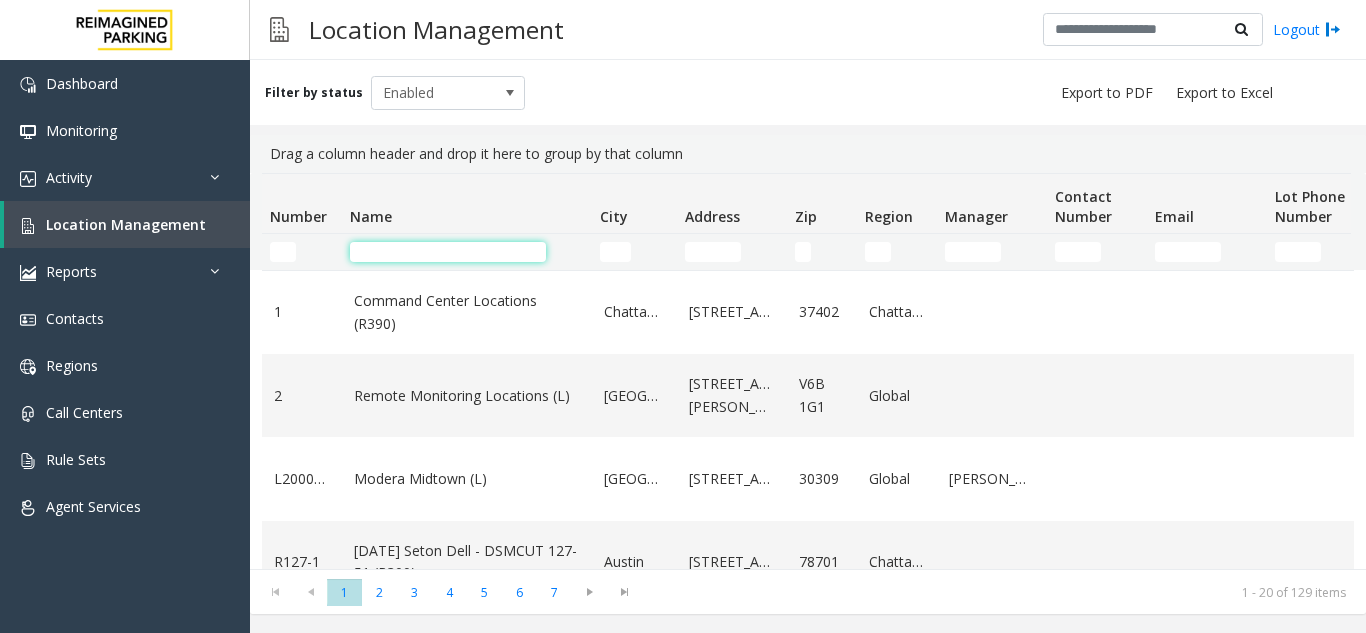 click 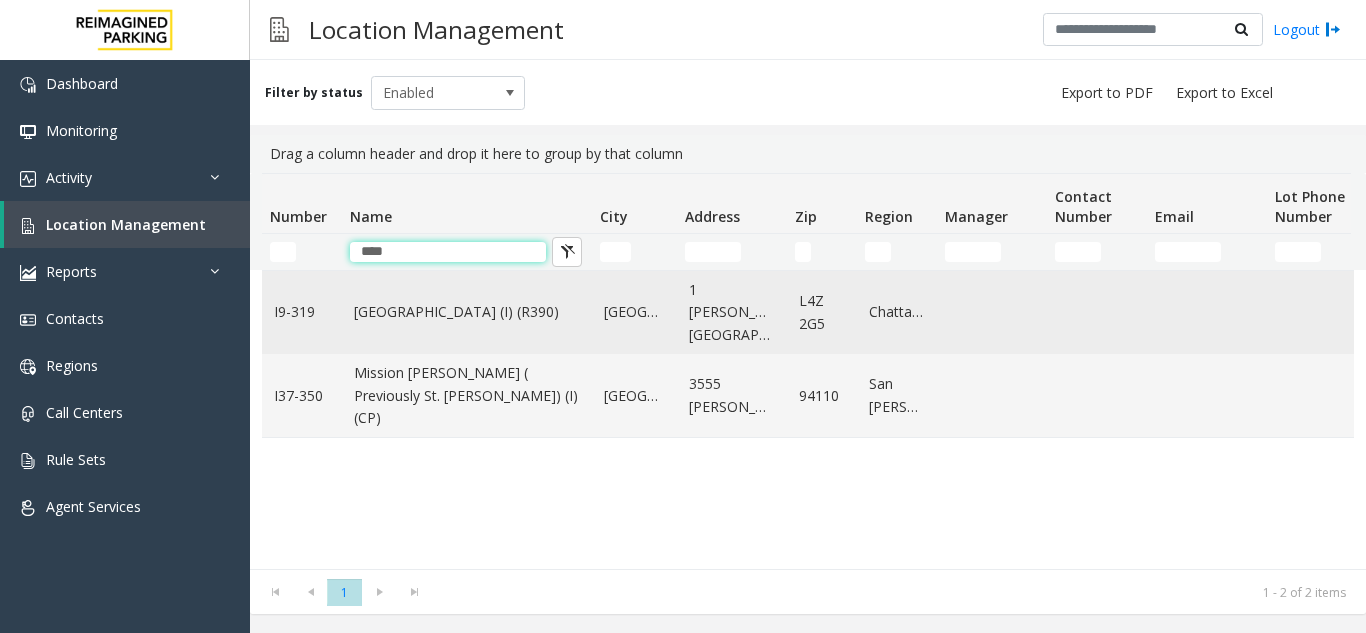 type on "****" 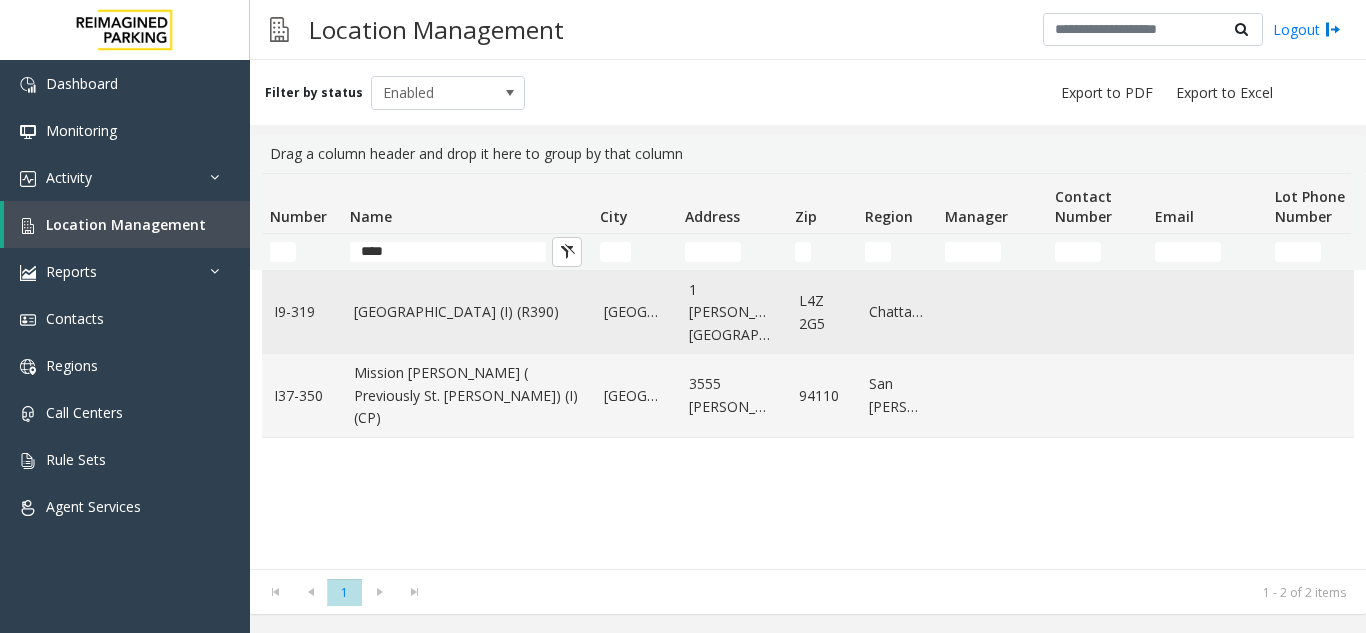 click on "[GEOGRAPHIC_DATA] (I) (R390)" 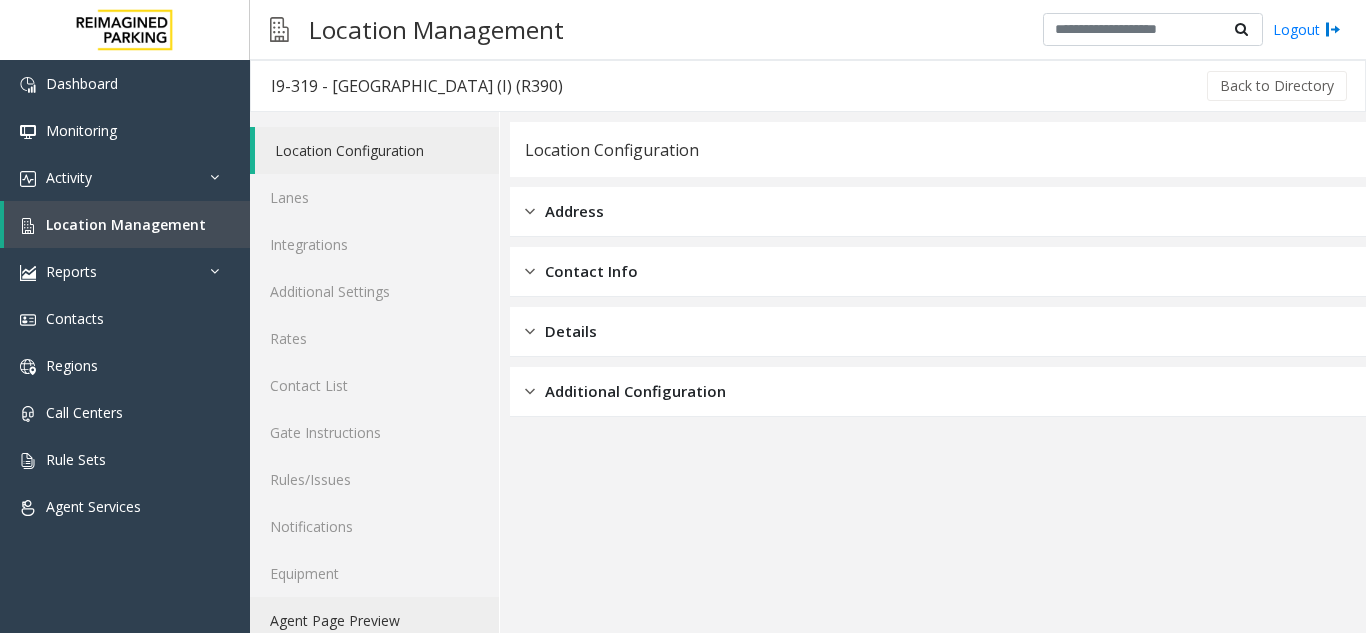 click on "Agent Page Preview" 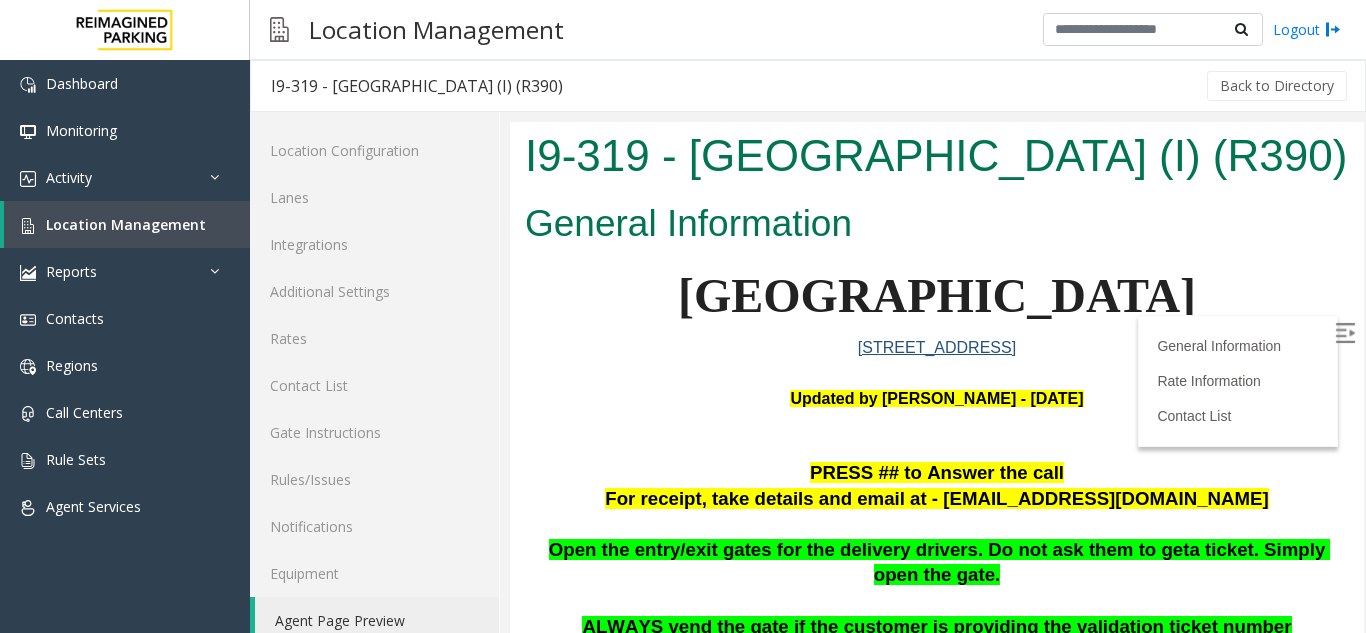 scroll, scrollTop: 0, scrollLeft: 0, axis: both 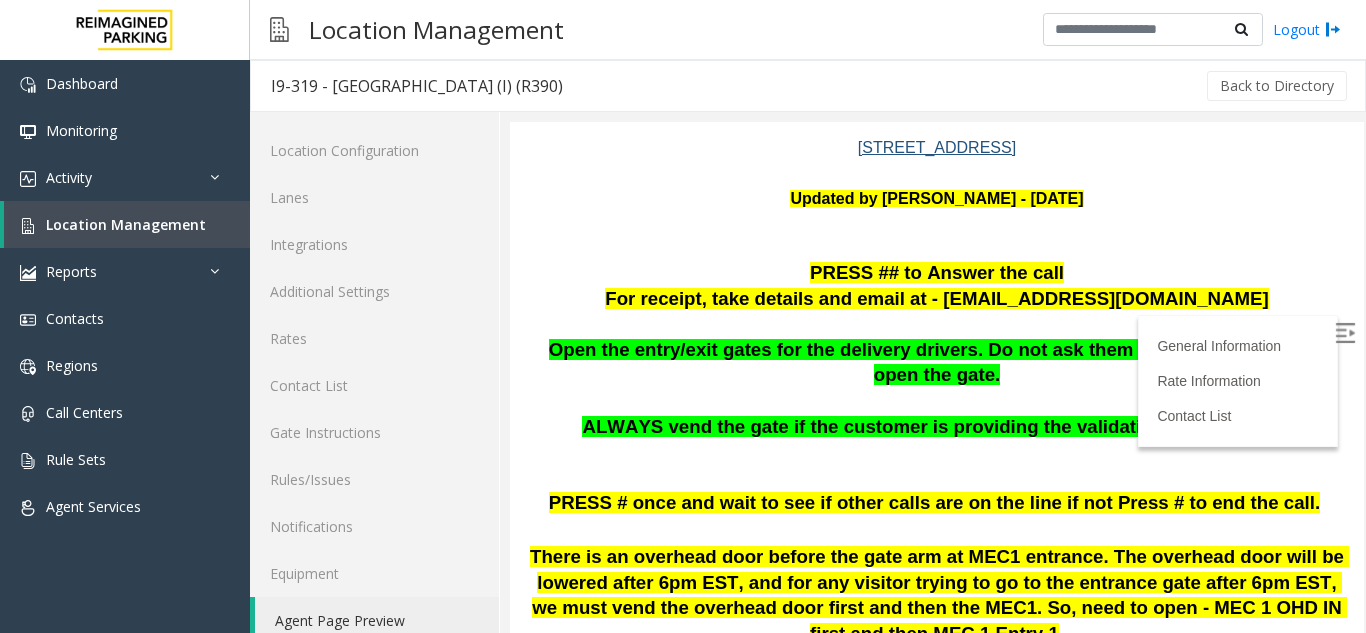 drag, startPoint x: 828, startPoint y: 462, endPoint x: 808, endPoint y: 481, distance: 27.58623 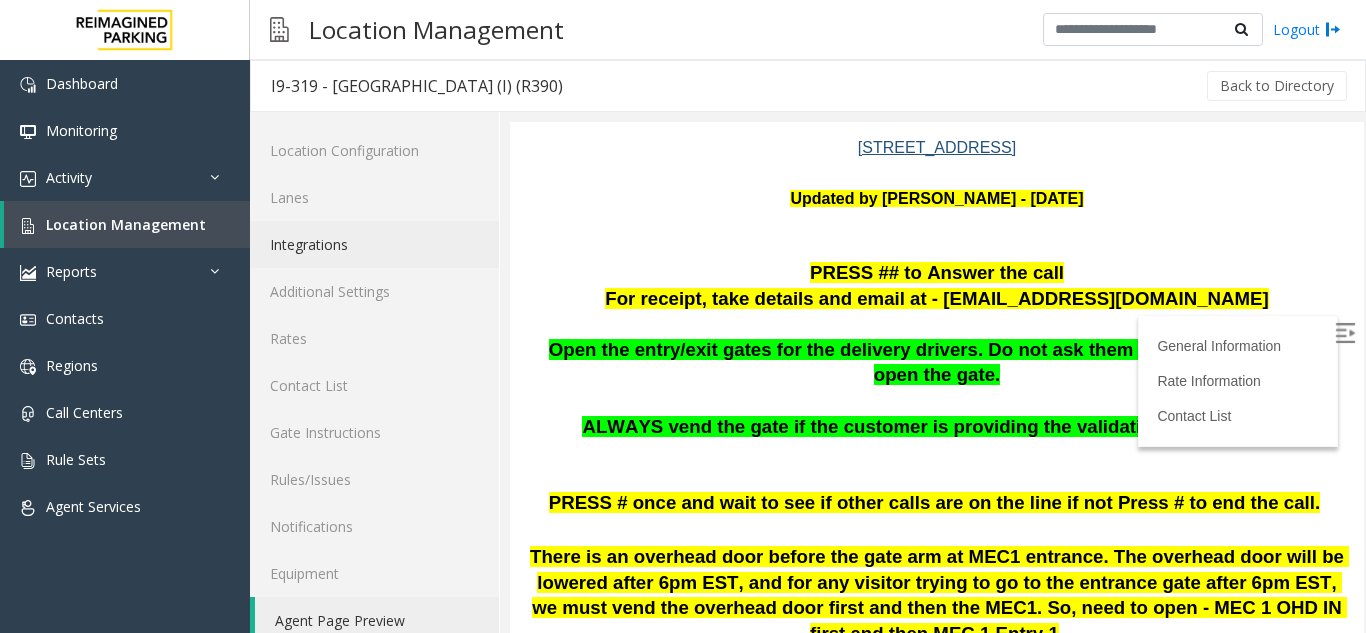 click on "Integrations" 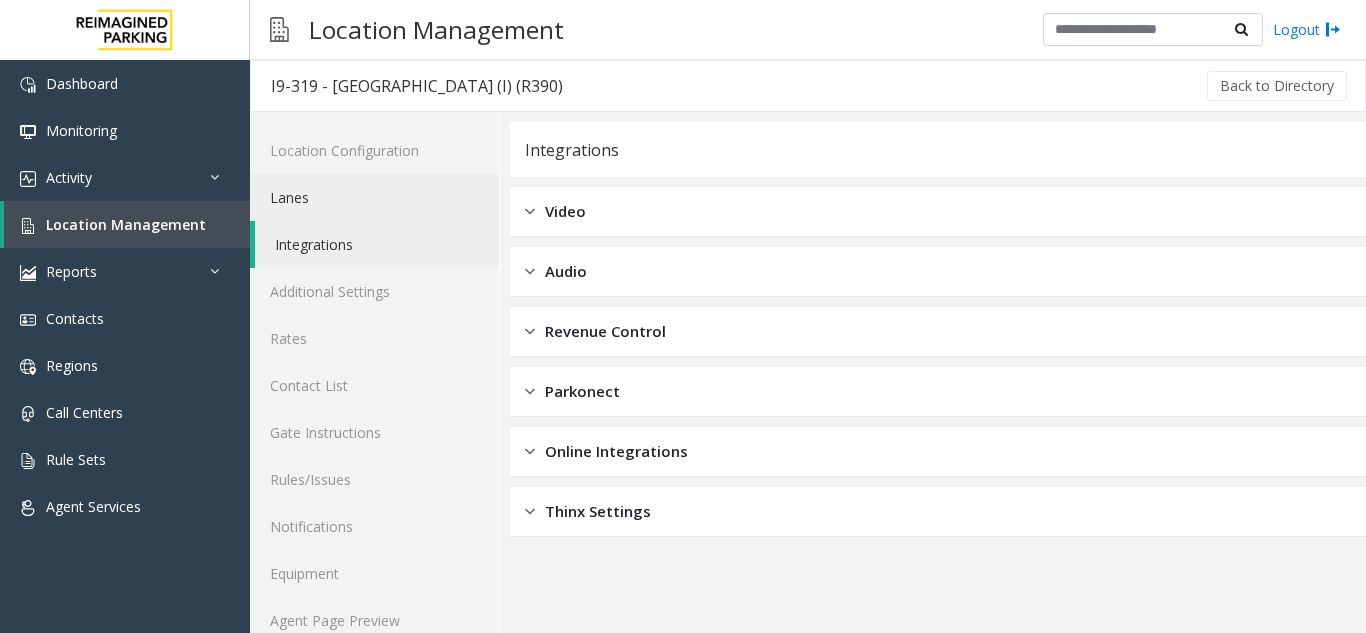 click on "Lanes" 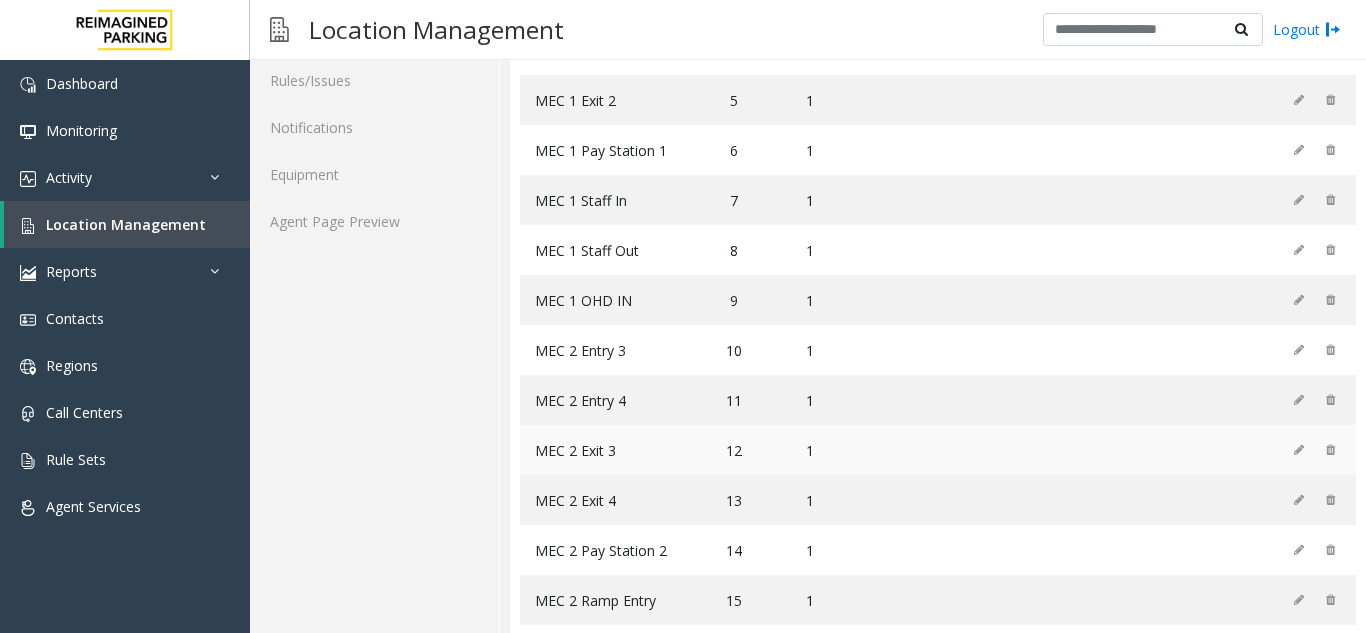 scroll, scrollTop: 400, scrollLeft: 0, axis: vertical 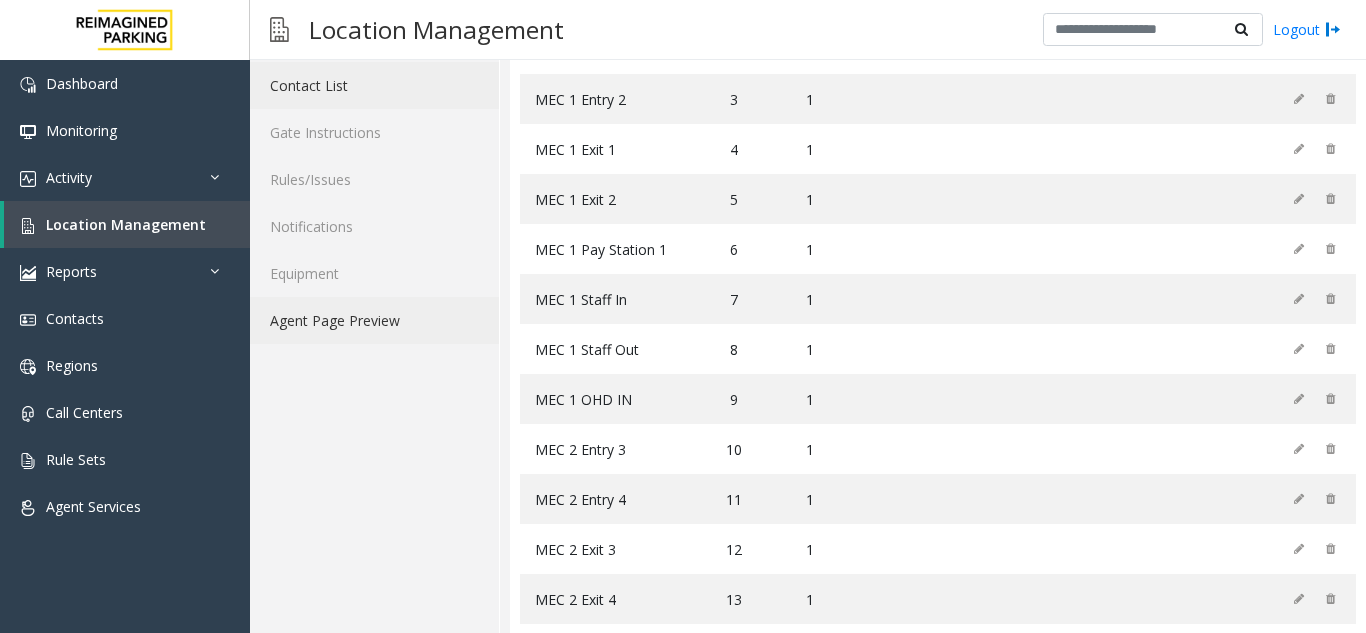 click on "Agent Page Preview" 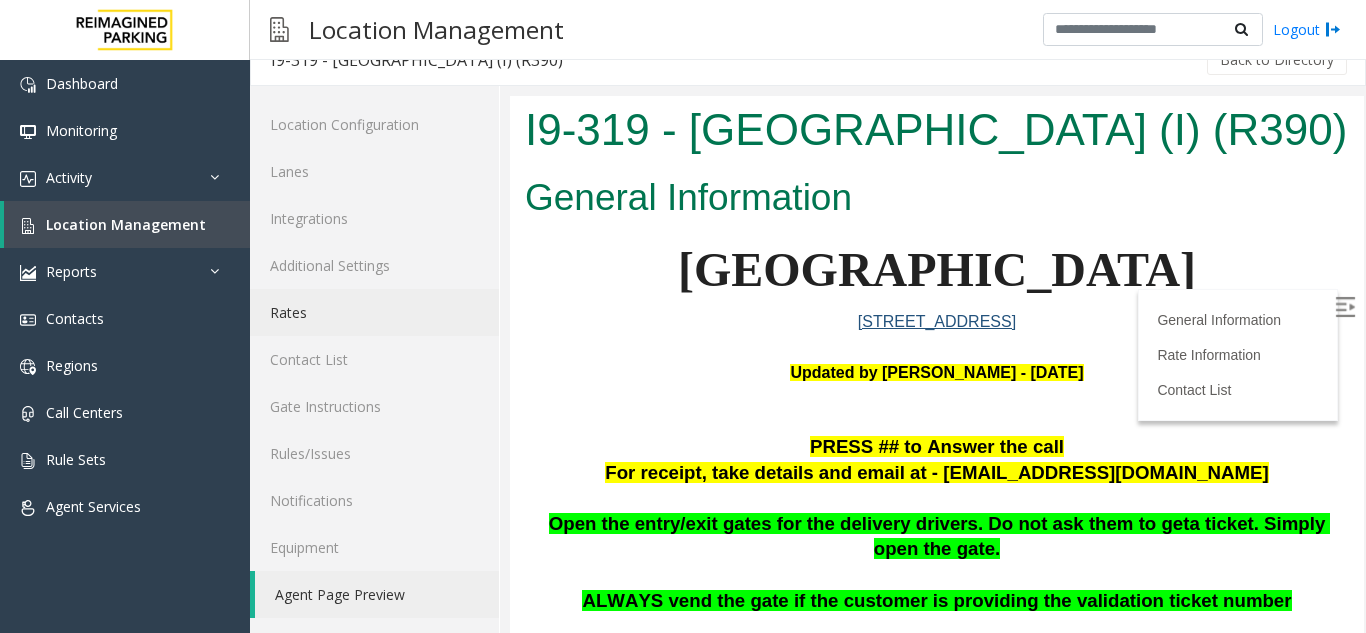 scroll, scrollTop: 0, scrollLeft: 0, axis: both 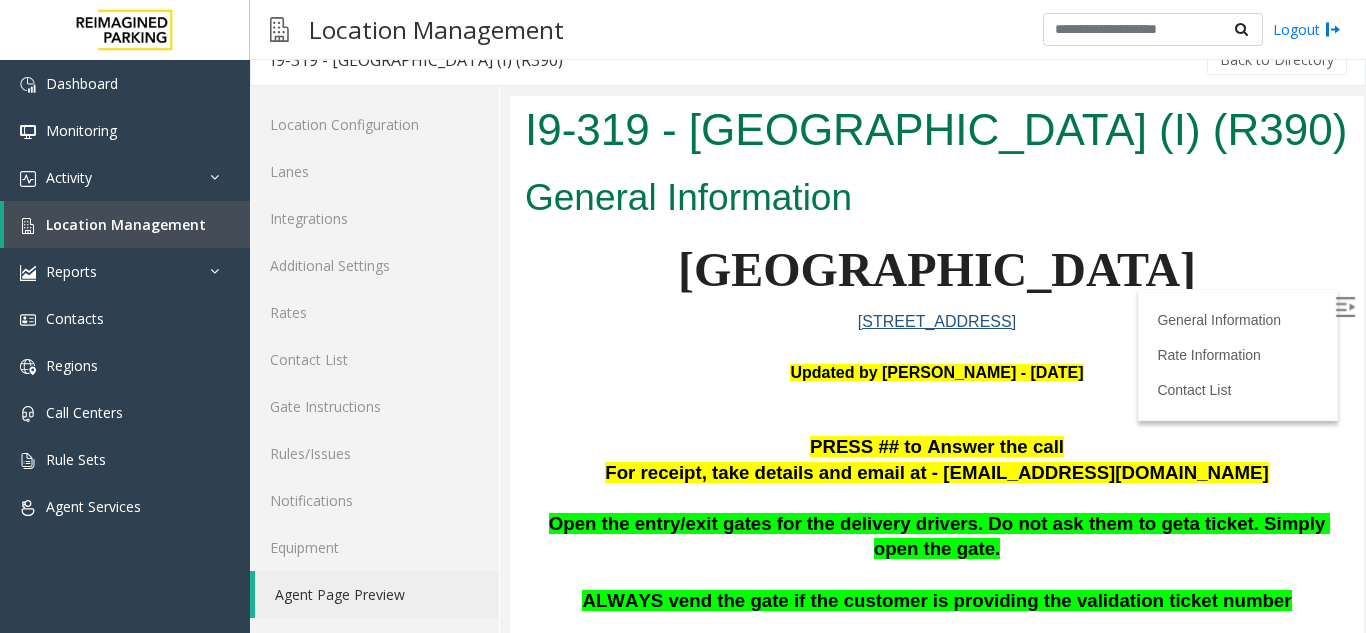 click at bounding box center [1345, 307] 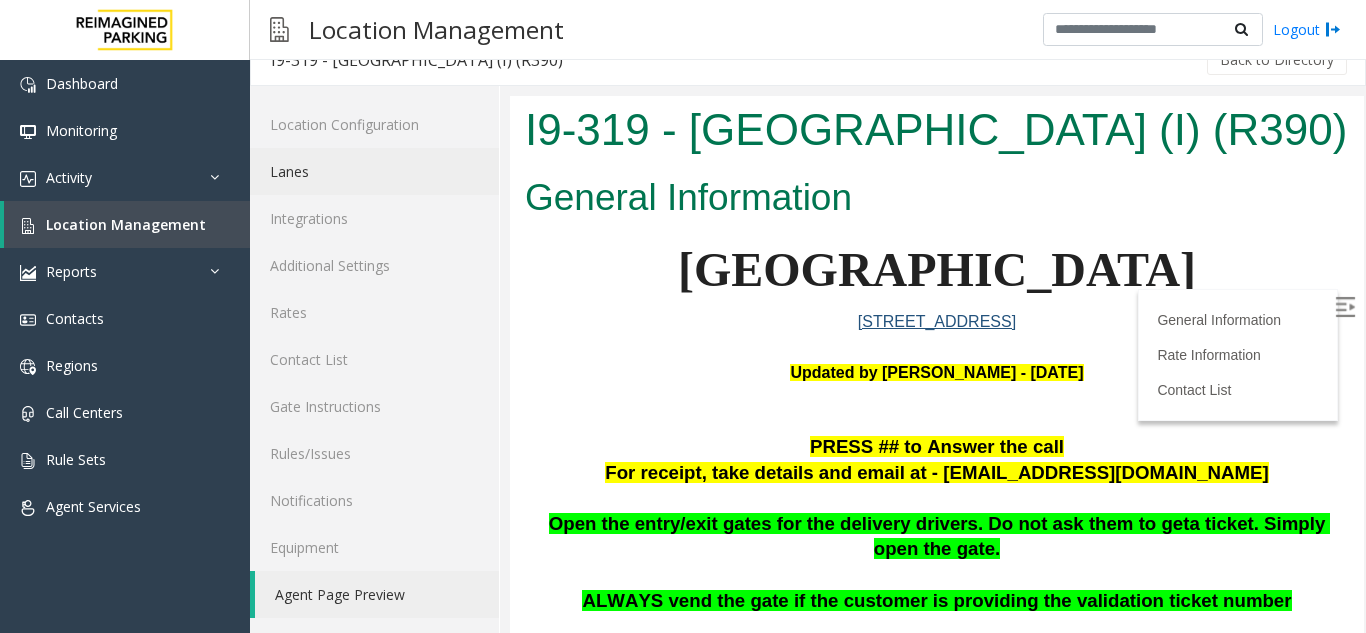 click on "Lanes" 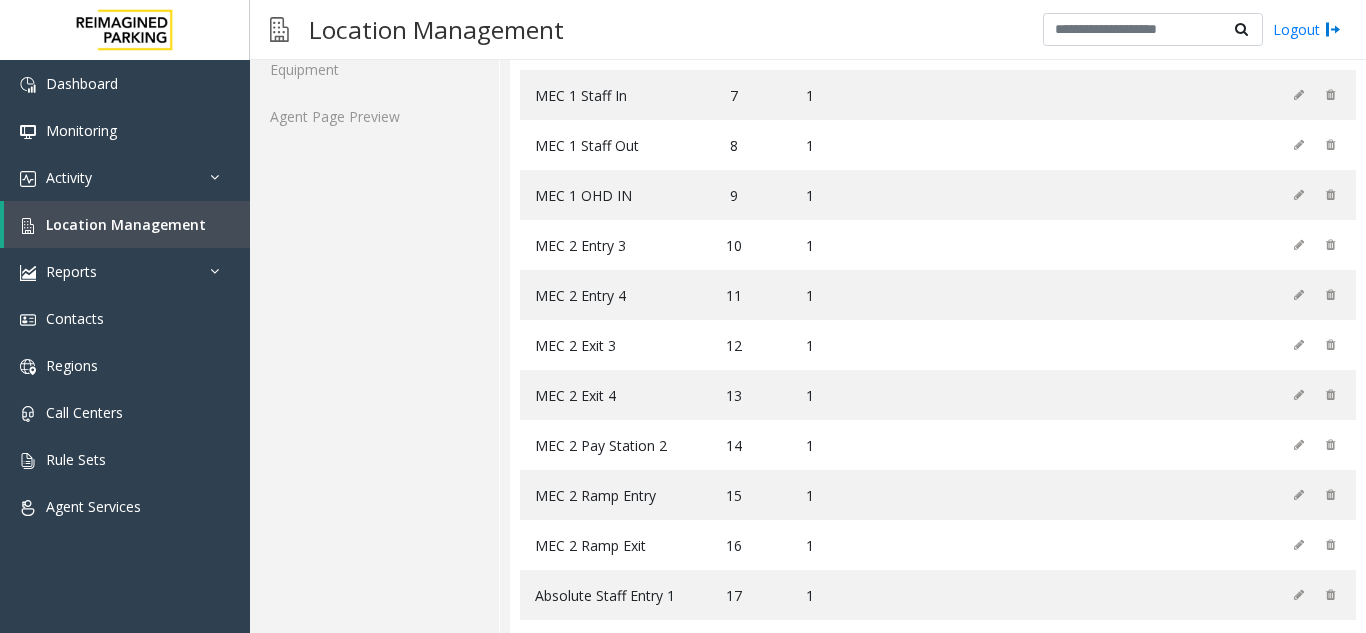 scroll, scrollTop: 426, scrollLeft: 0, axis: vertical 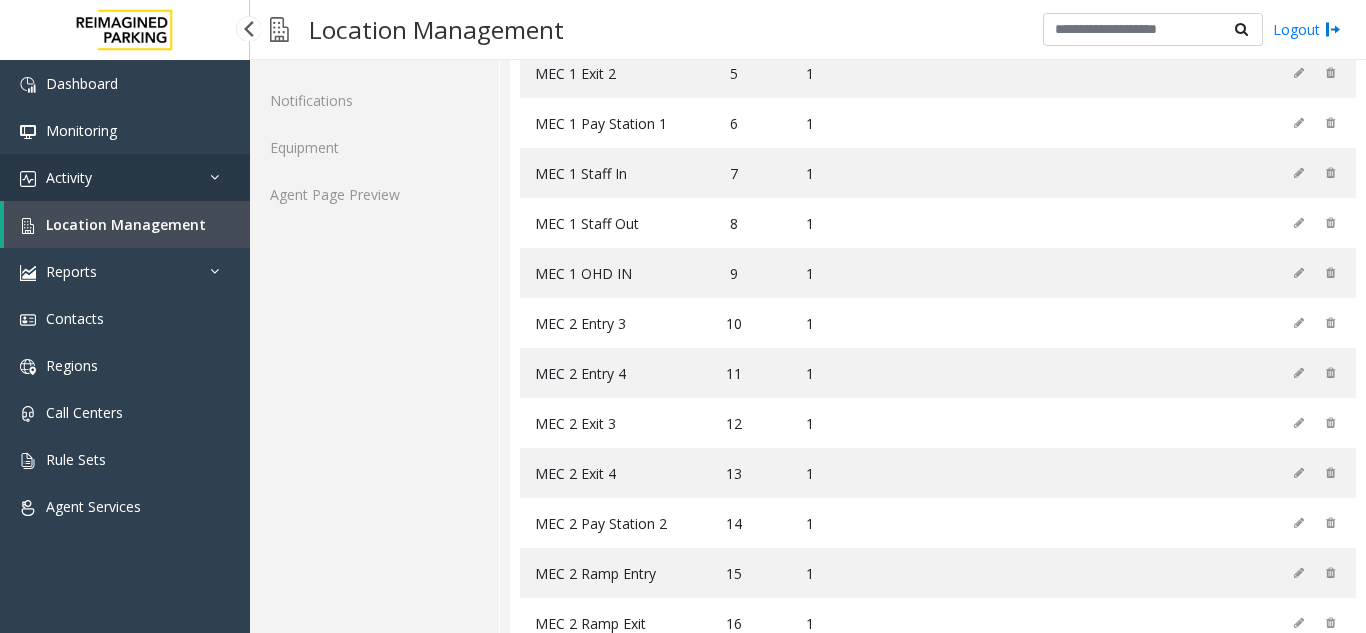 click on "Activity" at bounding box center [125, 177] 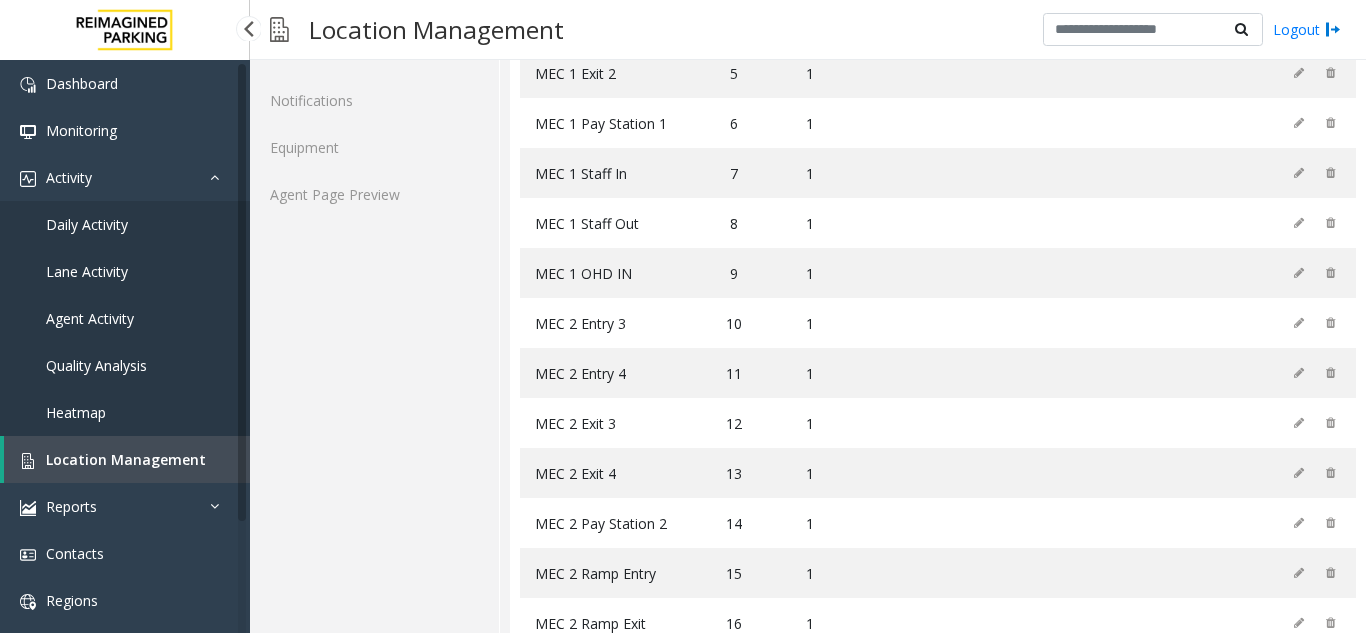 click on "Daily Activity" at bounding box center [125, 224] 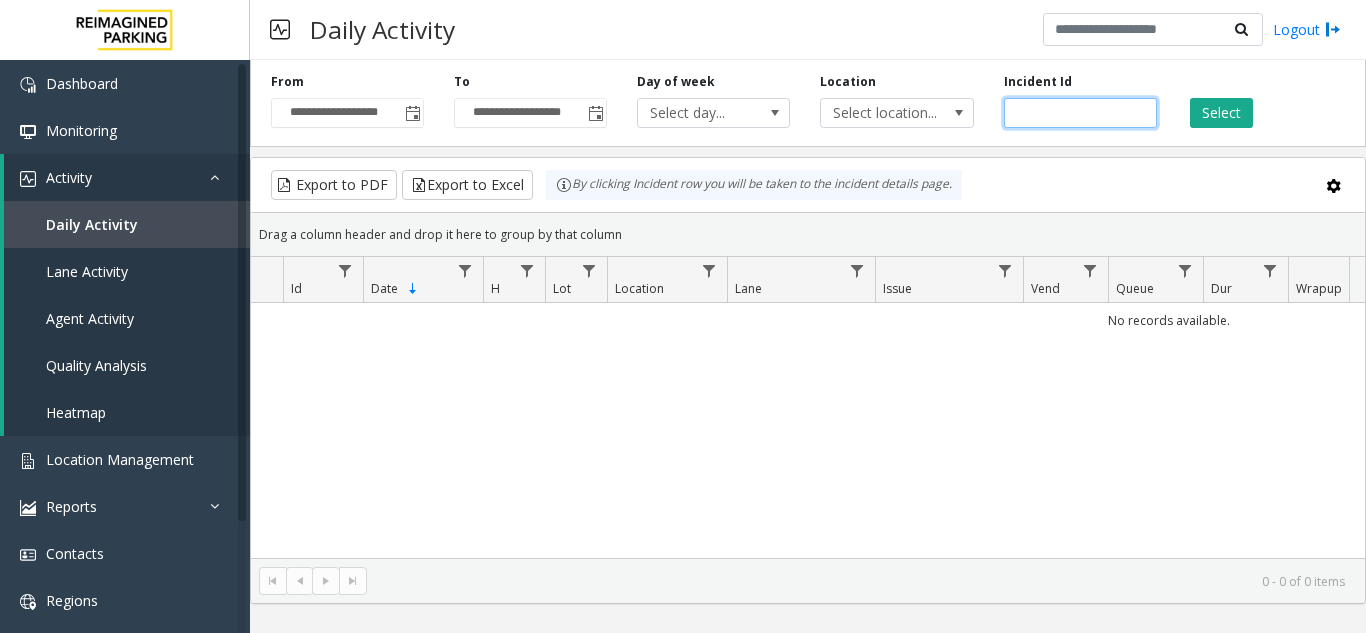 click 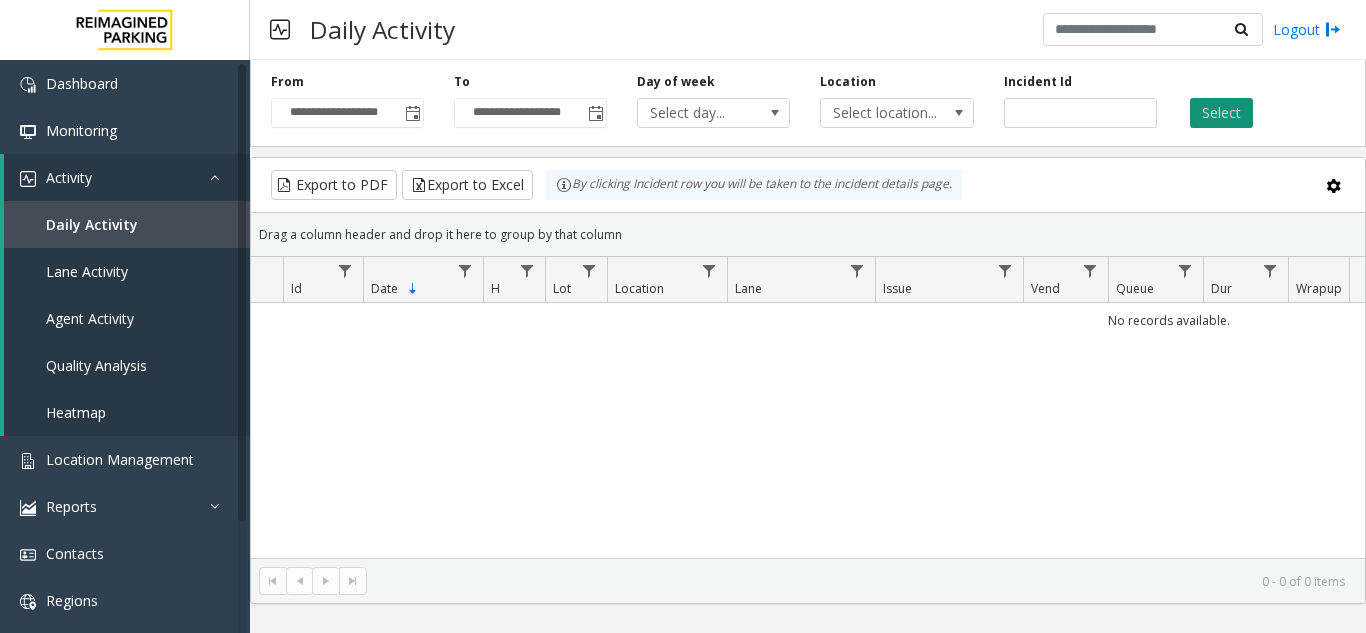 click on "Select" 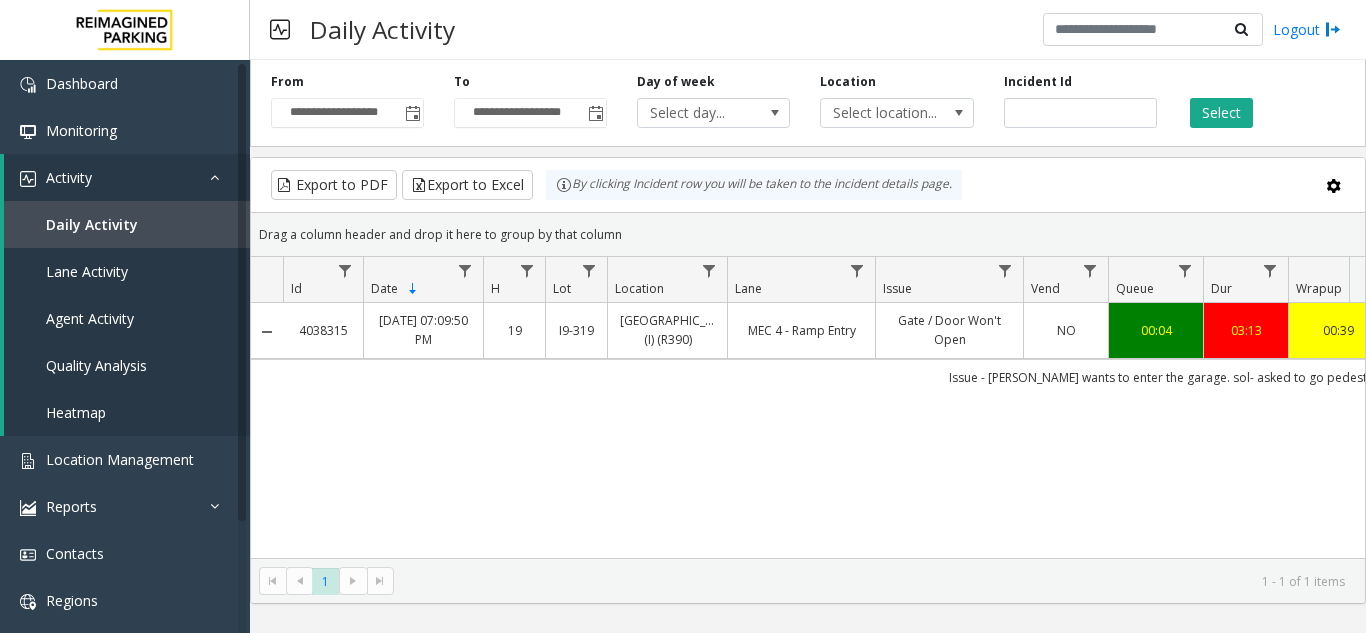 scroll, scrollTop: 0, scrollLeft: 343, axis: horizontal 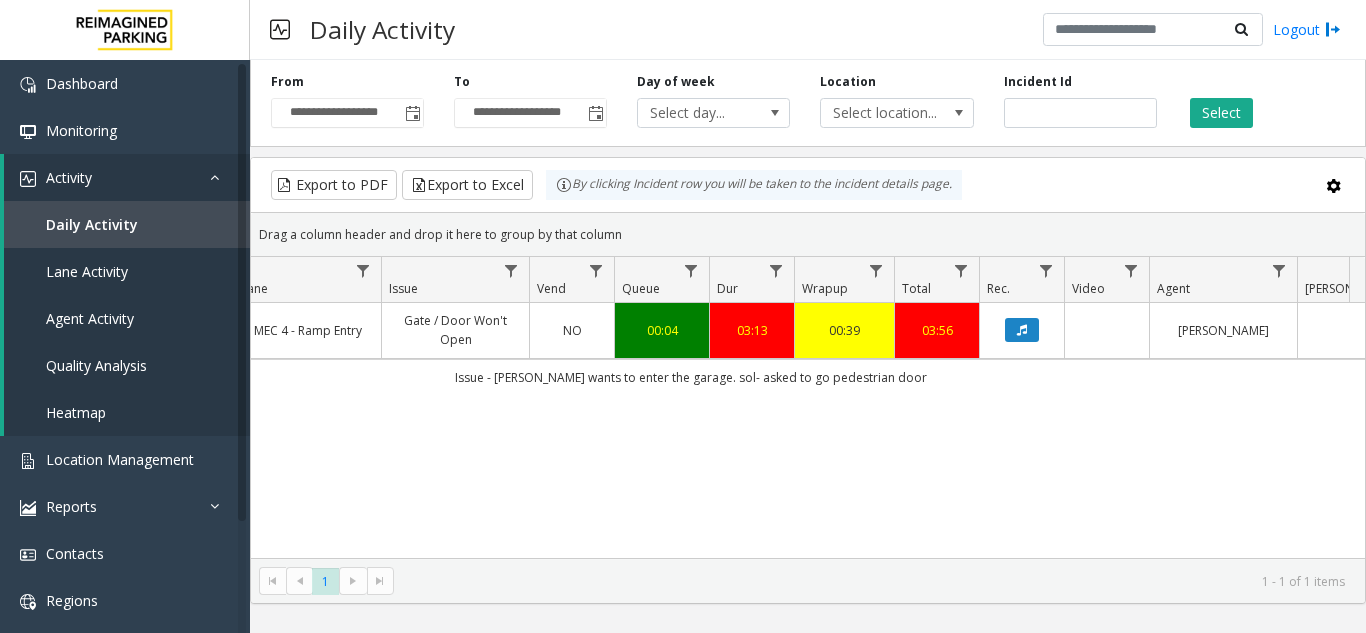 drag, startPoint x: 654, startPoint y: 513, endPoint x: 635, endPoint y: 510, distance: 19.235384 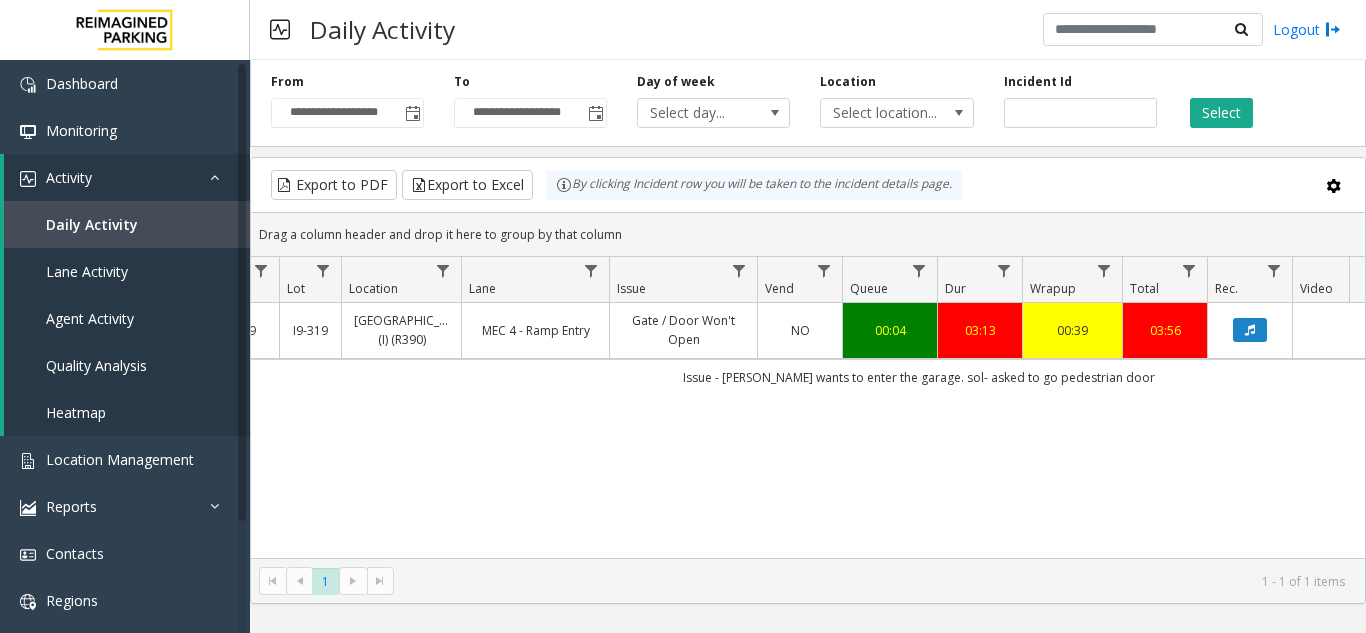 scroll, scrollTop: 0, scrollLeft: 182, axis: horizontal 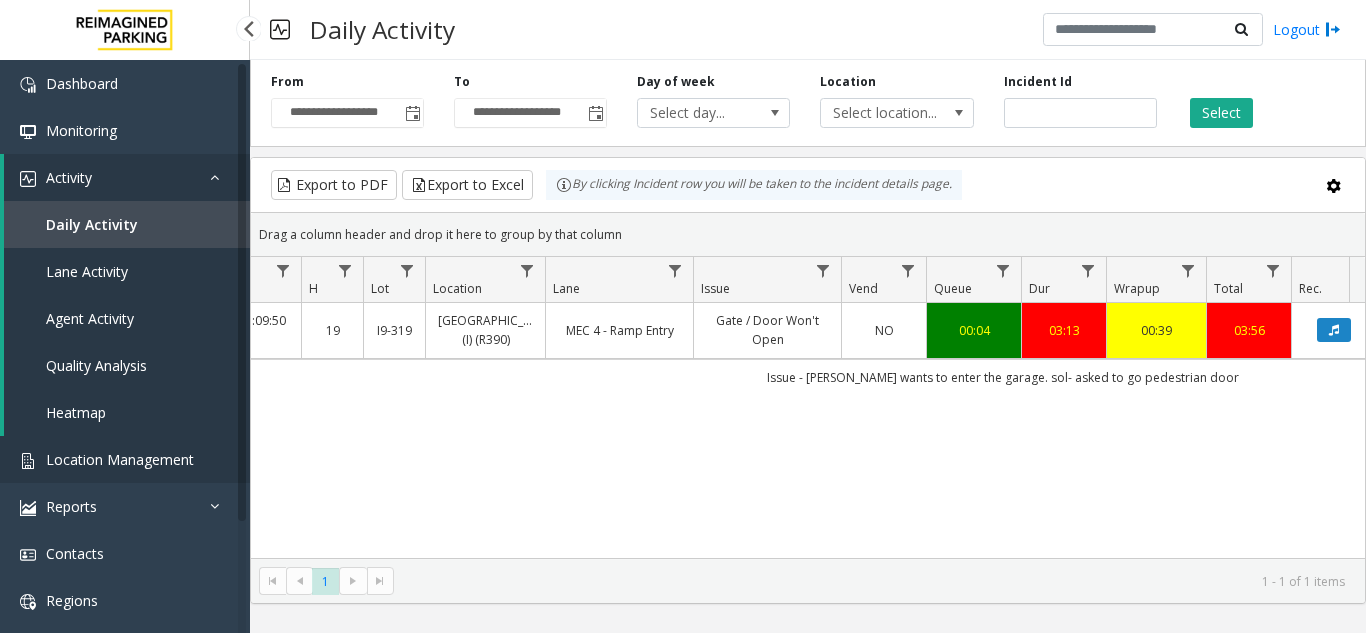 click on "Location Management" at bounding box center [120, 459] 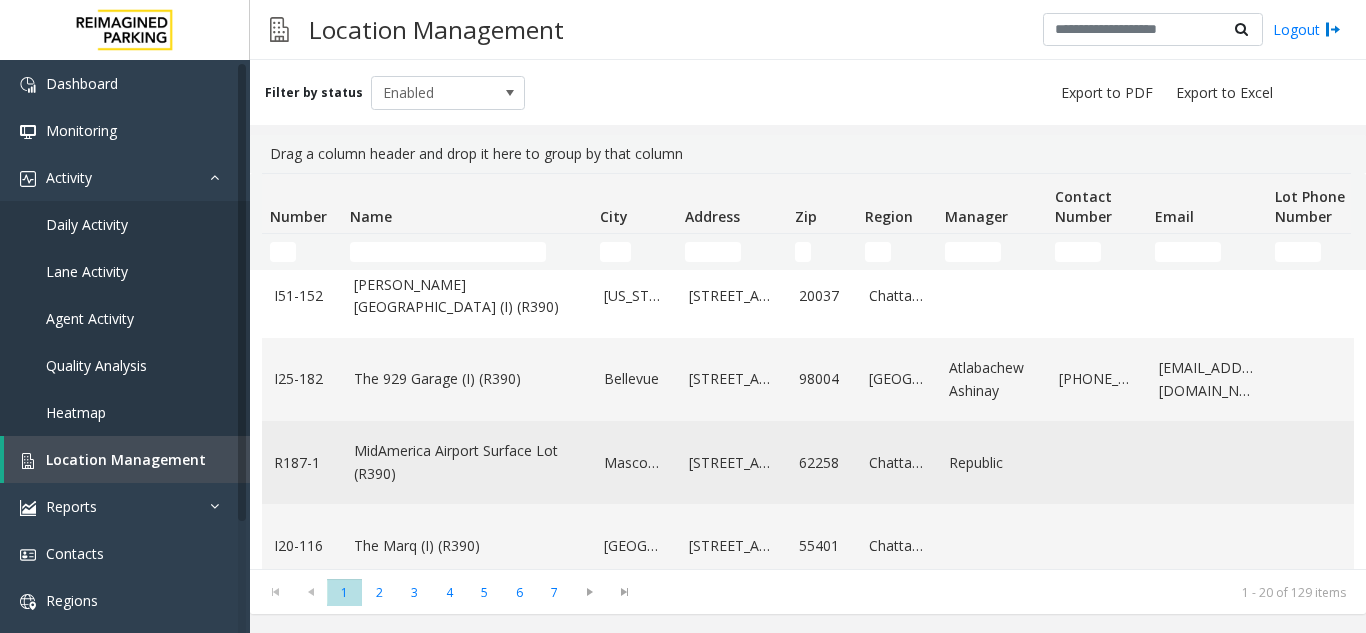 scroll, scrollTop: 82, scrollLeft: 0, axis: vertical 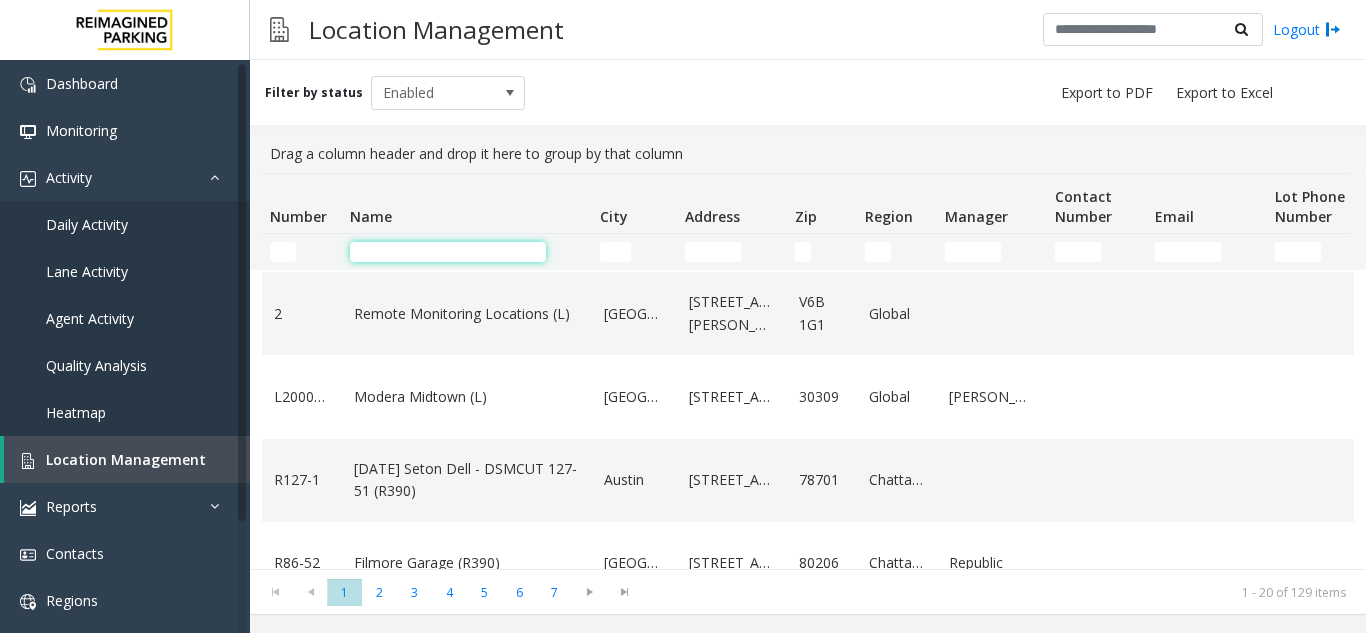 drag, startPoint x: 467, startPoint y: 260, endPoint x: 488, endPoint y: 242, distance: 27.658634 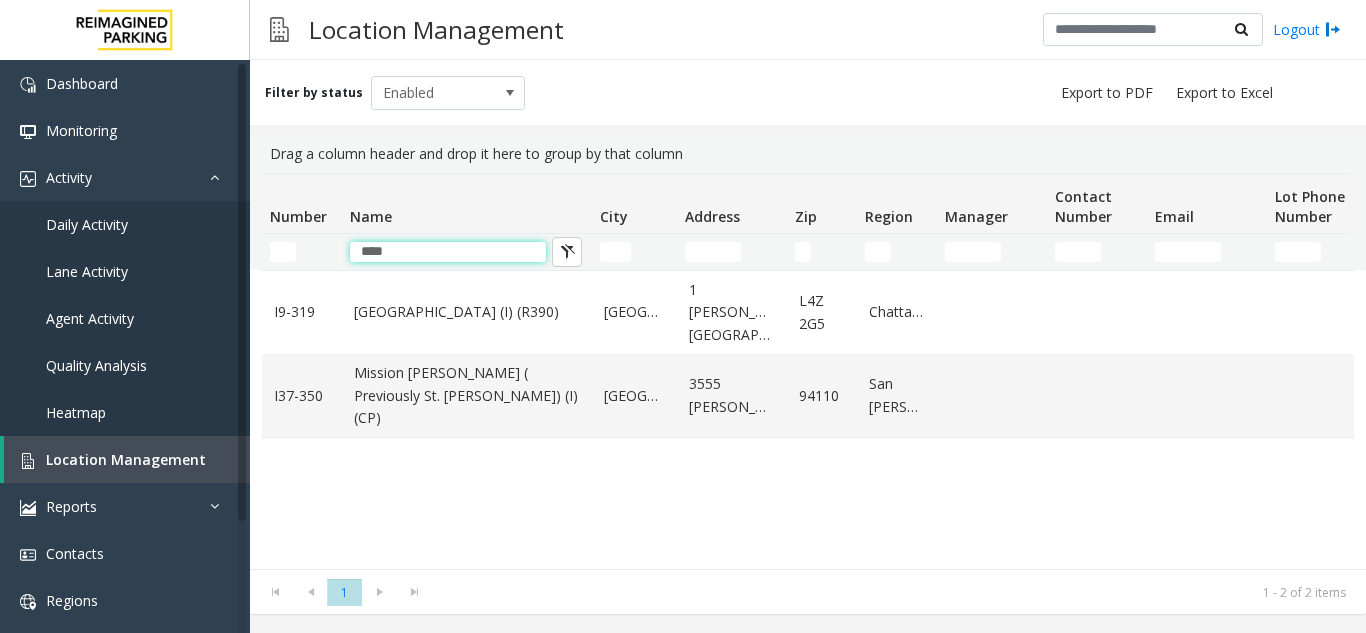 scroll, scrollTop: 0, scrollLeft: 0, axis: both 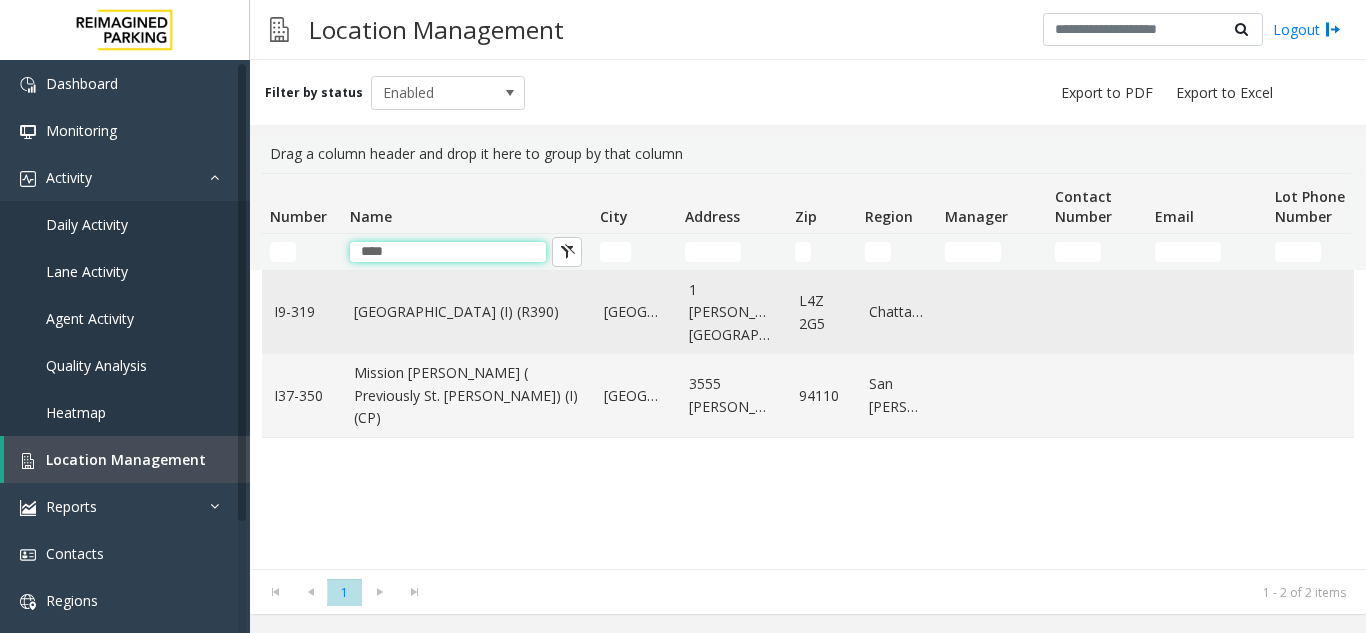 type on "****" 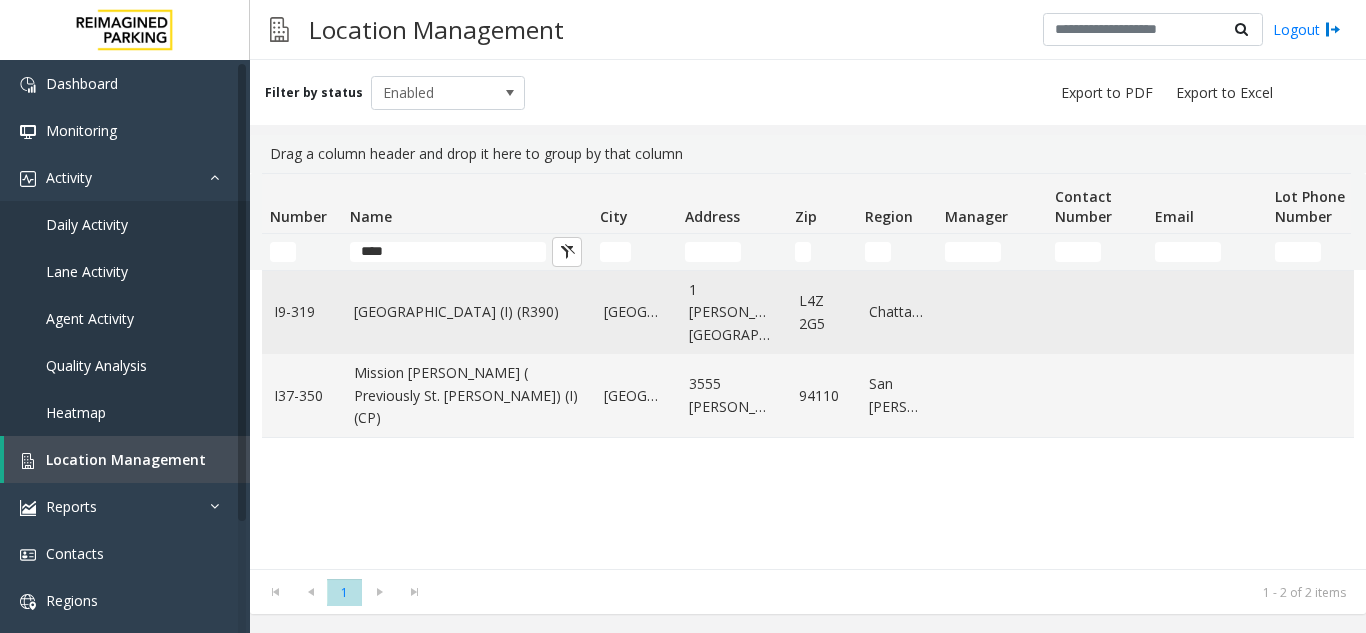 click on "[GEOGRAPHIC_DATA] (I) (R390)" 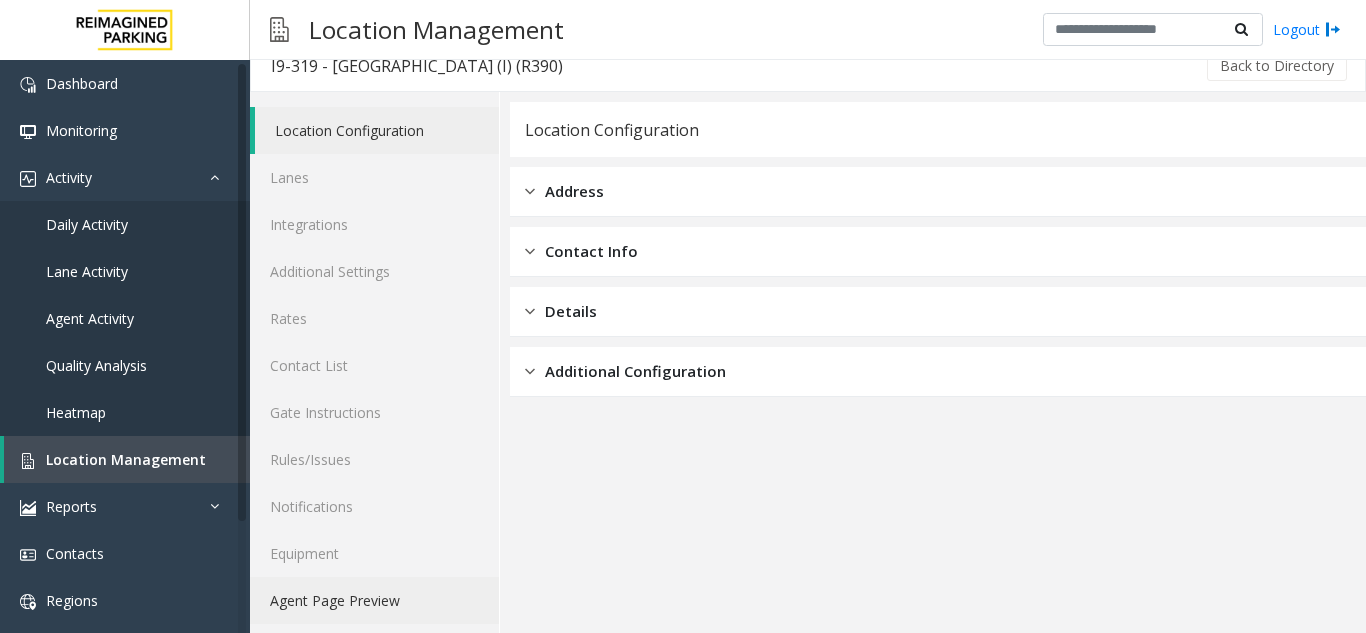 scroll, scrollTop: 26, scrollLeft: 0, axis: vertical 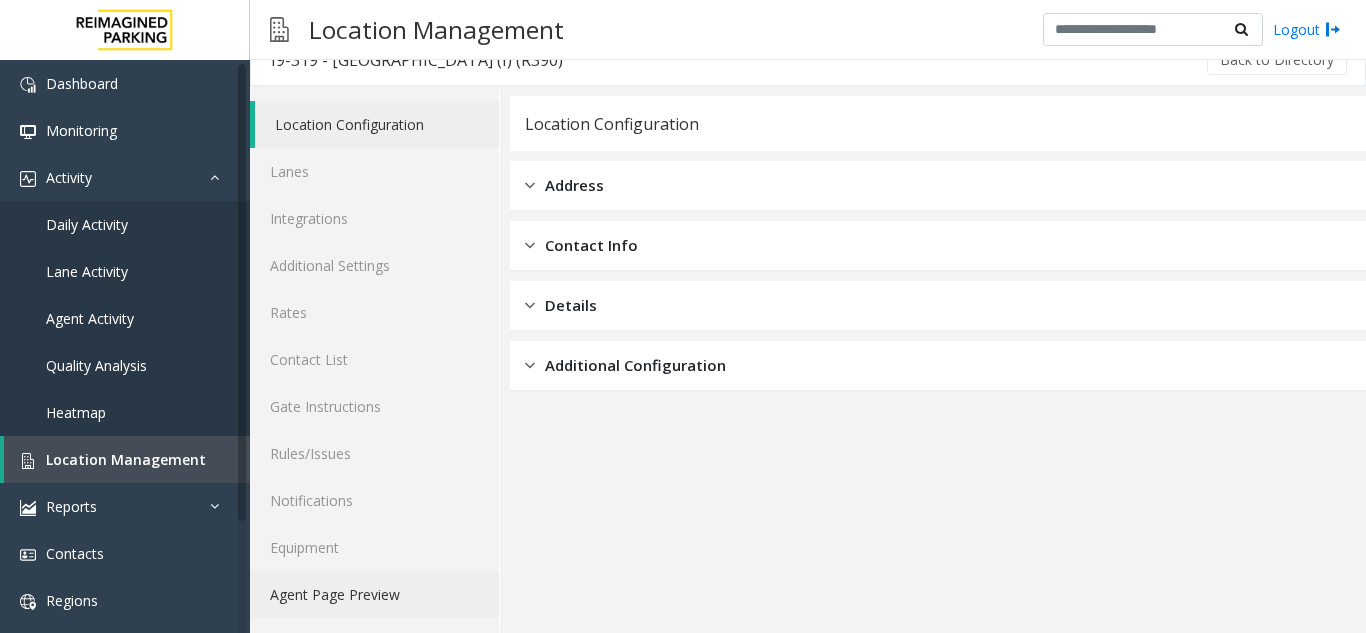 click on "Agent Page Preview" 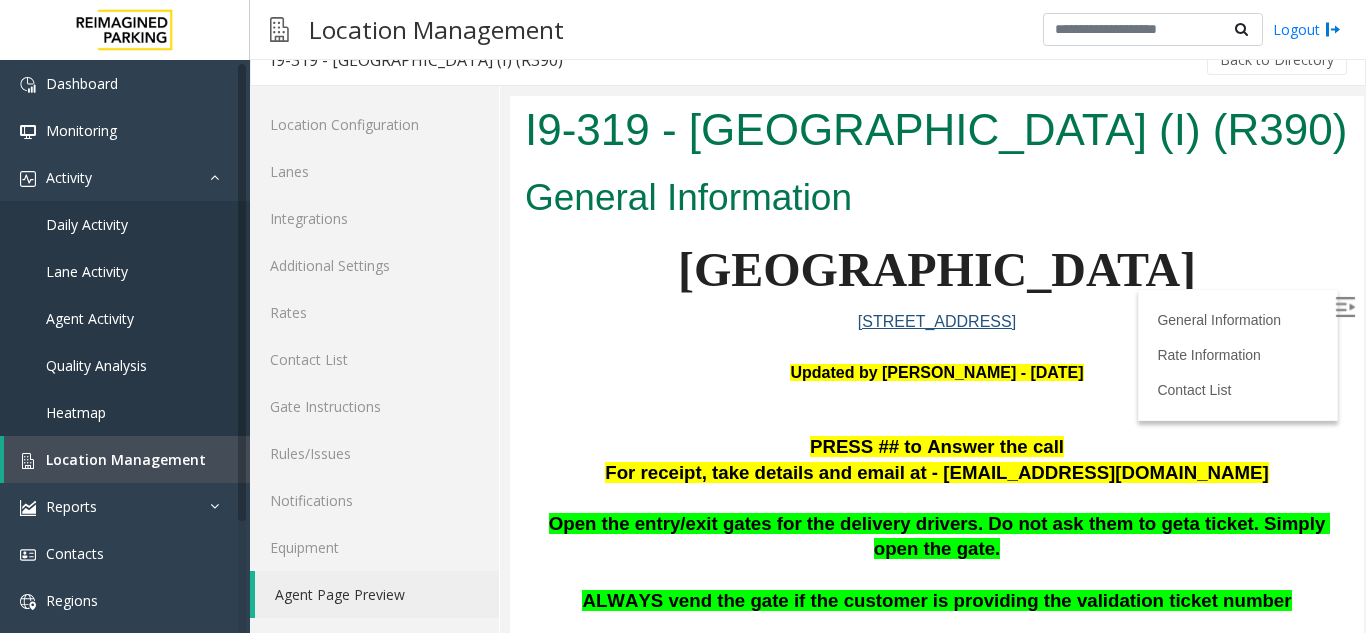 scroll, scrollTop: 0, scrollLeft: 0, axis: both 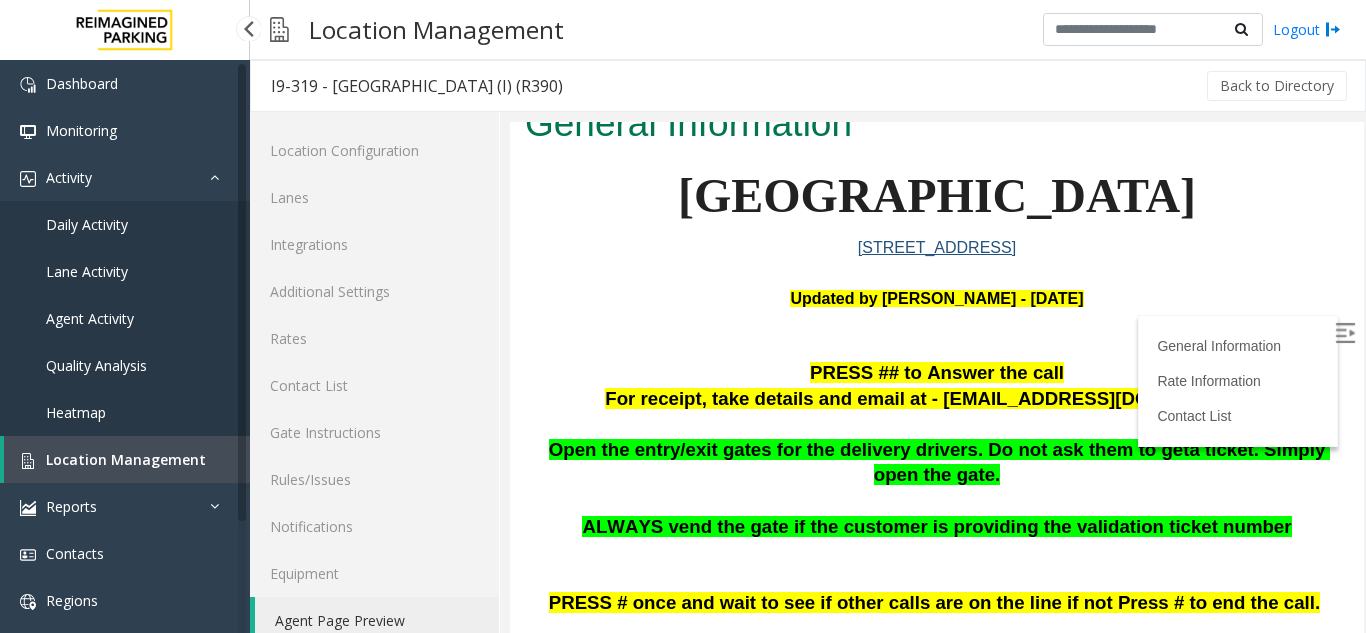 click on "Location Management" at bounding box center (126, 459) 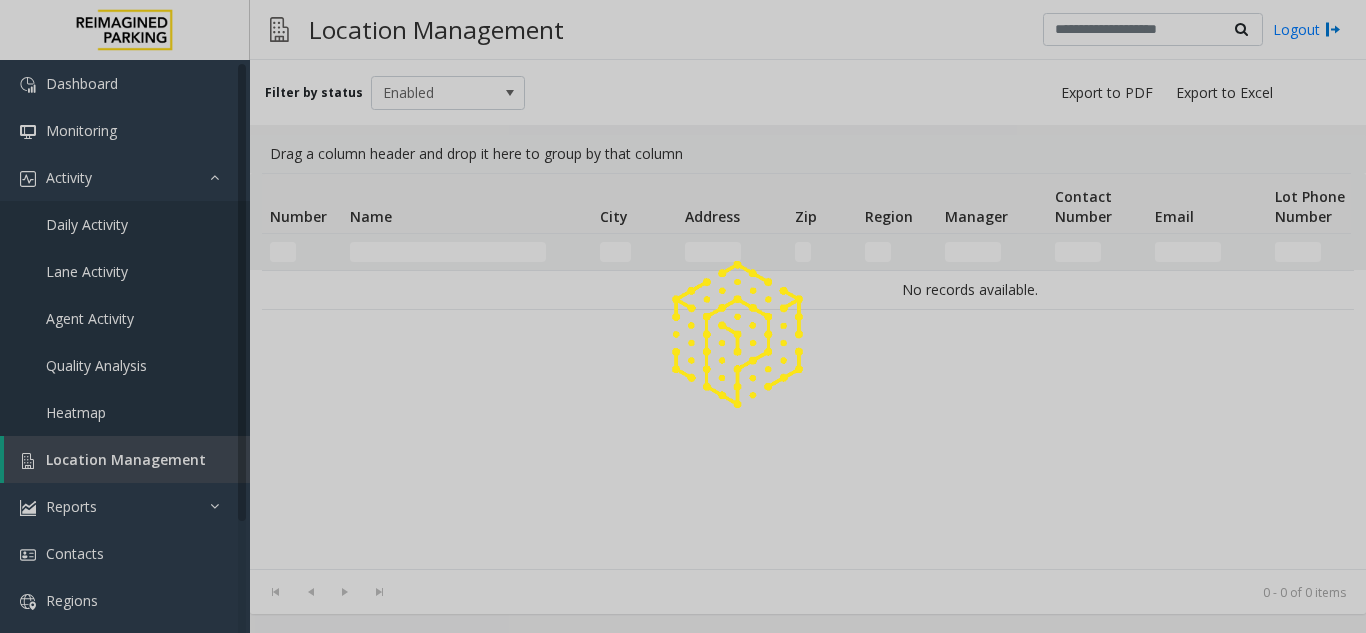 click 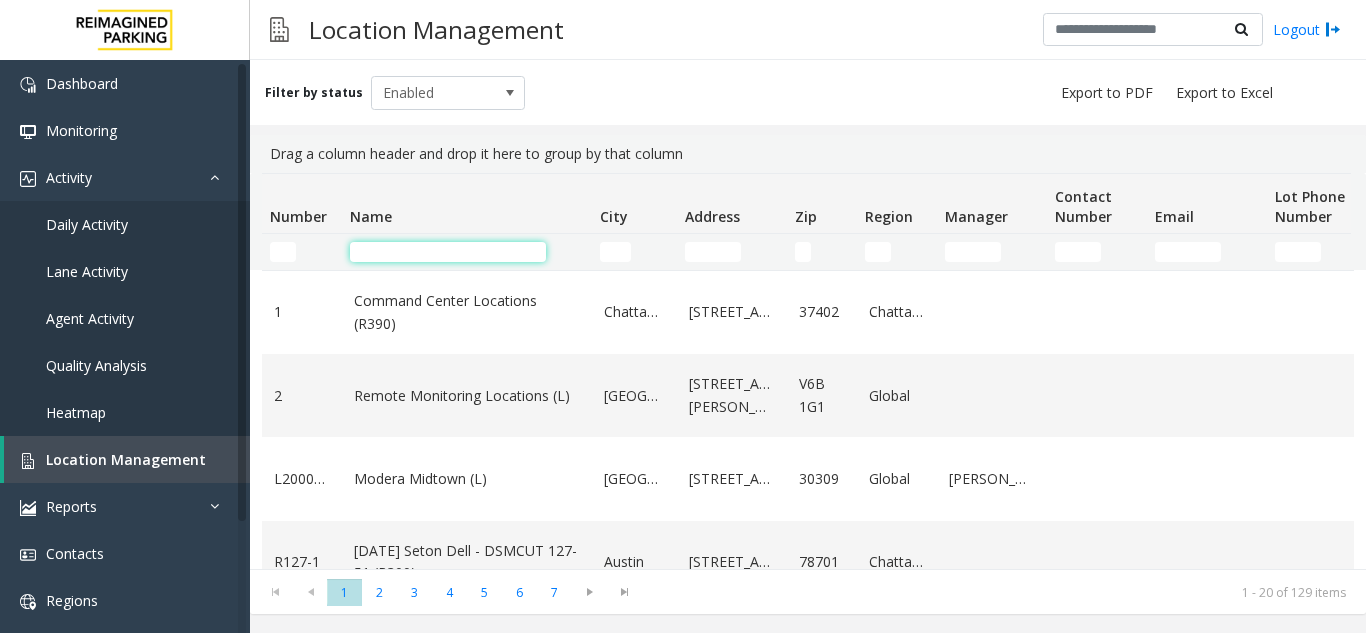 click 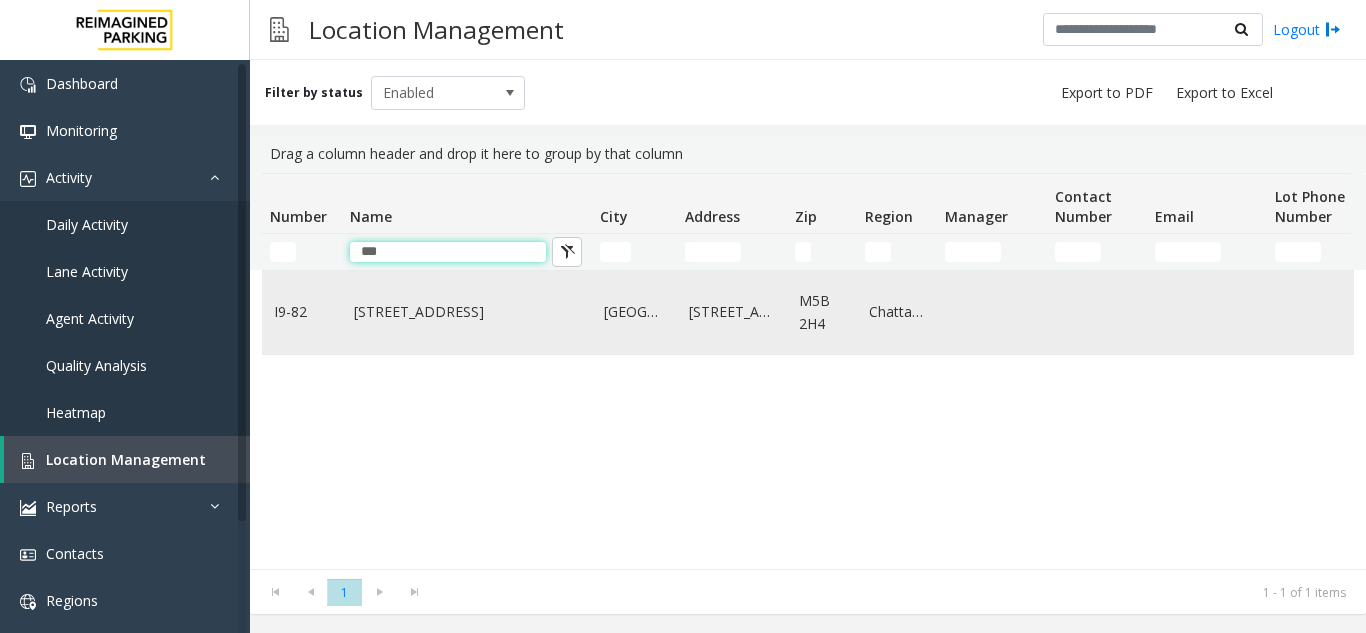 type on "***" 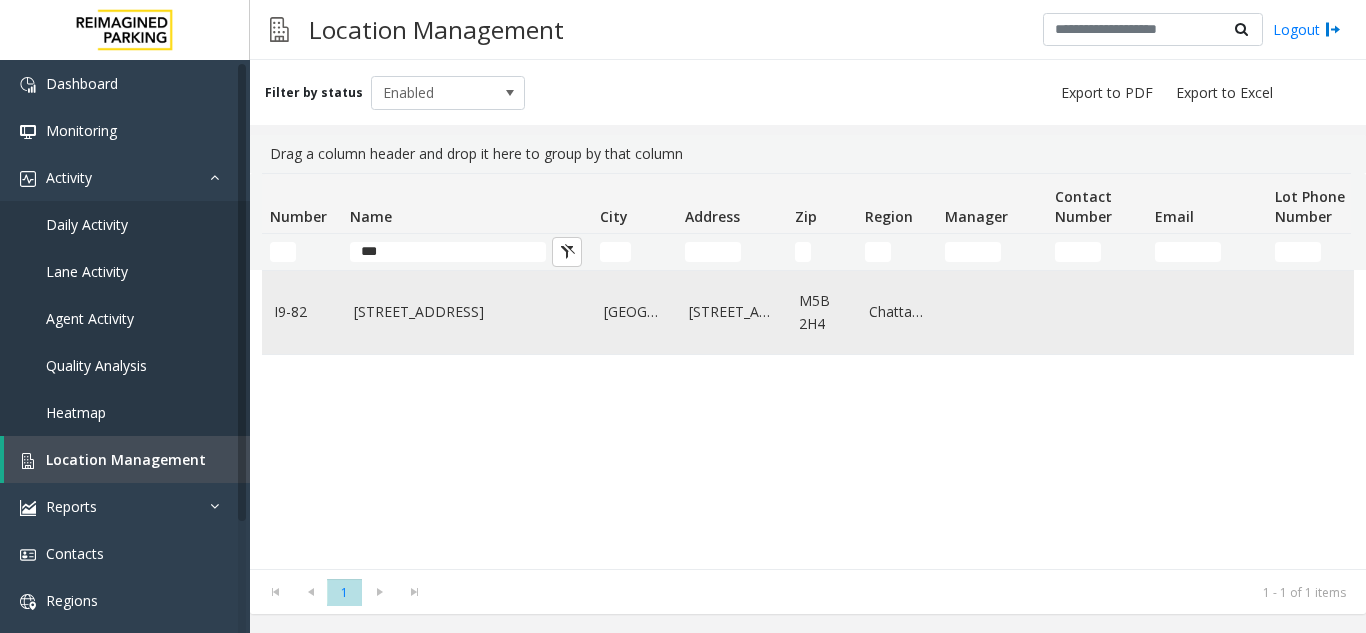 click on "777 Bay St. (I)" 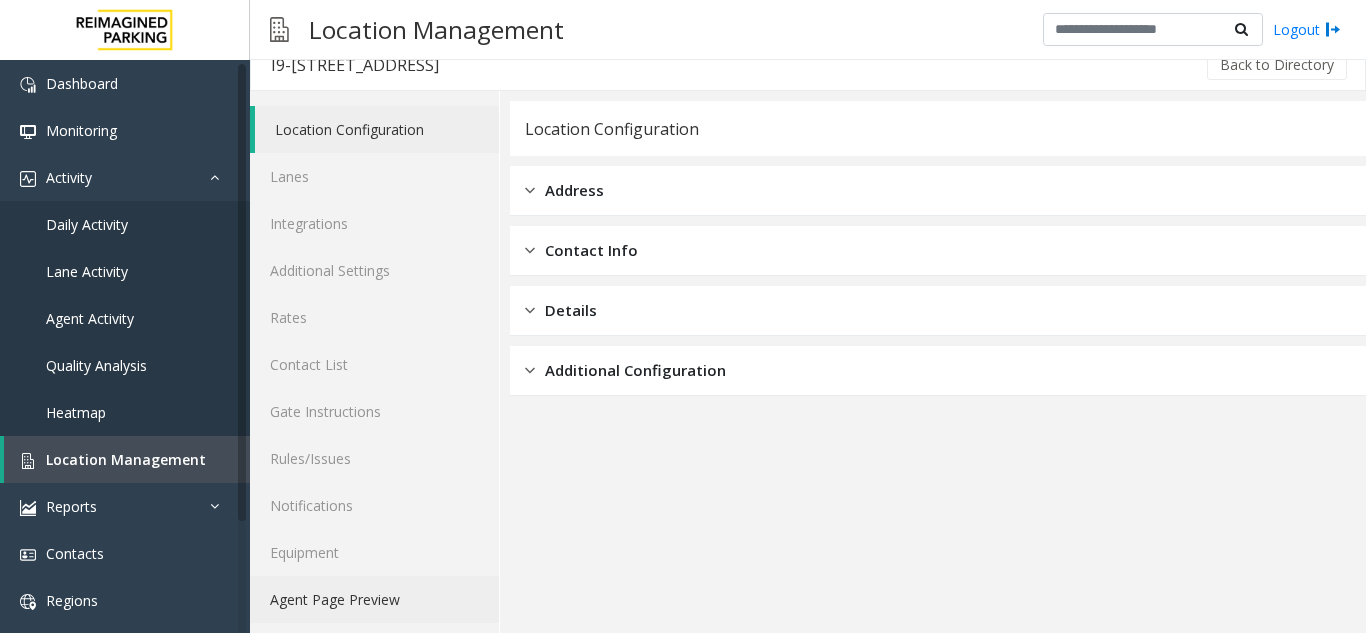 scroll, scrollTop: 26, scrollLeft: 0, axis: vertical 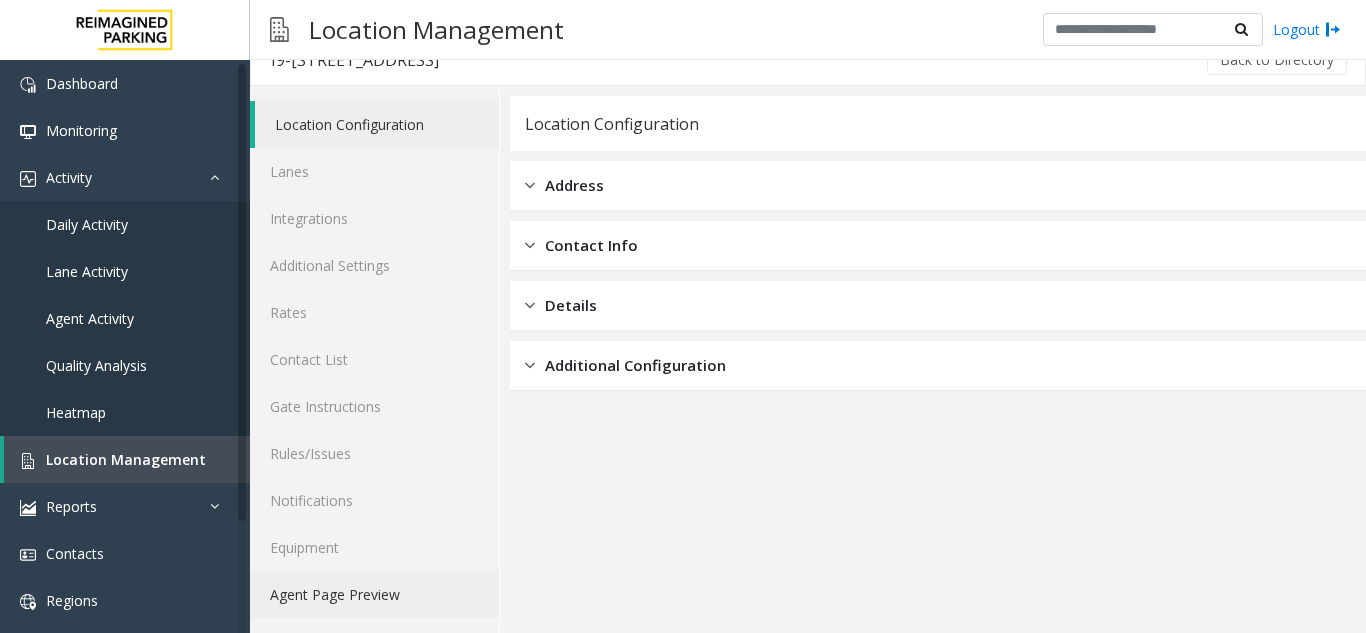 click on "Agent Page Preview" 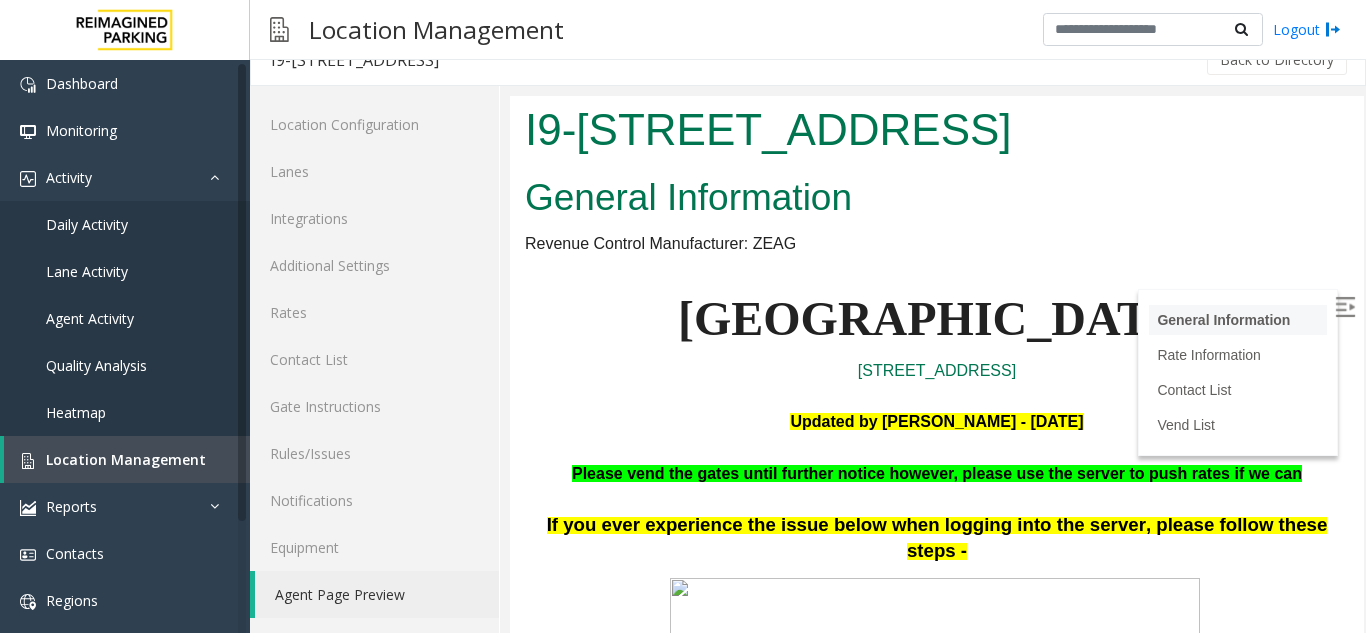 scroll, scrollTop: 0, scrollLeft: 0, axis: both 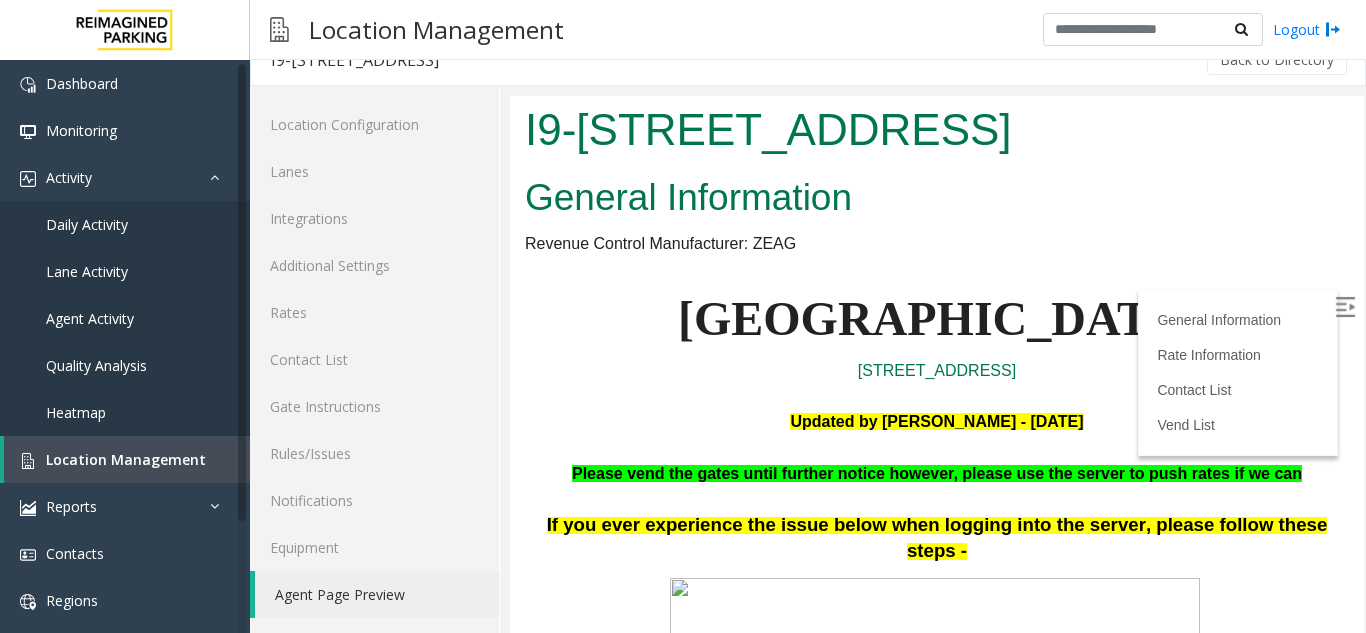 click at bounding box center (1345, 307) 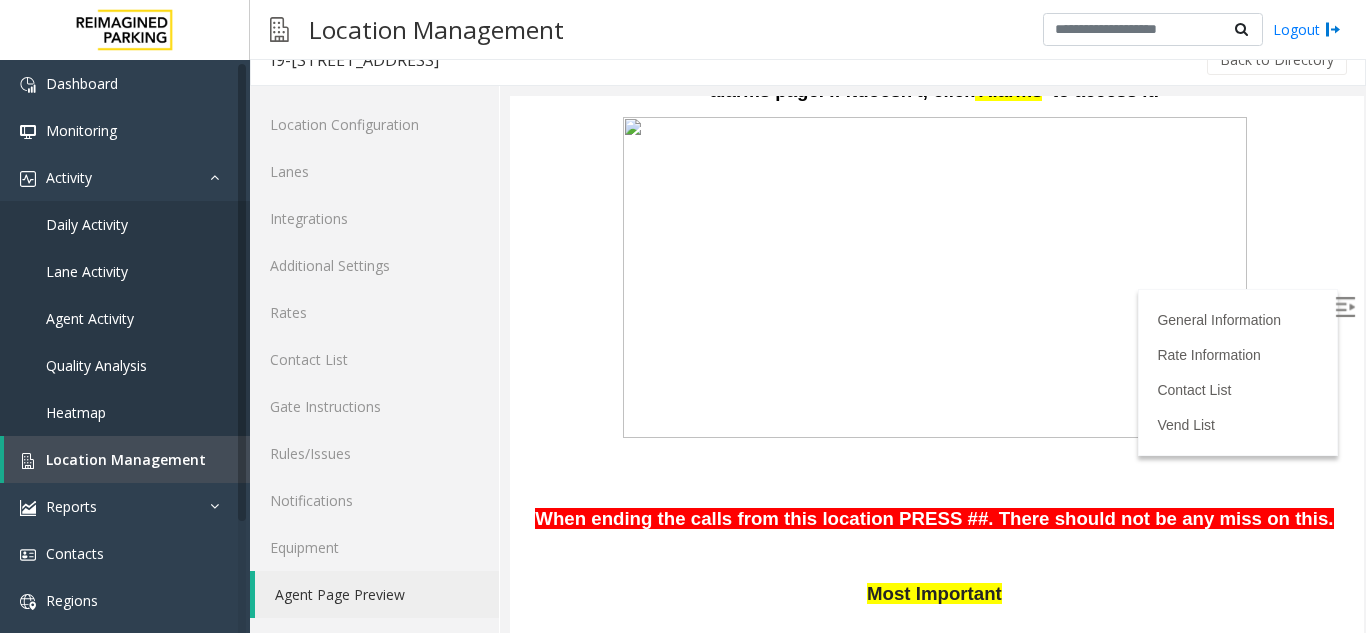 scroll, scrollTop: 1300, scrollLeft: 0, axis: vertical 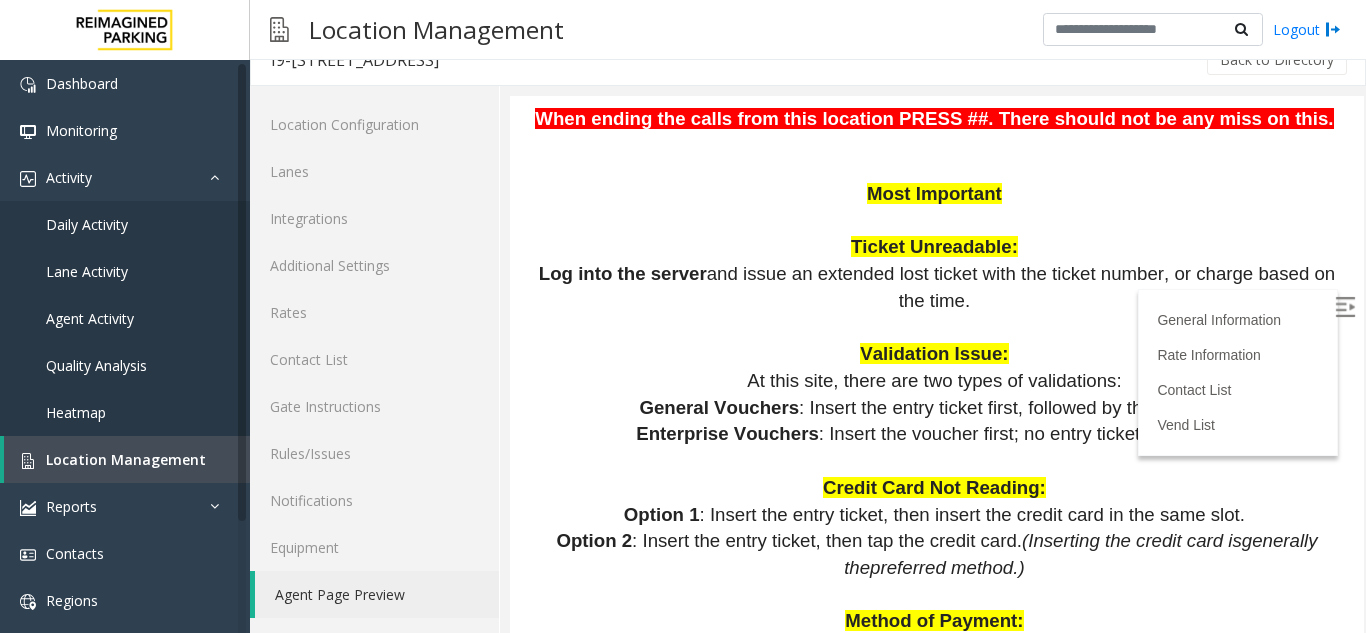 click on "preferred method.)" at bounding box center [947, 567] 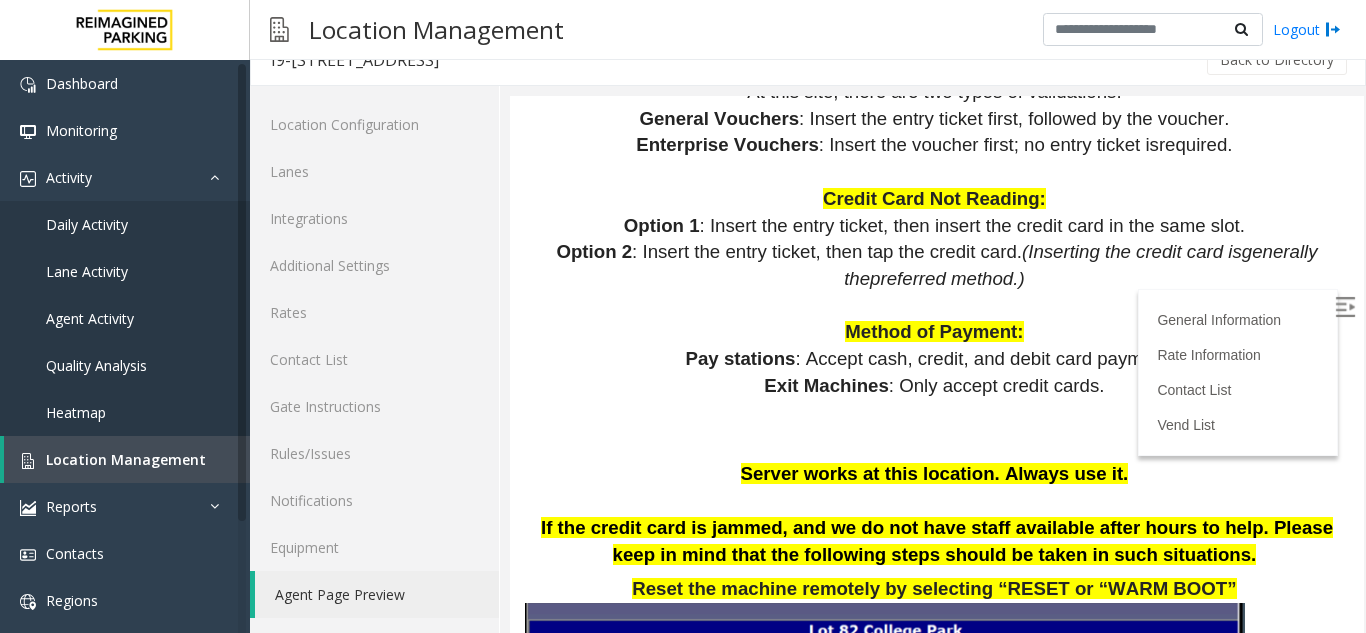 scroll, scrollTop: 65, scrollLeft: 0, axis: vertical 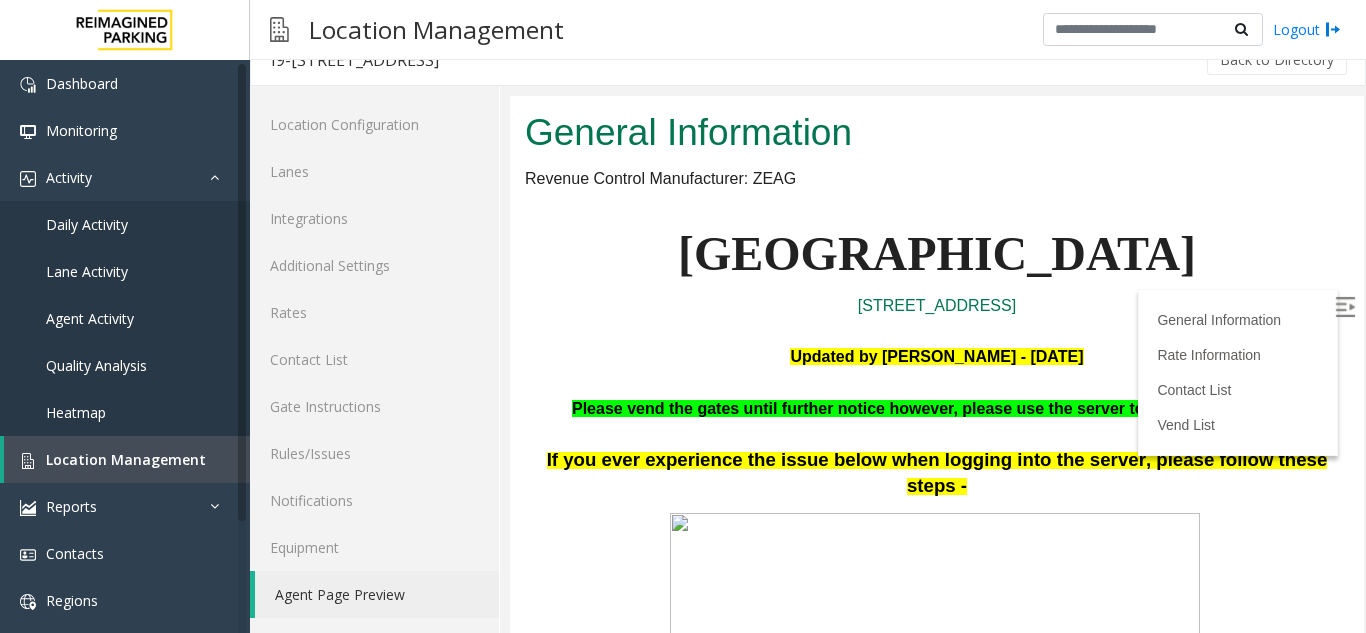 drag, startPoint x: 792, startPoint y: 438, endPoint x: 769, endPoint y: 453, distance: 27.45906 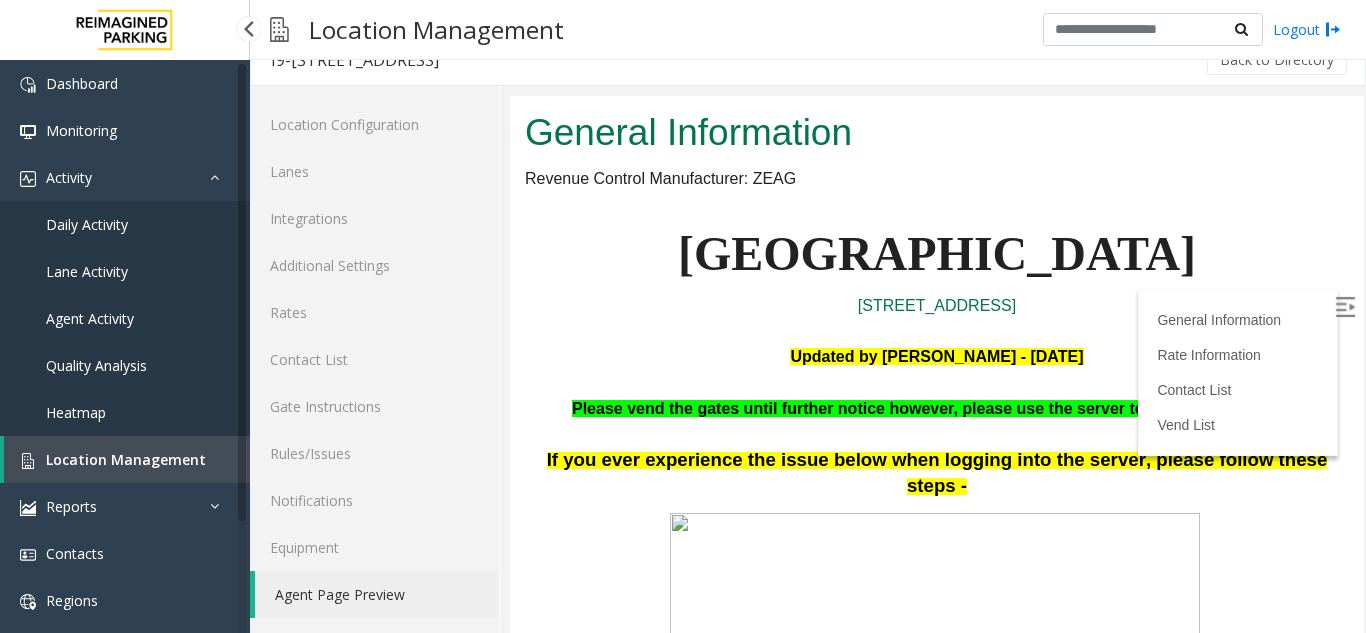 click on "Location Management" at bounding box center [127, 459] 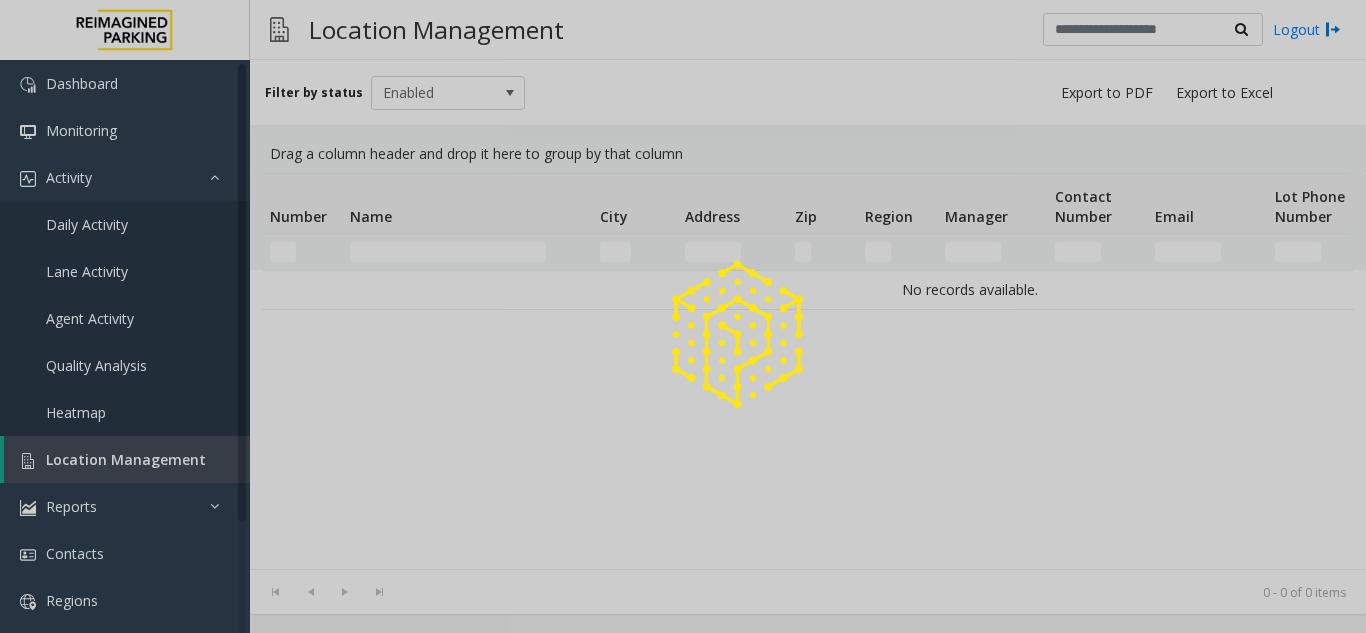 click 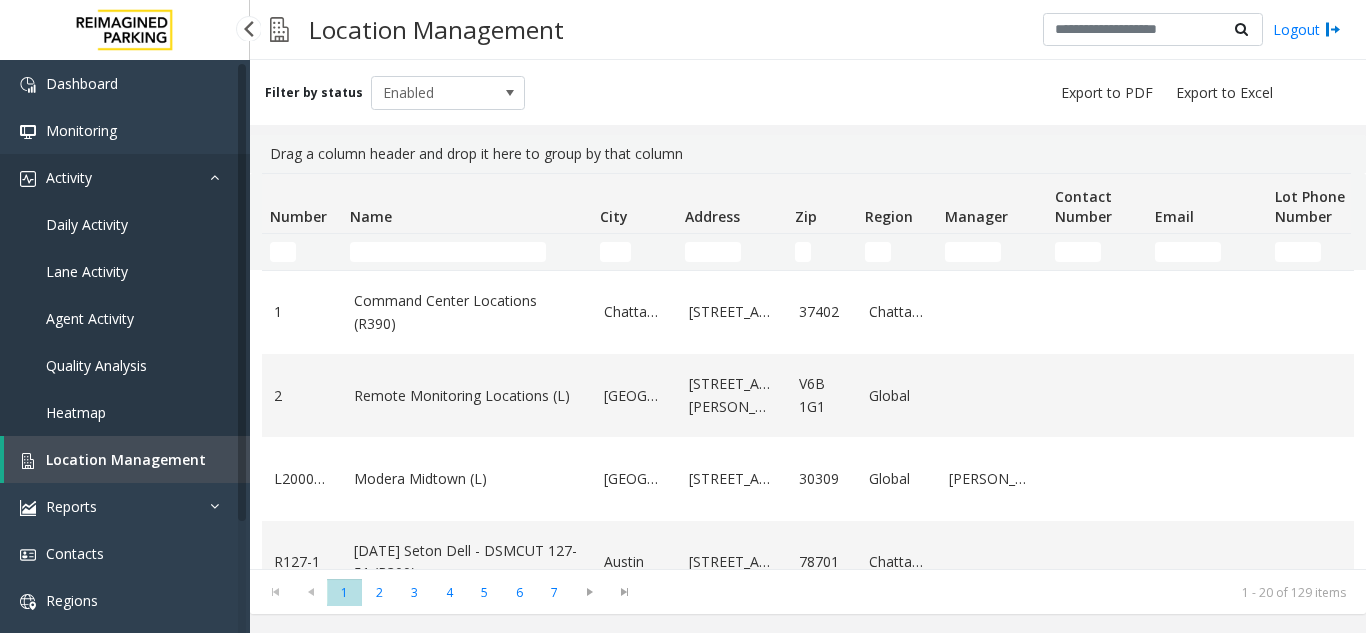 click on "Activity" at bounding box center [125, 177] 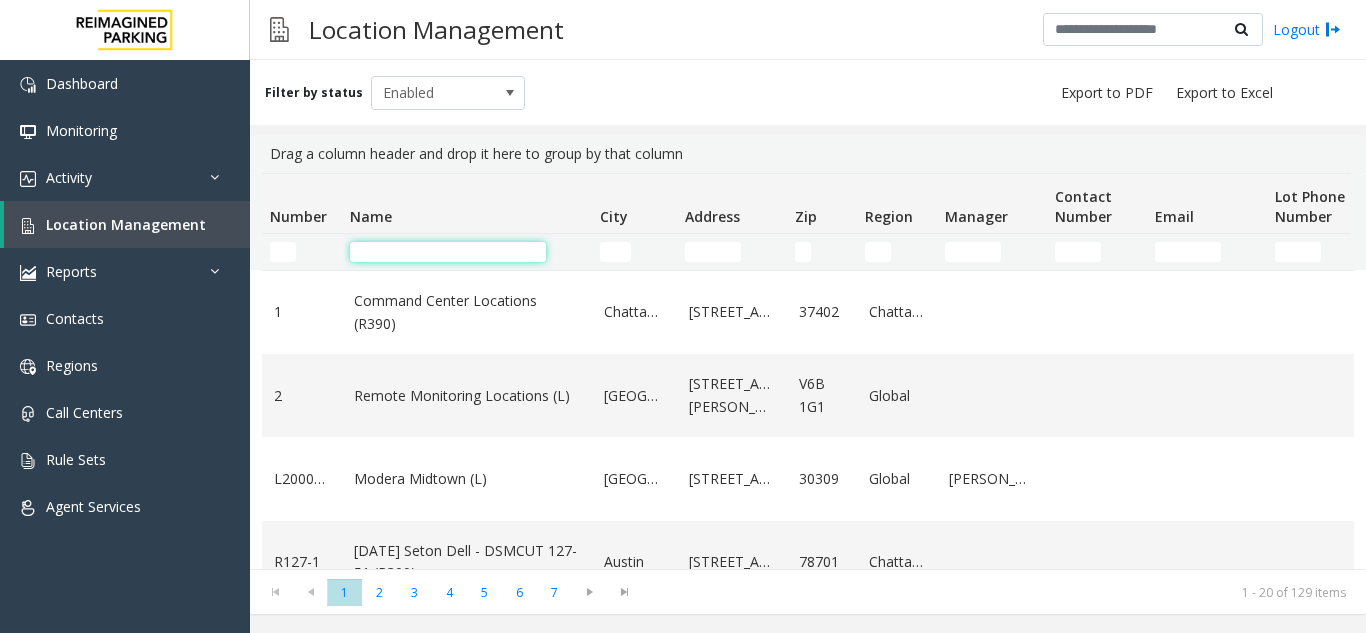 click 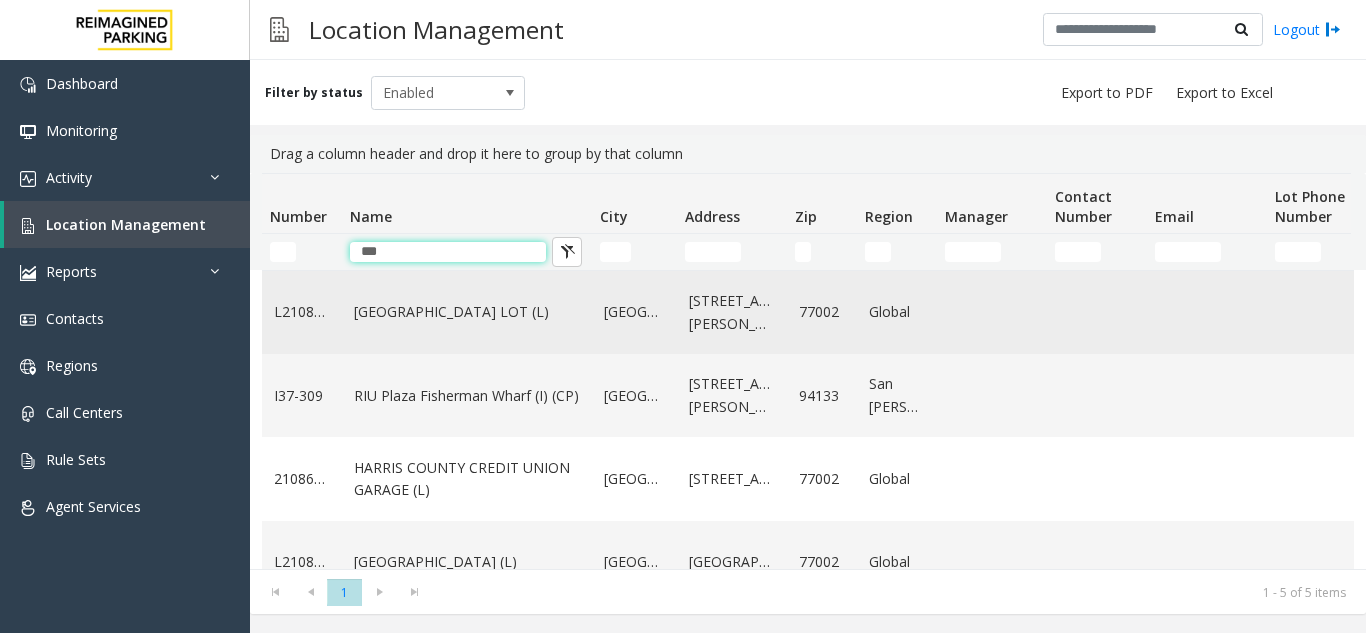 type on "***" 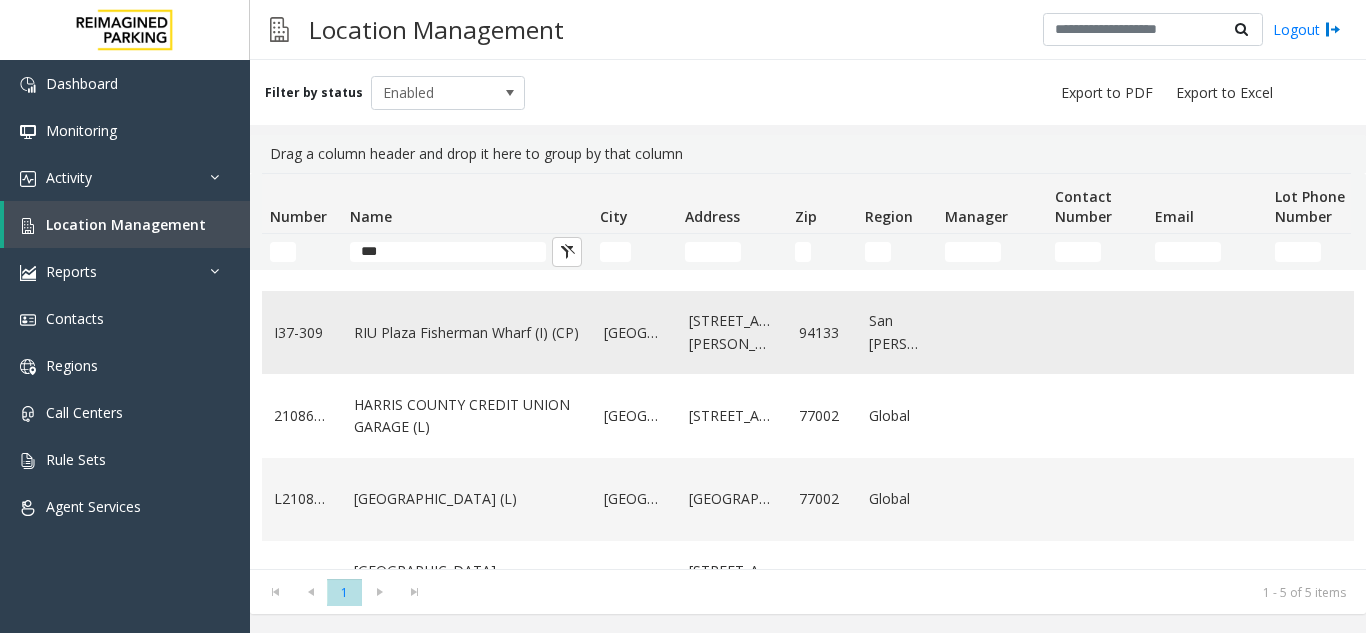 scroll, scrollTop: 0, scrollLeft: 0, axis: both 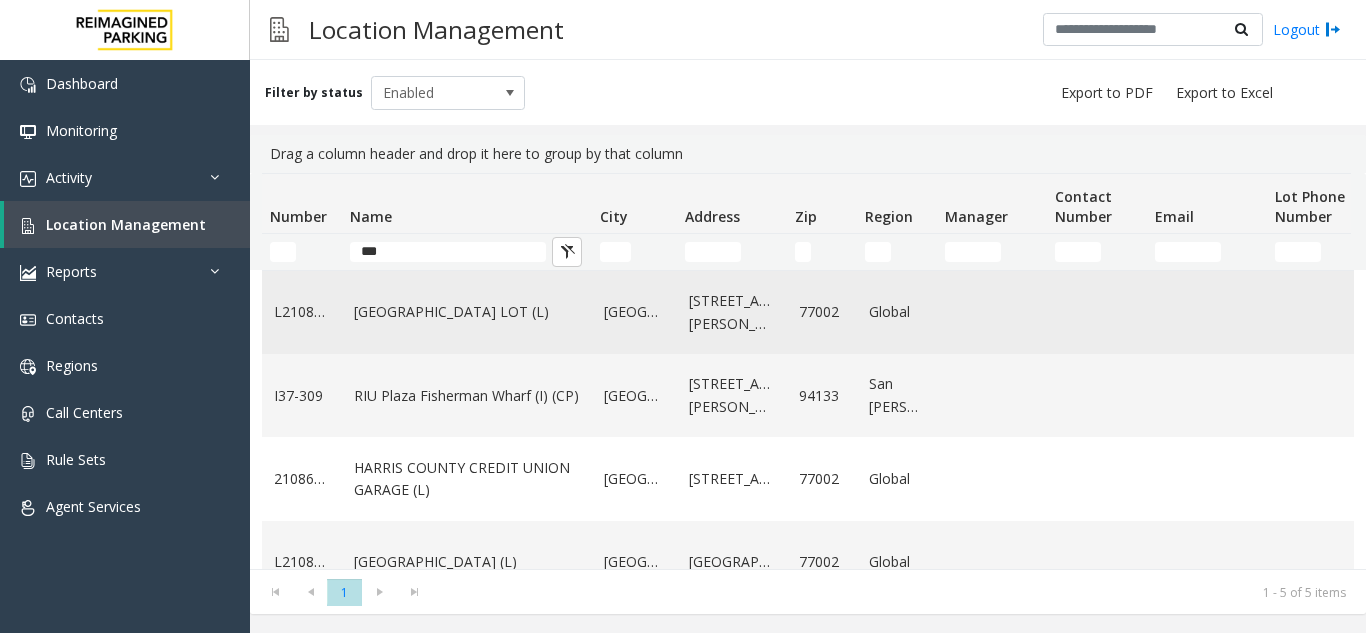 click on "HARRIS COUNTY BAKER STREET LOT (L)" 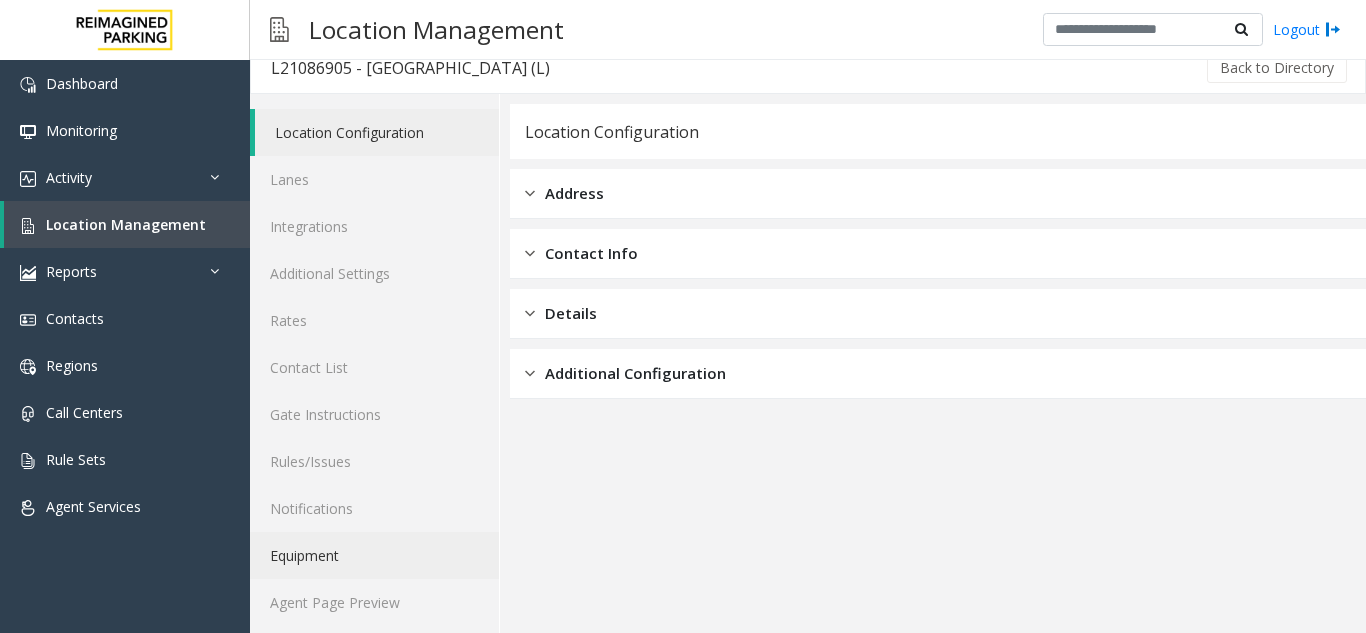scroll, scrollTop: 26, scrollLeft: 0, axis: vertical 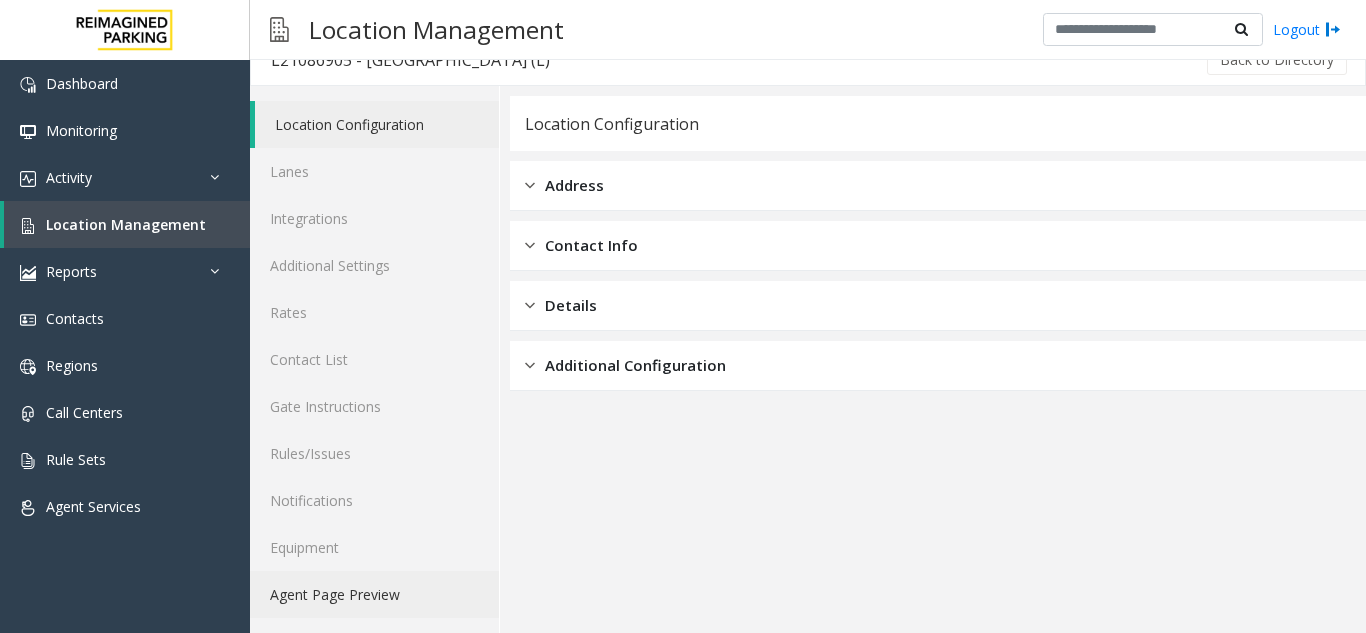 click on "Agent Page Preview" 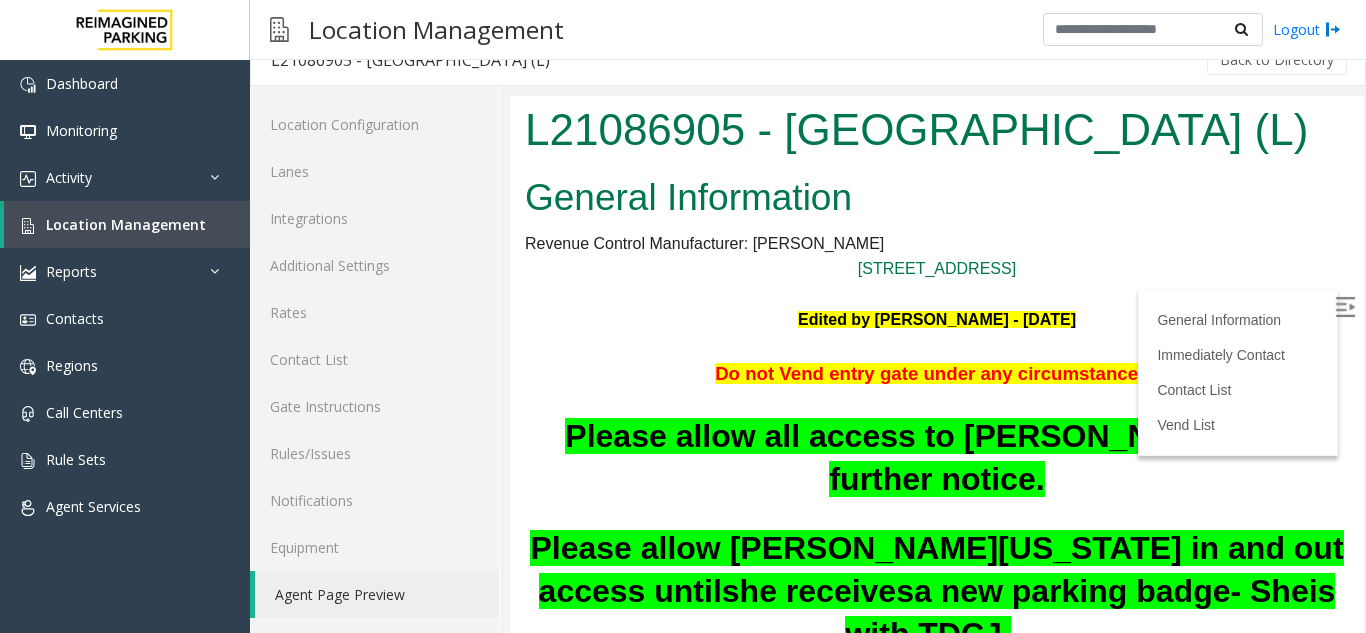 scroll, scrollTop: 0, scrollLeft: 0, axis: both 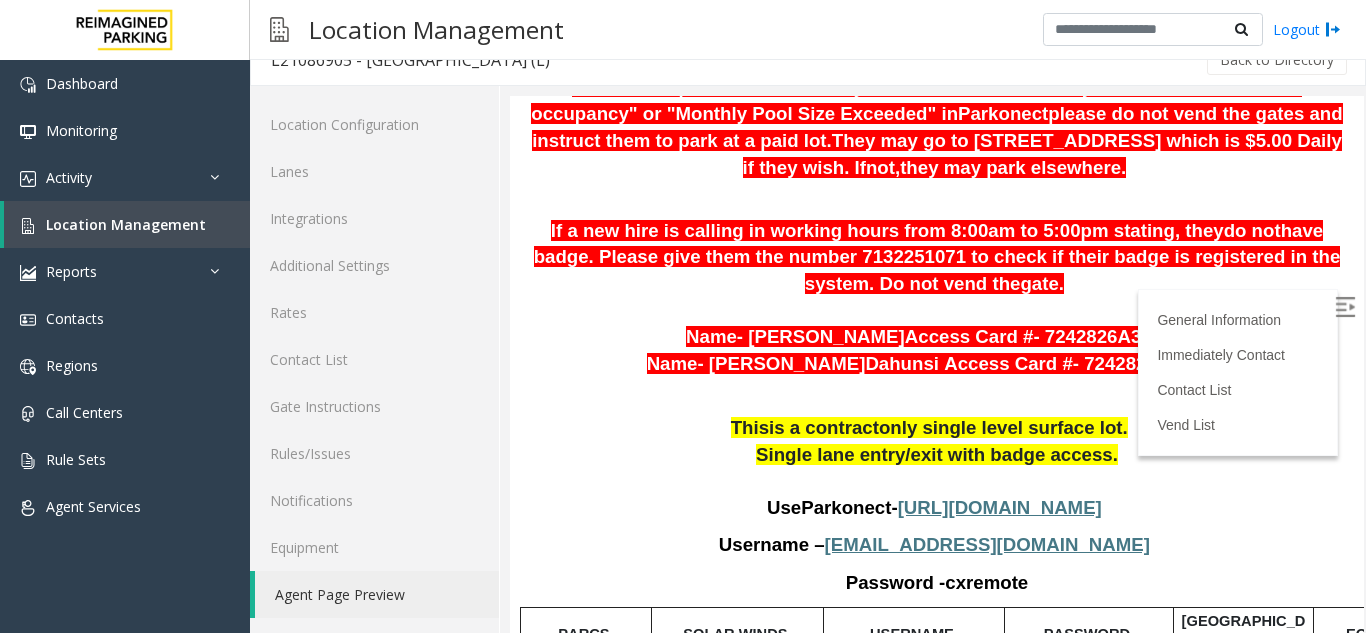 click on "If a new hire is calling in working hours from 8:00am to 5:00pm stating, they" at bounding box center [887, 230] 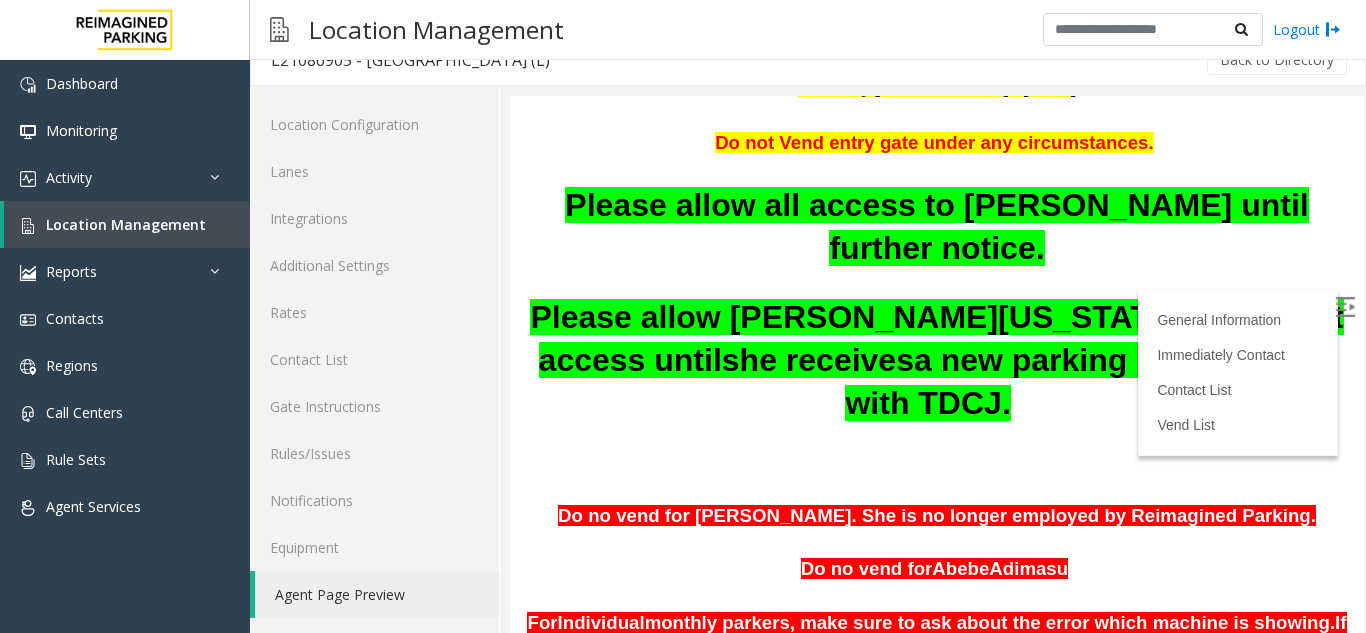 scroll, scrollTop: 200, scrollLeft: 0, axis: vertical 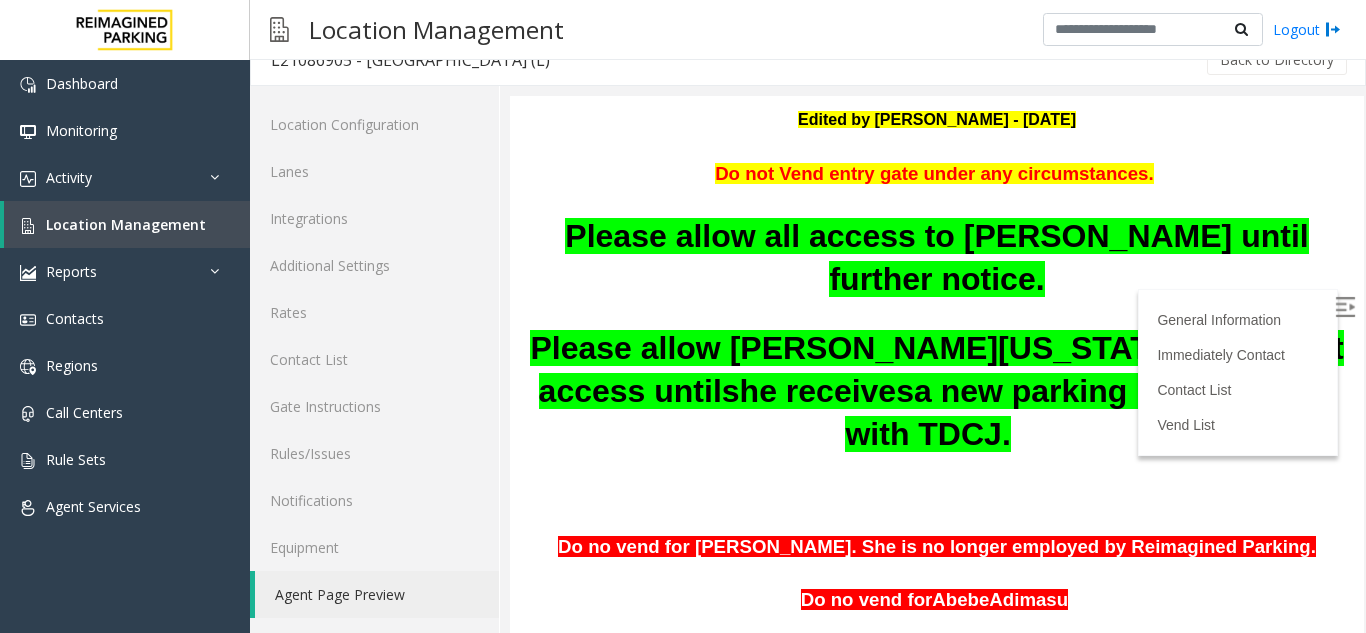 click on "Do not Vend entry gate under any circumstances." at bounding box center [934, 173] 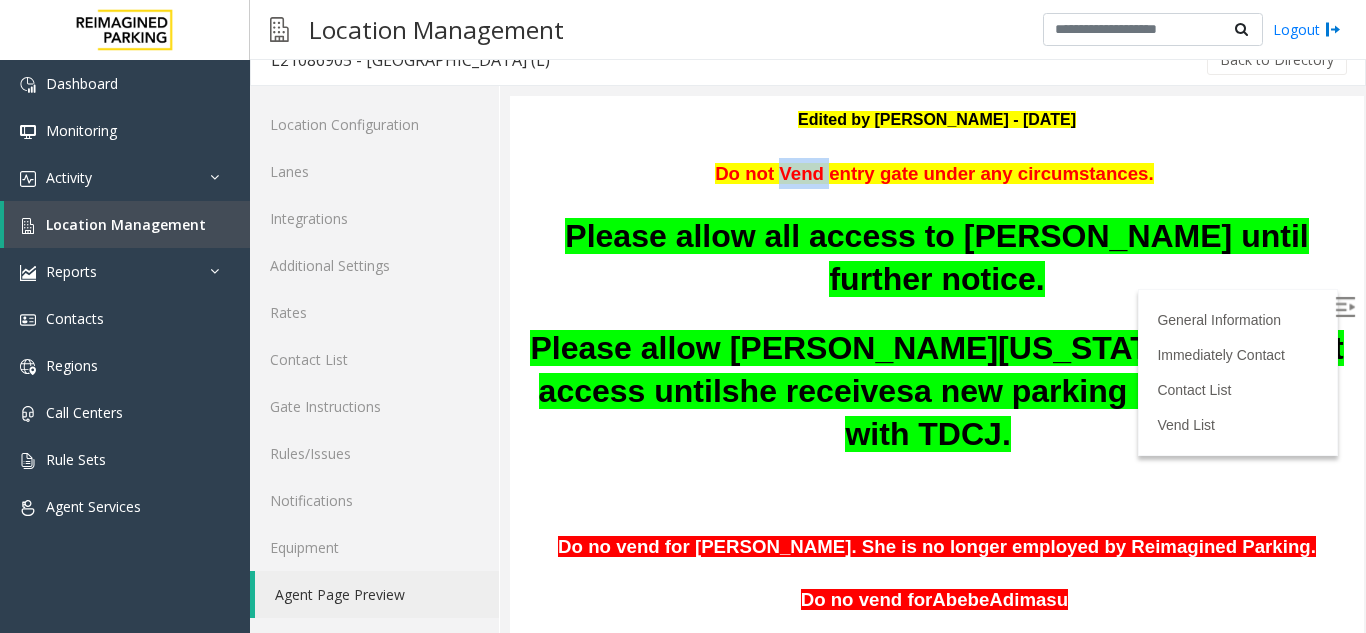 click on "Do not Vend entry gate under any circumstances." at bounding box center (934, 173) 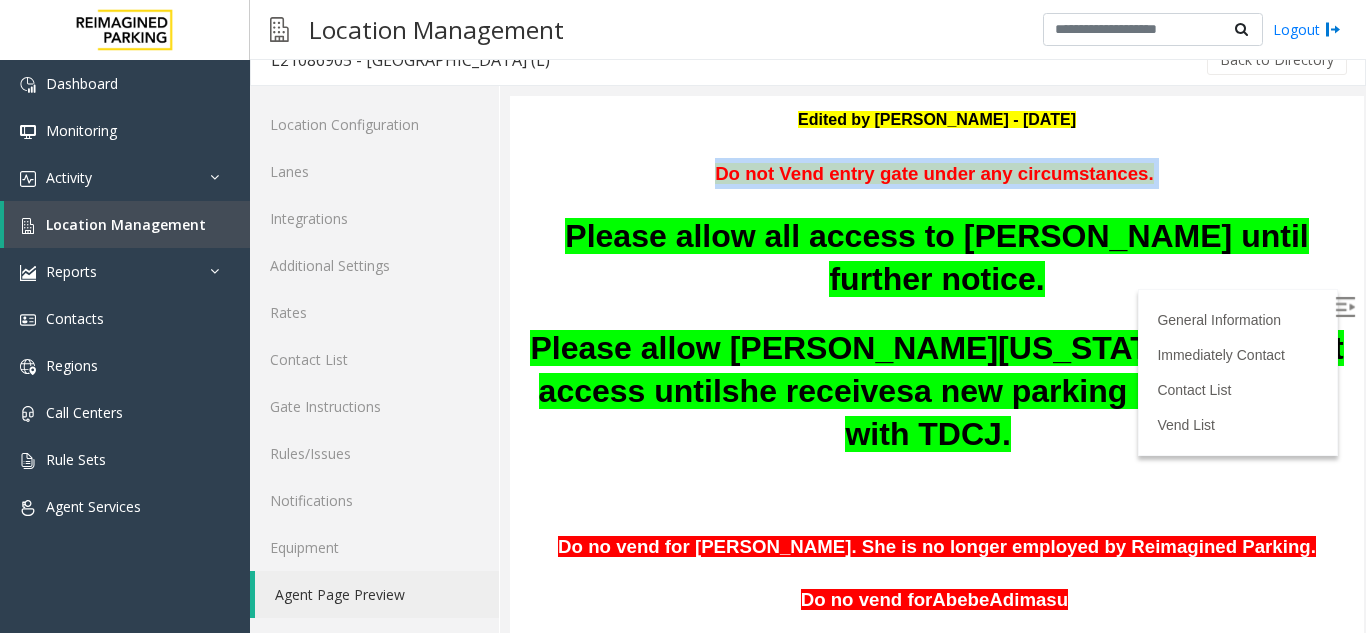 click on "Do not Vend entry gate under any circumstances." at bounding box center (934, 173) 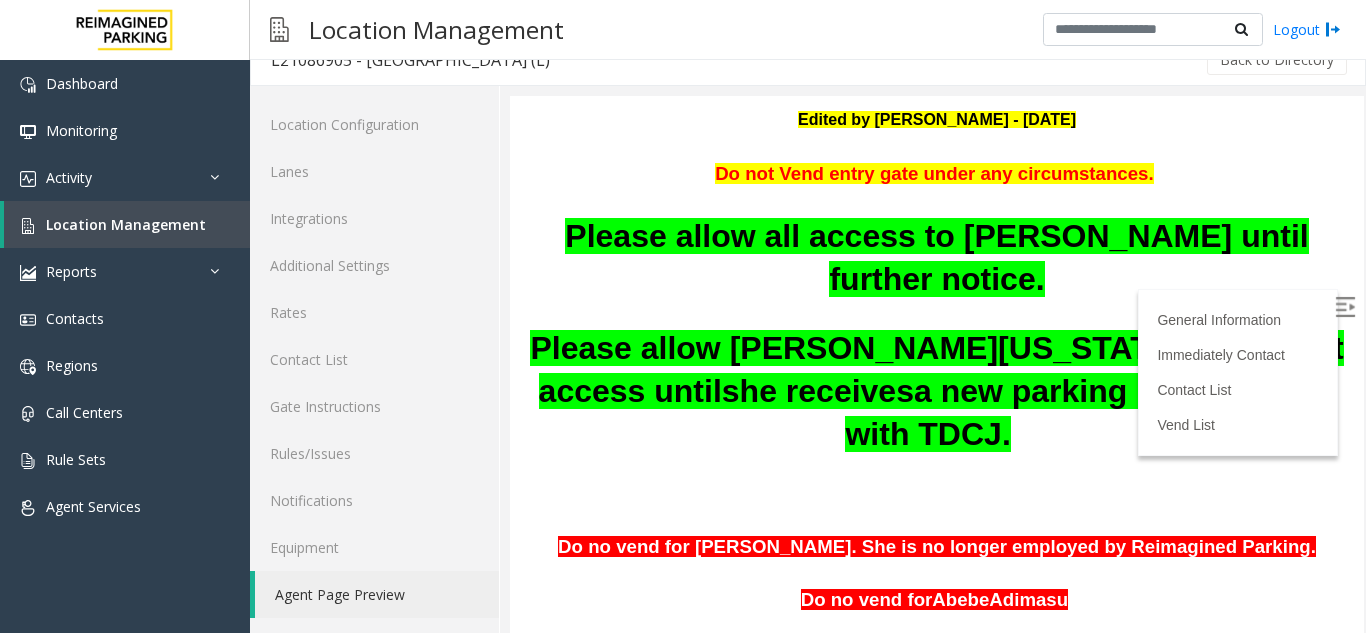 click on "a new parking badge" at bounding box center (1072, 391) 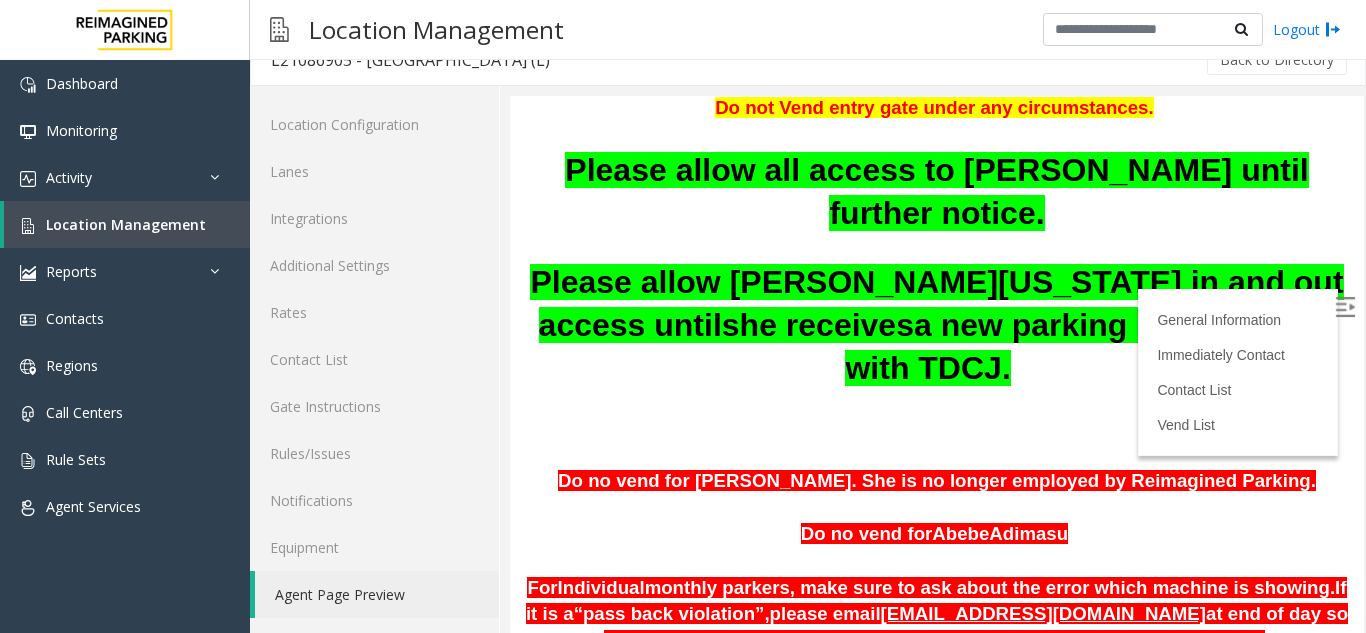 scroll, scrollTop: 300, scrollLeft: 0, axis: vertical 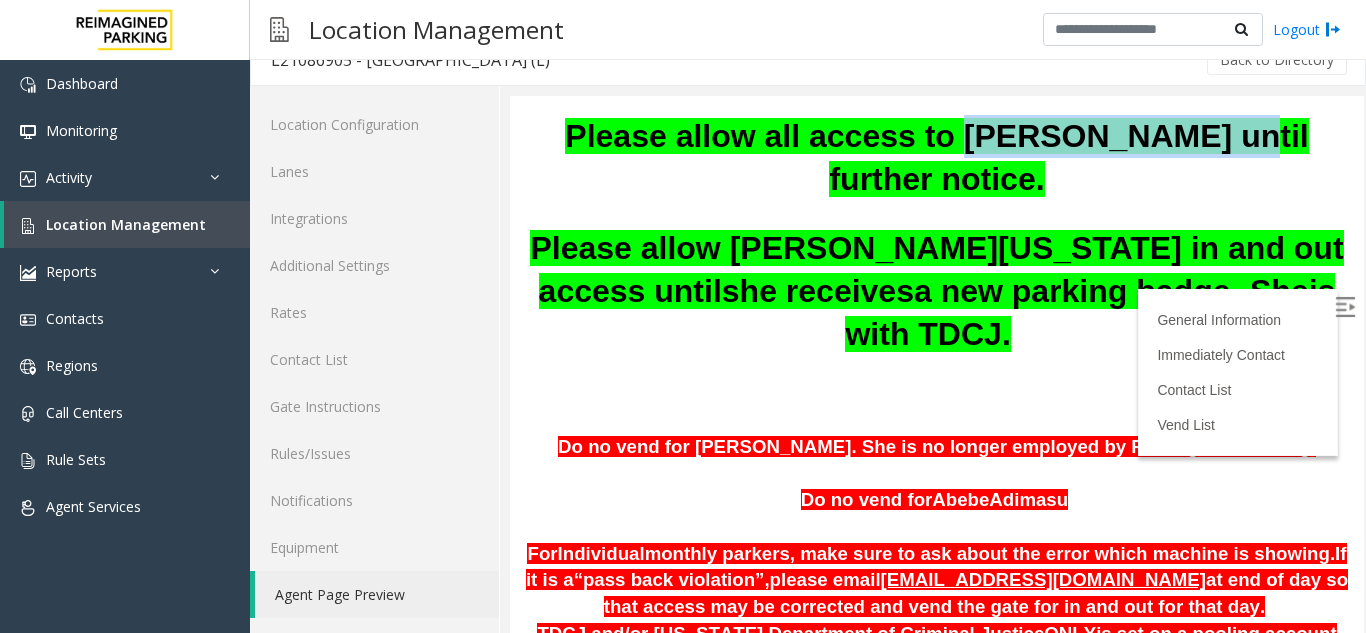 drag, startPoint x: 971, startPoint y: 199, endPoint x: 1129, endPoint y: 198, distance: 158.00316 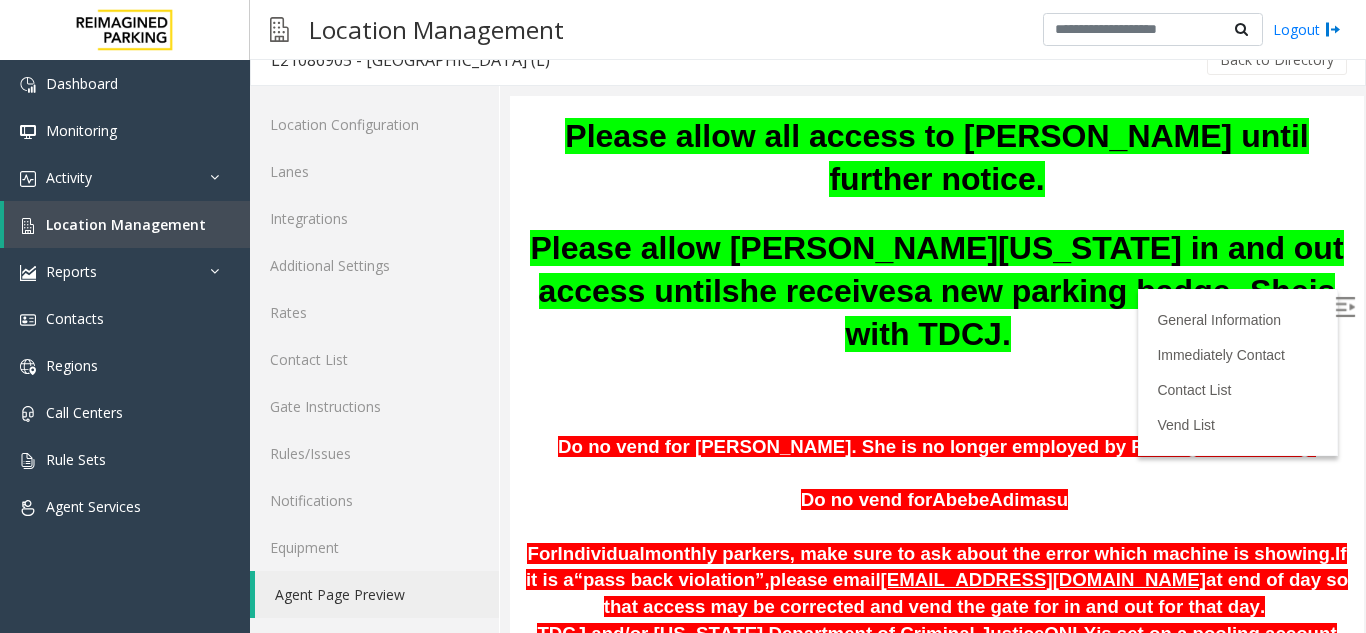 click on "Please allow all access to Carlos Orellana until further notice." at bounding box center [936, 157] 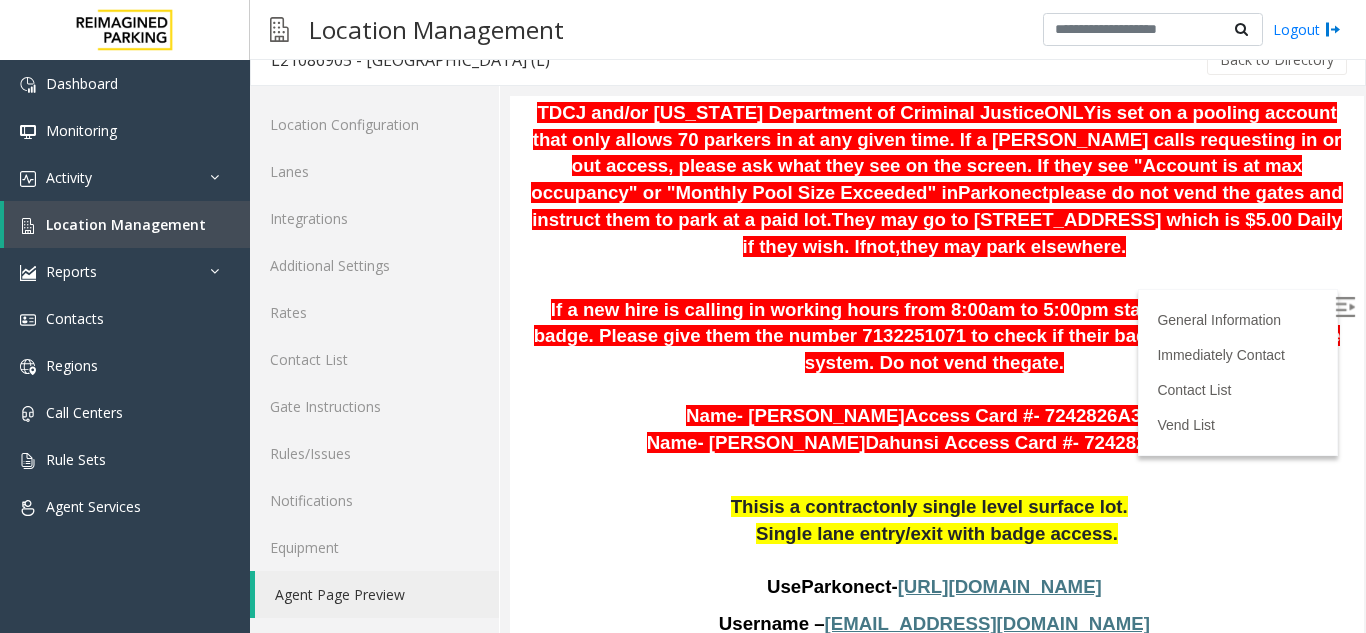 scroll, scrollTop: 600, scrollLeft: 0, axis: vertical 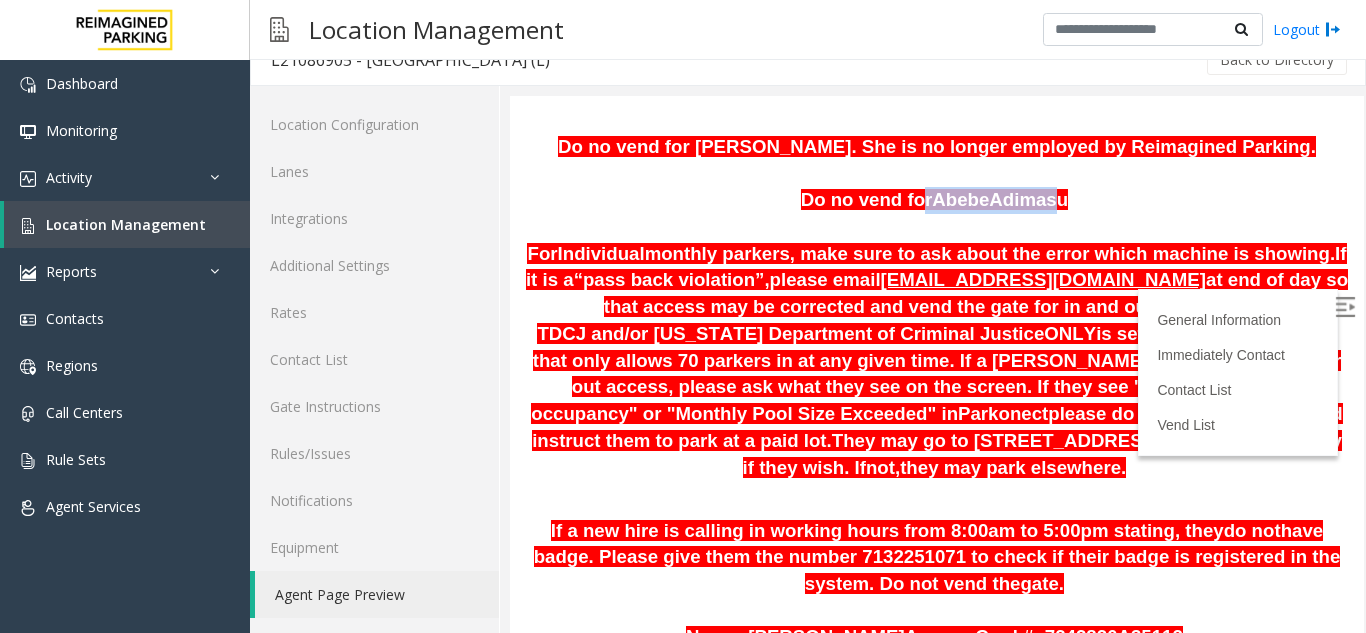 drag, startPoint x: 911, startPoint y: 254, endPoint x: 1029, endPoint y: 260, distance: 118.15244 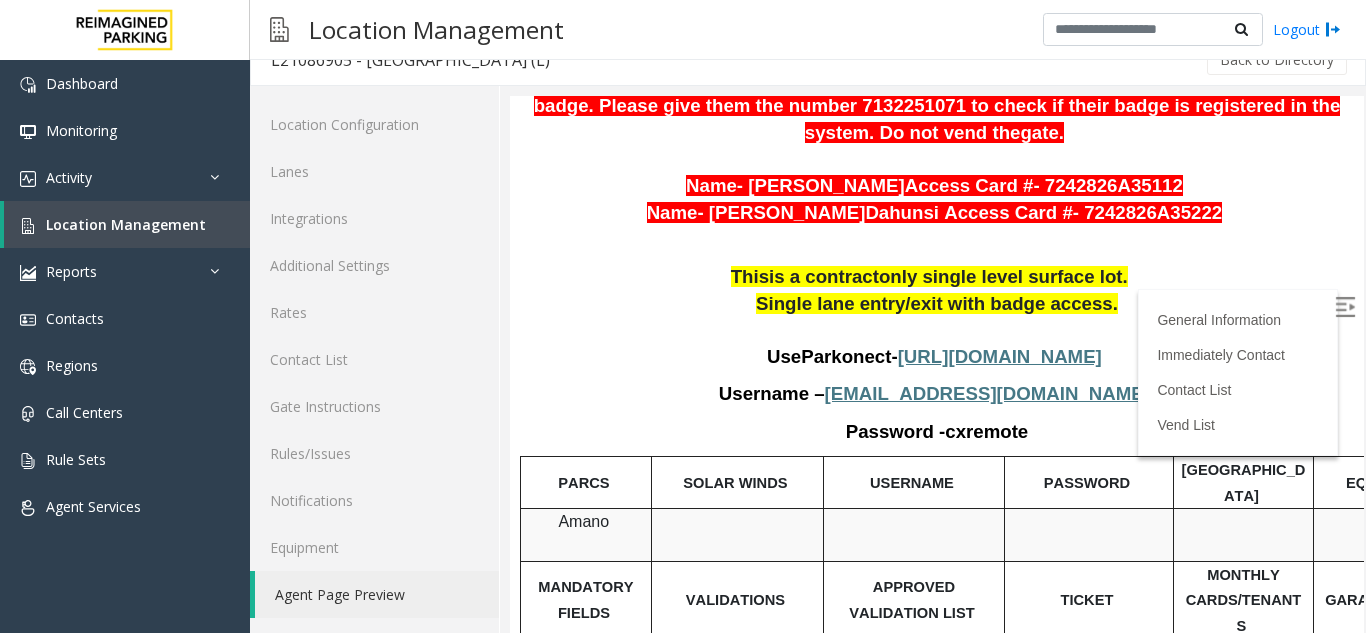 scroll, scrollTop: 1100, scrollLeft: 0, axis: vertical 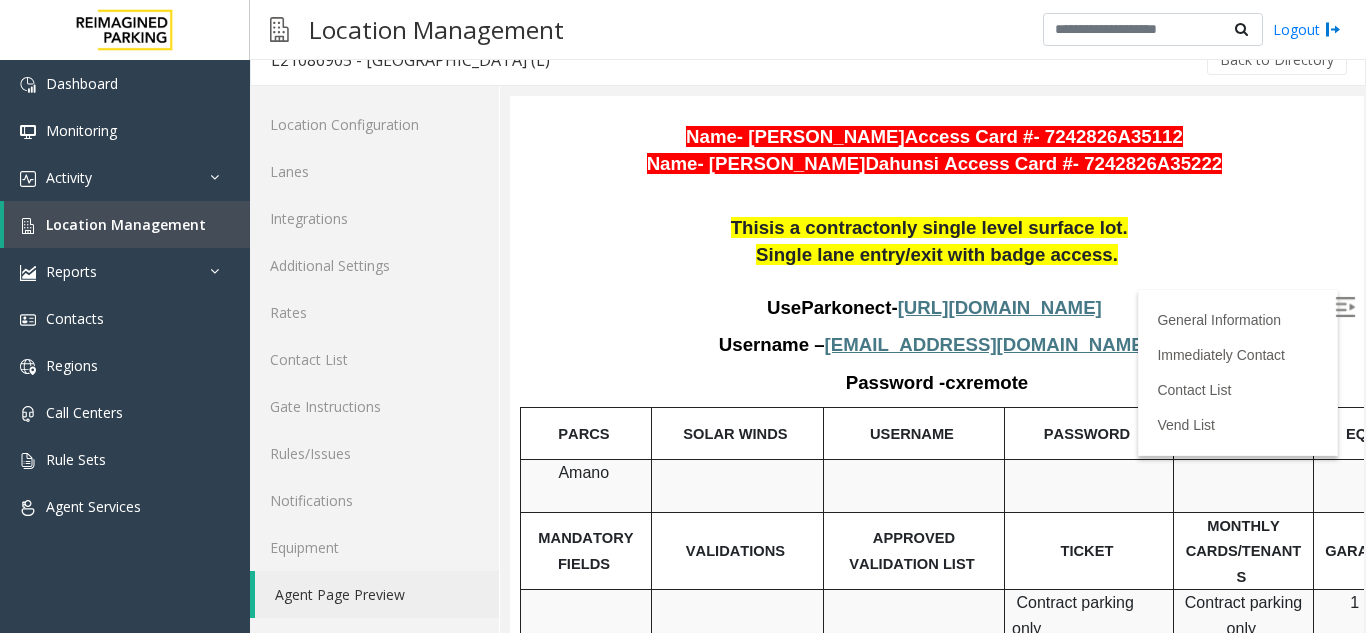 drag, startPoint x: 600, startPoint y: 230, endPoint x: 563, endPoint y: 265, distance: 50.931328 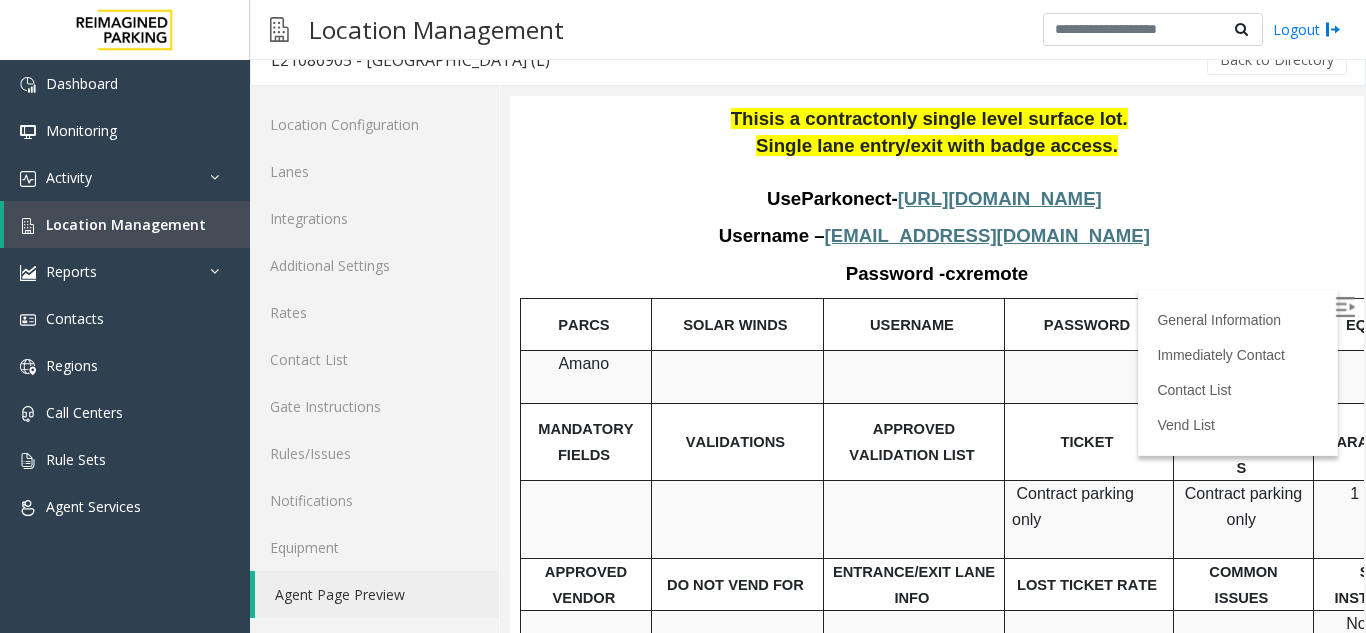 scroll, scrollTop: 1500, scrollLeft: 0, axis: vertical 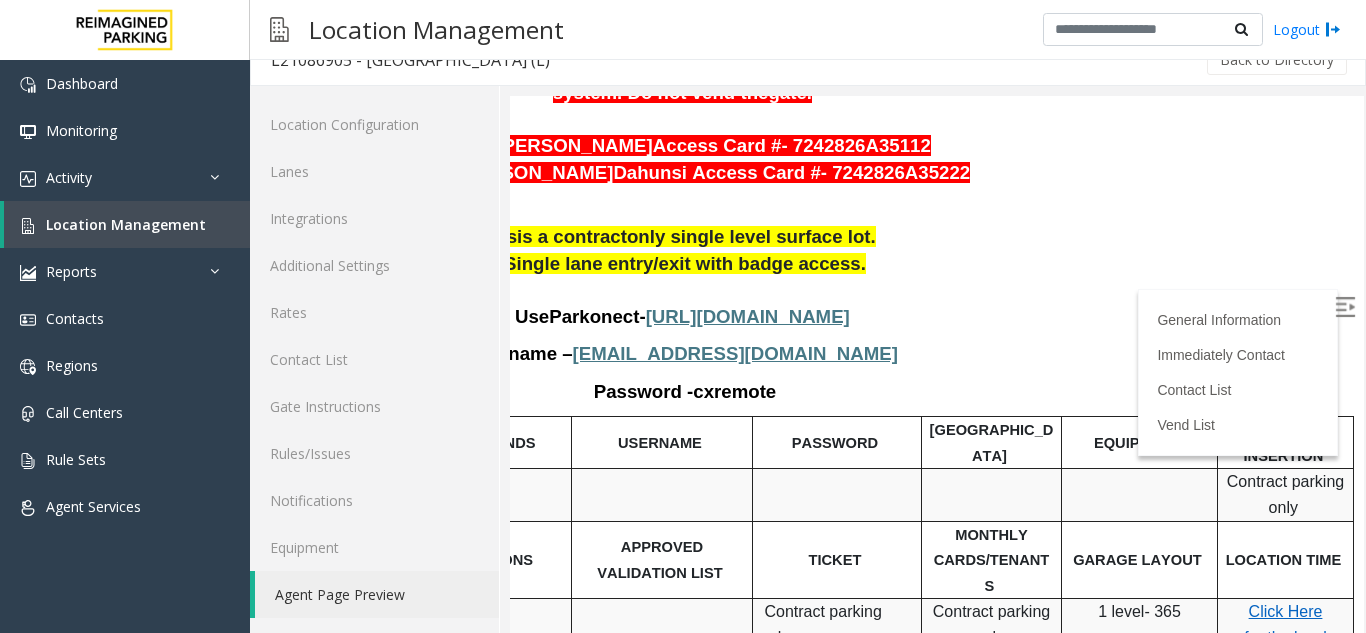 drag, startPoint x: 1052, startPoint y: 484, endPoint x: 1076, endPoint y: 501, distance: 29.410883 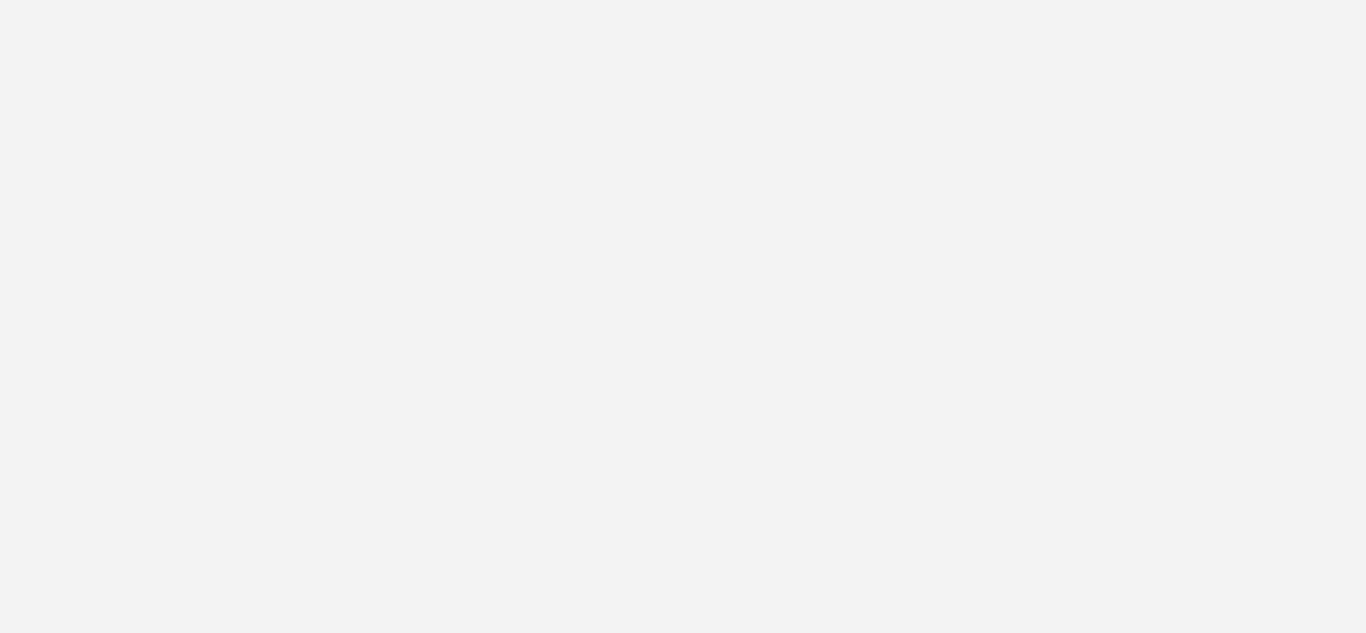 scroll, scrollTop: 0, scrollLeft: 0, axis: both 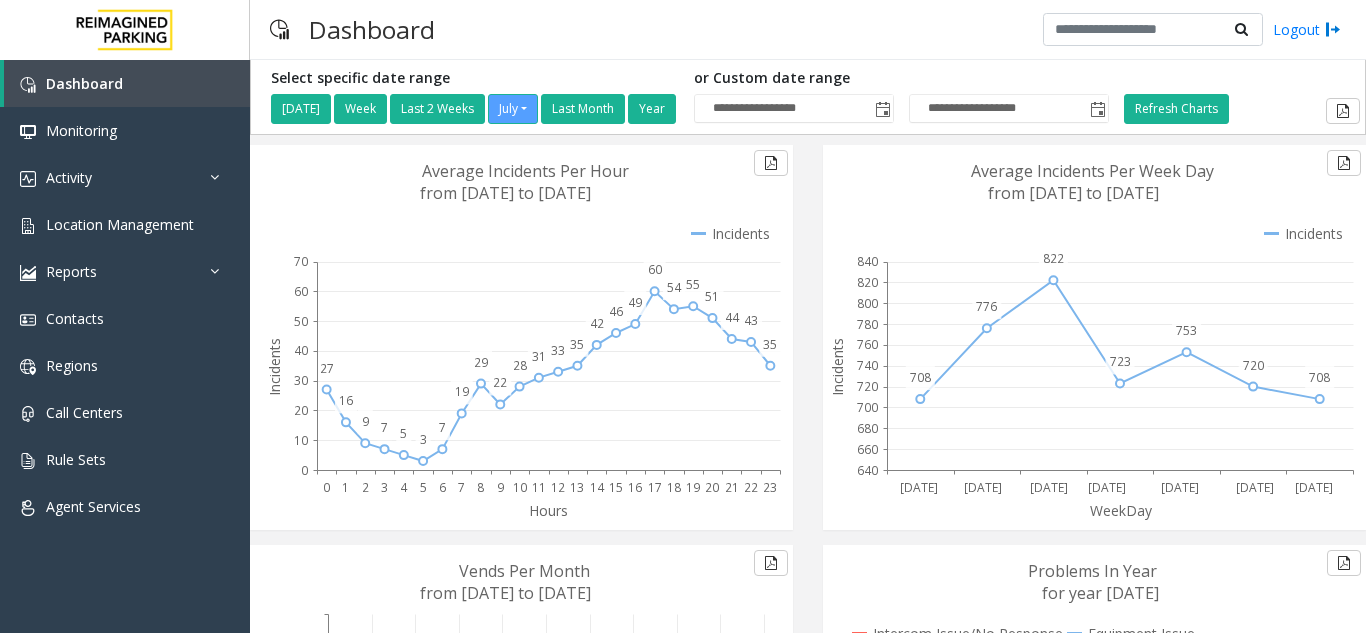 drag, startPoint x: 572, startPoint y: 63, endPoint x: 412, endPoint y: 43, distance: 161.24515 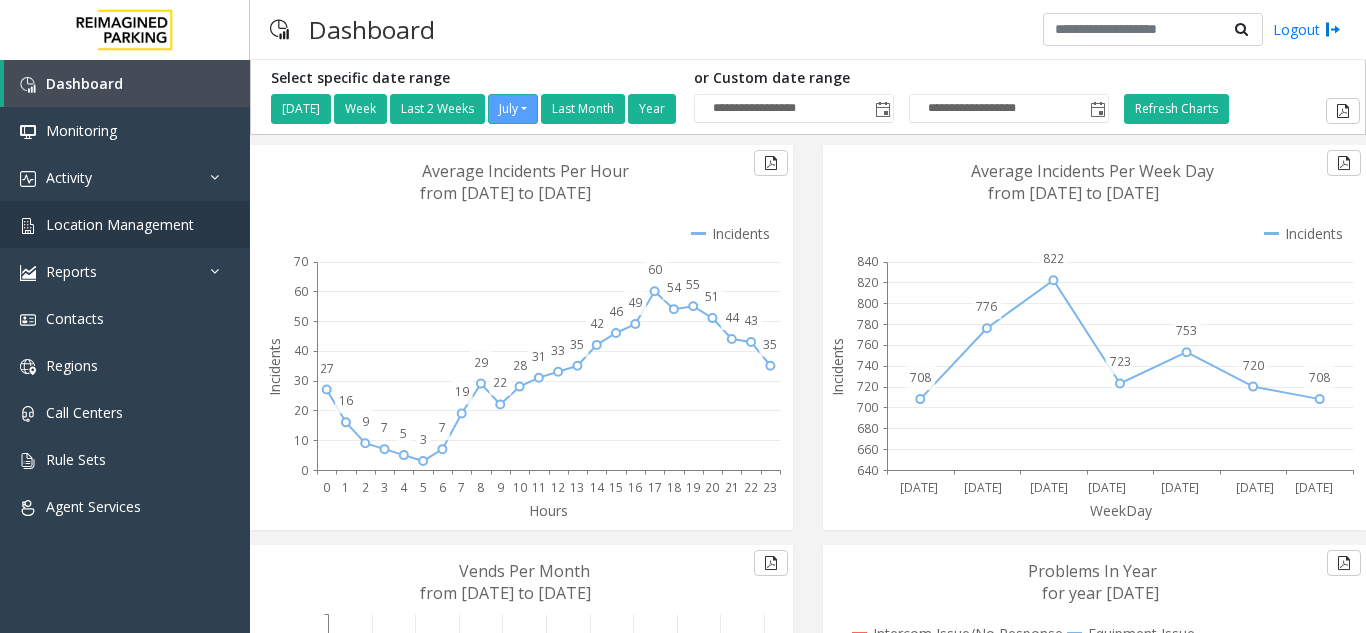 scroll, scrollTop: 0, scrollLeft: 0, axis: both 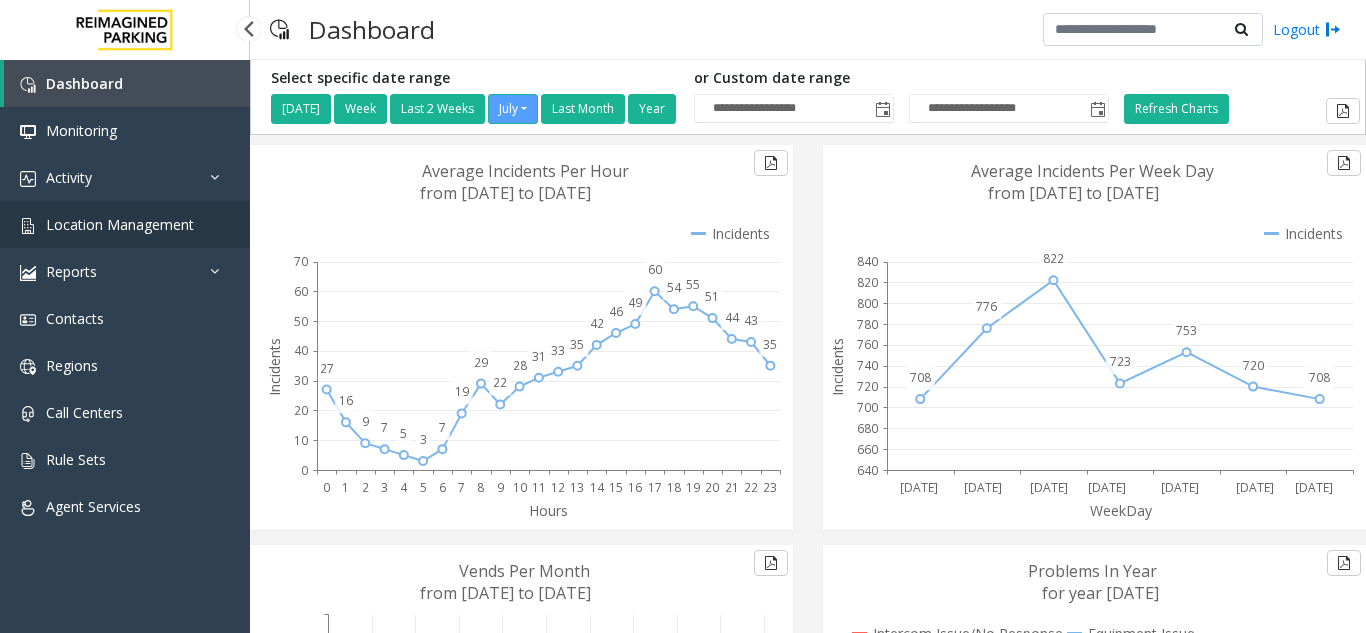 click on "Location Management" at bounding box center [125, 224] 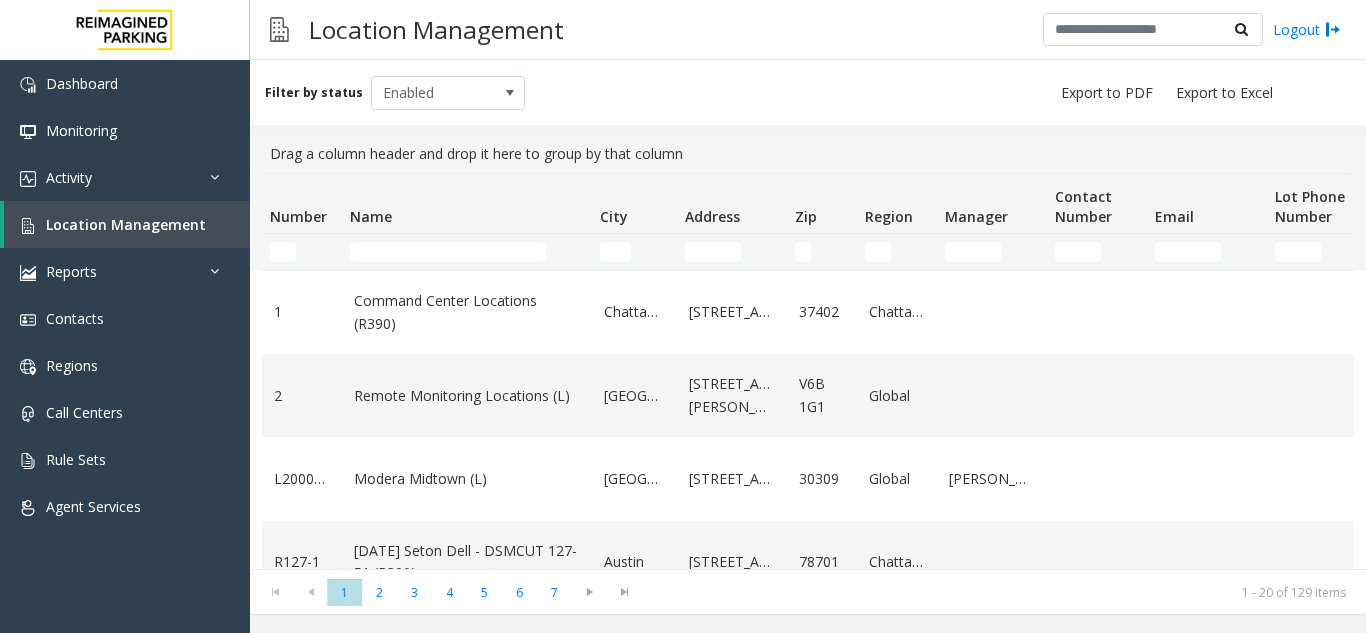 click 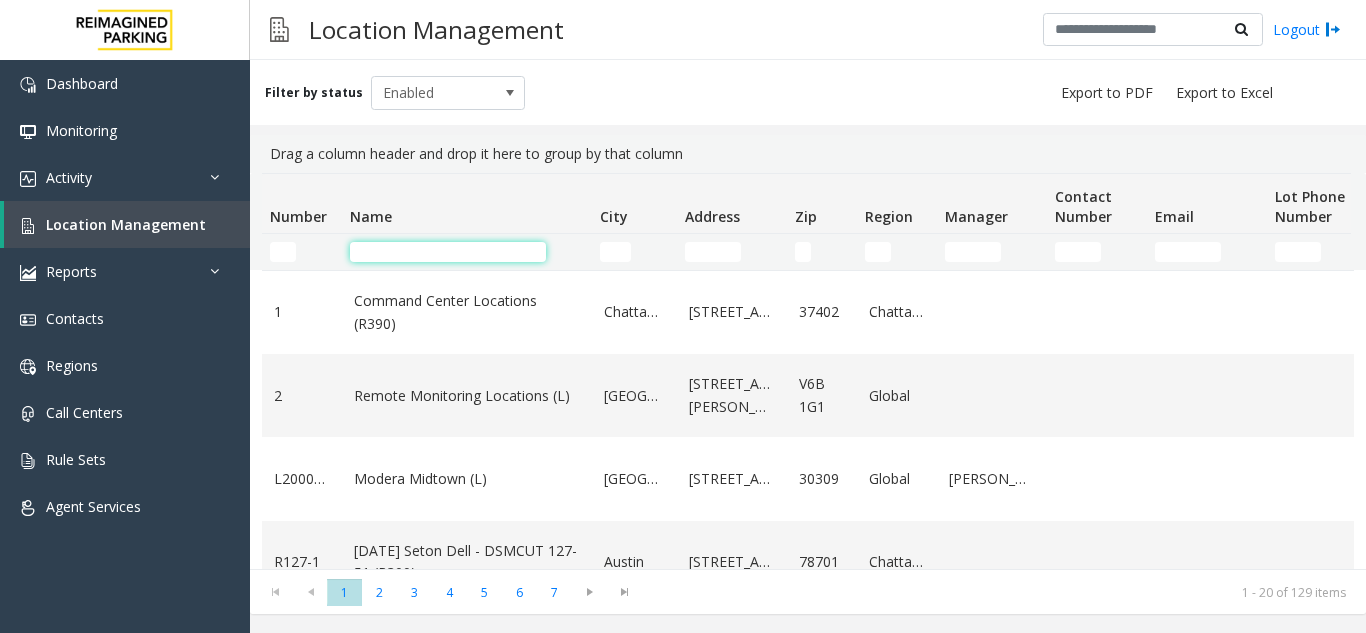click 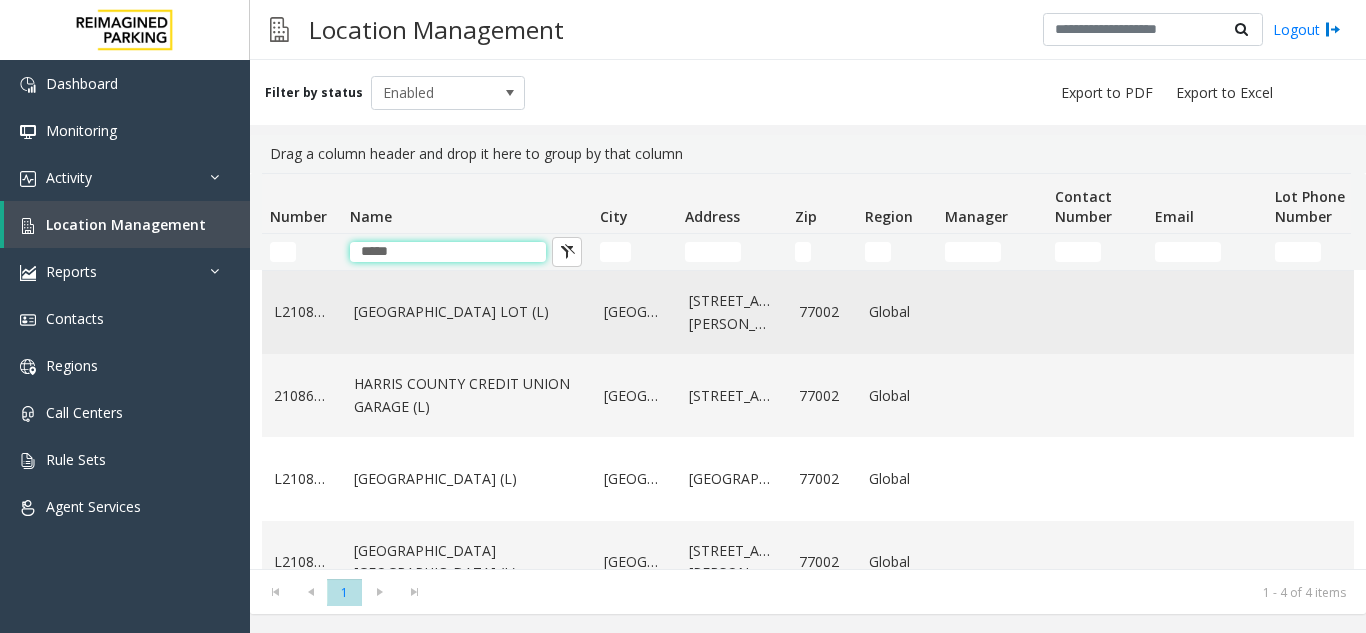 type on "*****" 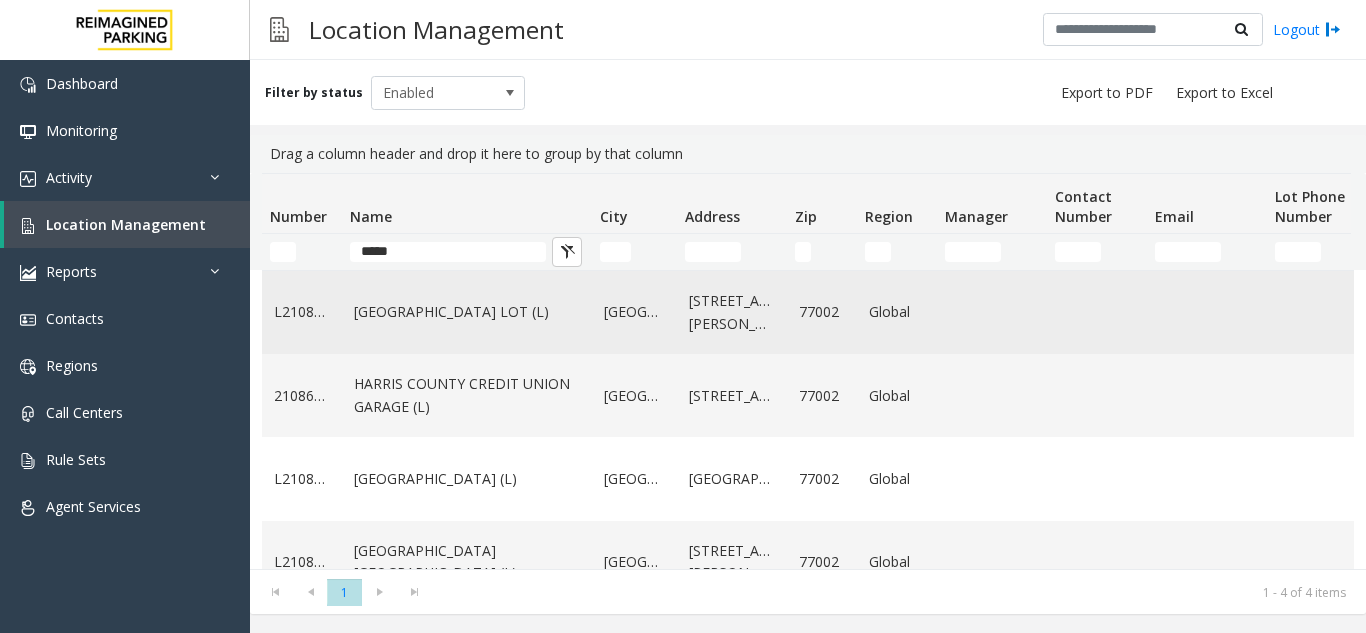 click on "HARRIS COUNTY BAKER STREET LOT (L)" 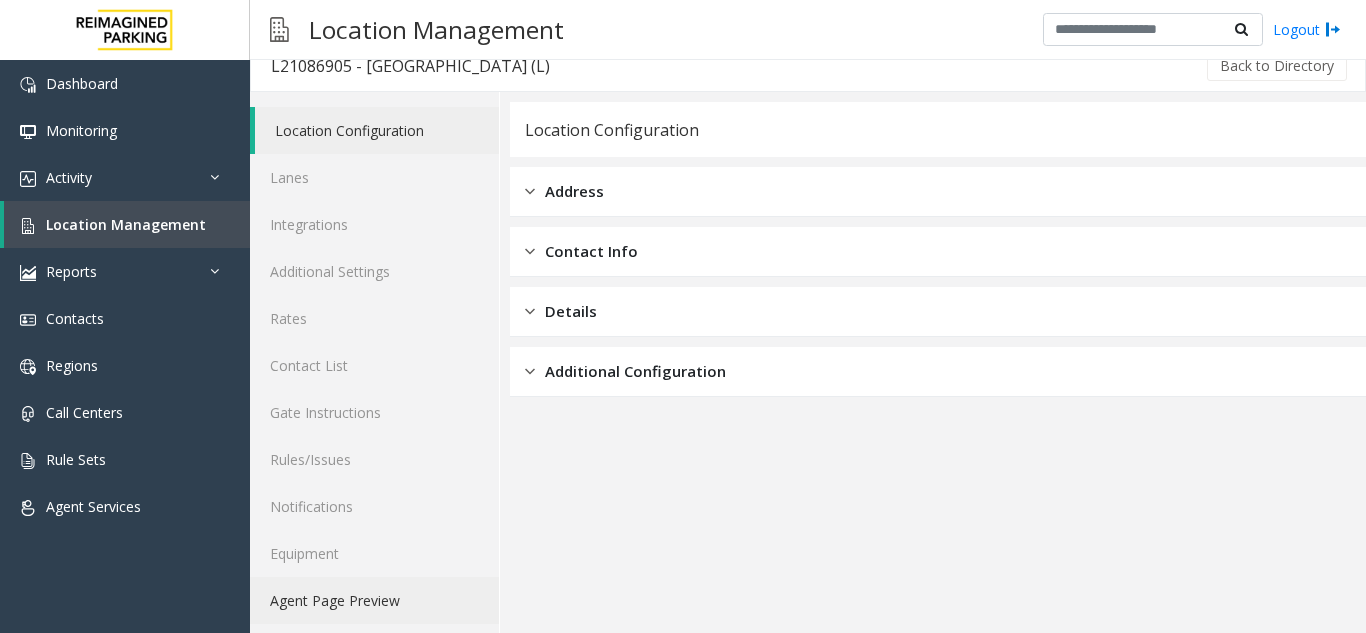 scroll, scrollTop: 26, scrollLeft: 0, axis: vertical 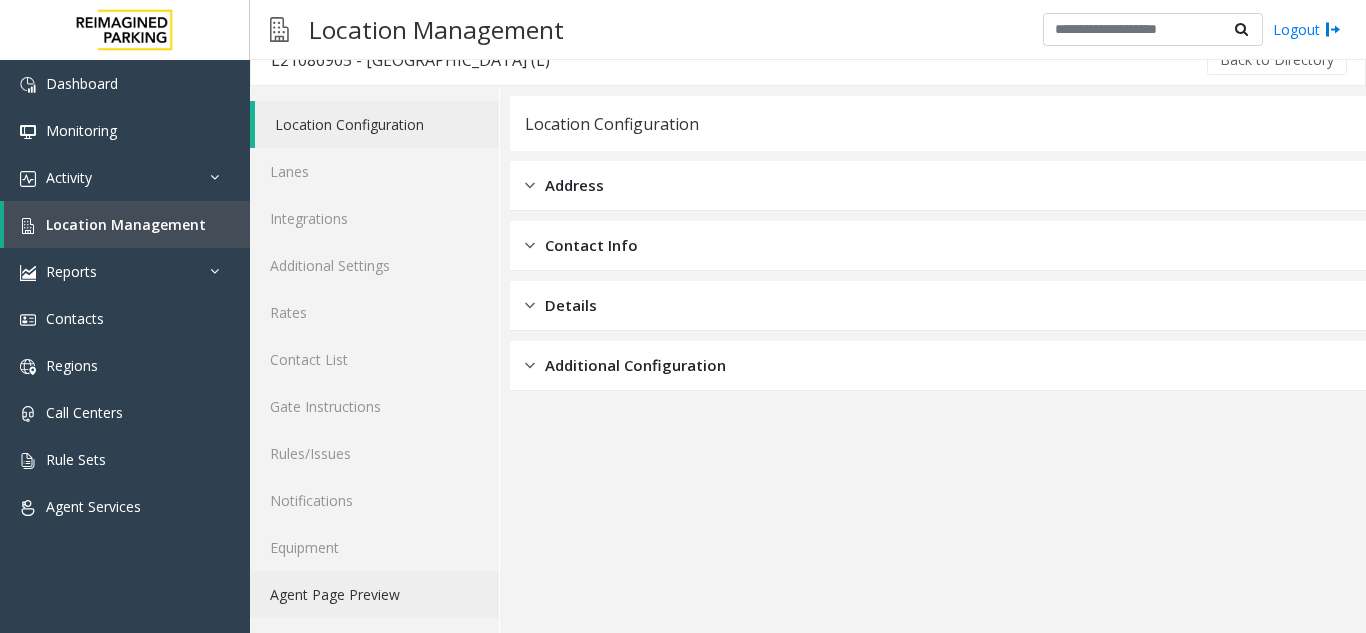 click on "Agent Page Preview" 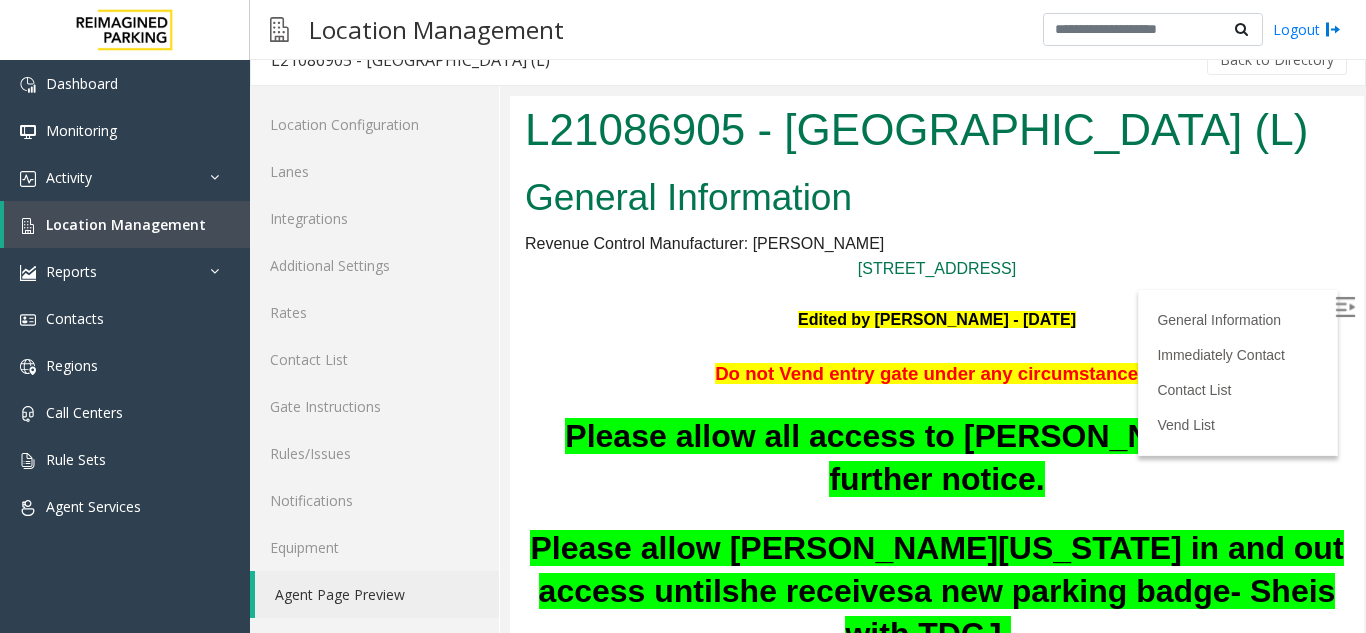 scroll, scrollTop: 0, scrollLeft: 0, axis: both 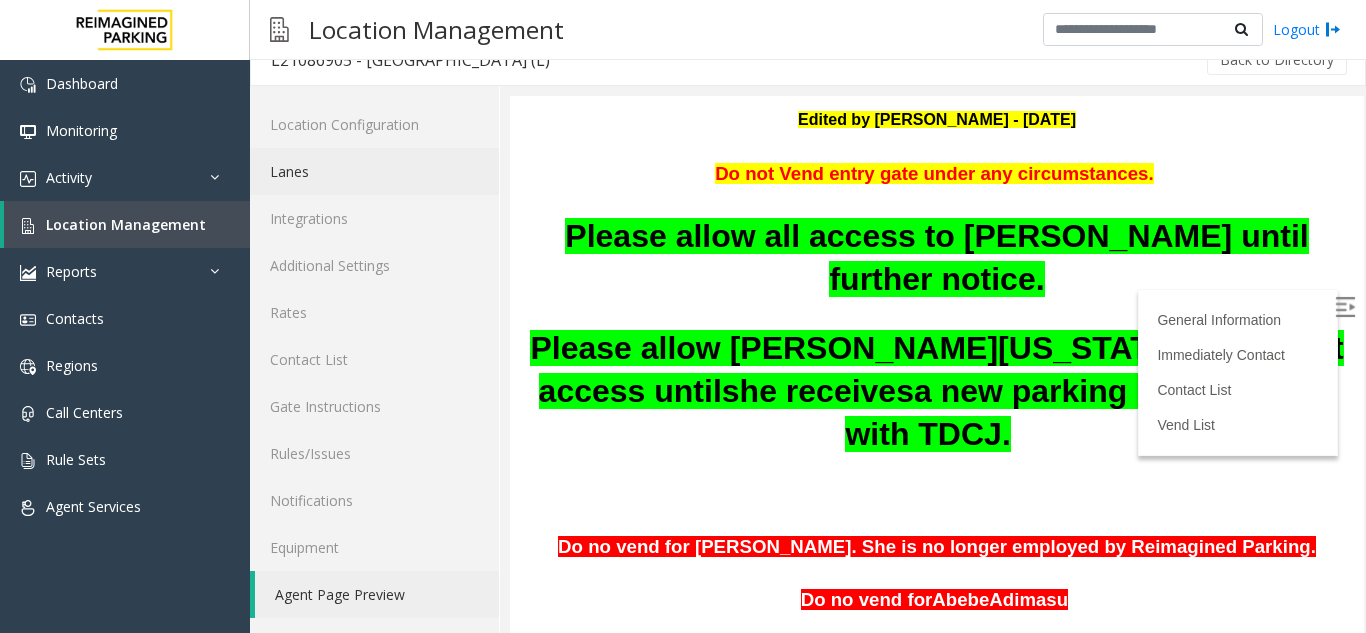 click on "Lanes" 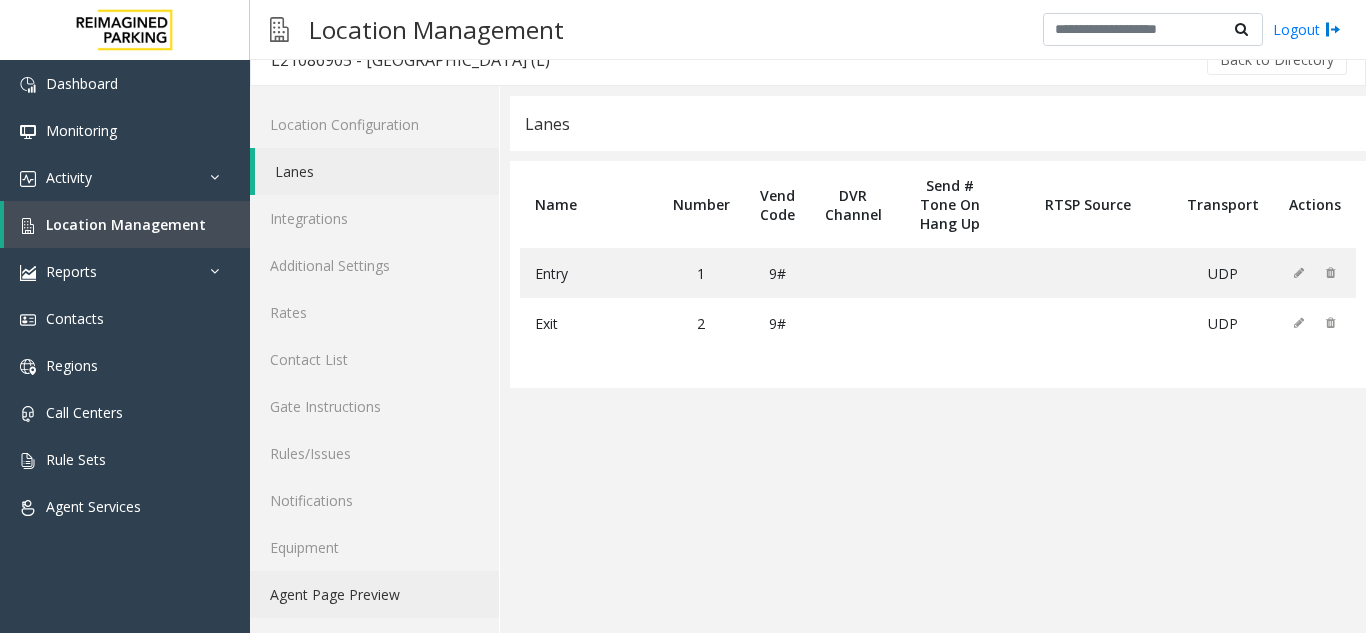 click on "Agent Page Preview" 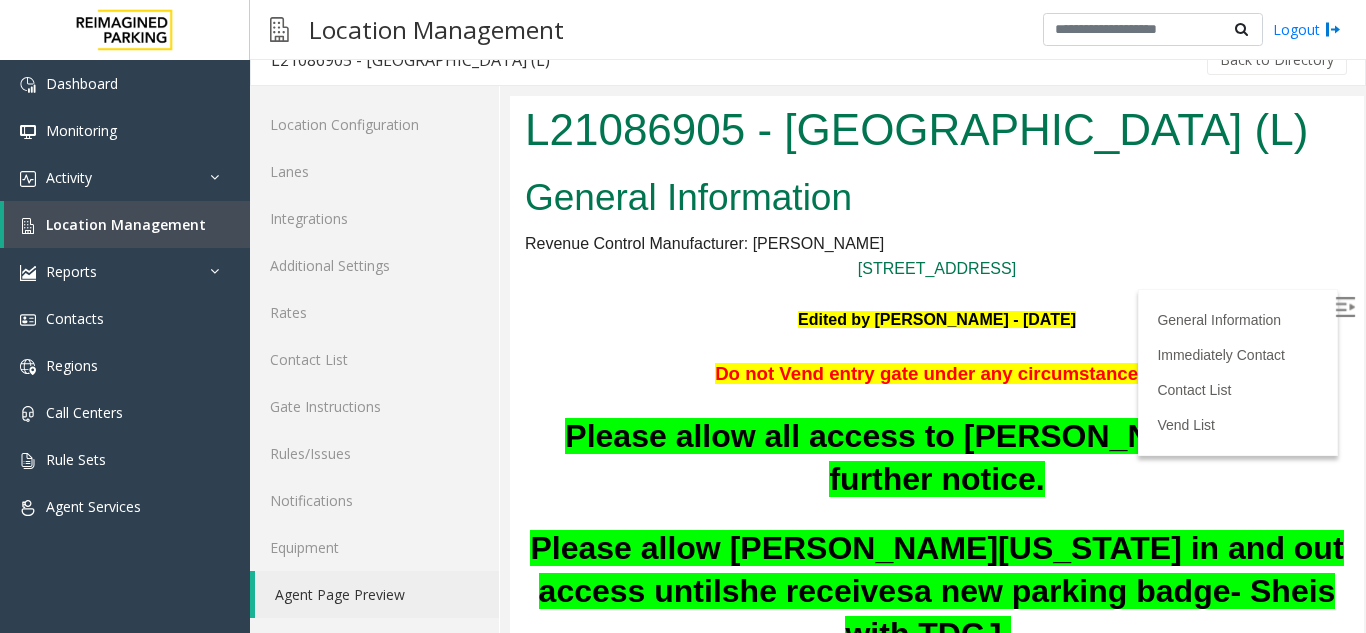 scroll, scrollTop: 0, scrollLeft: 0, axis: both 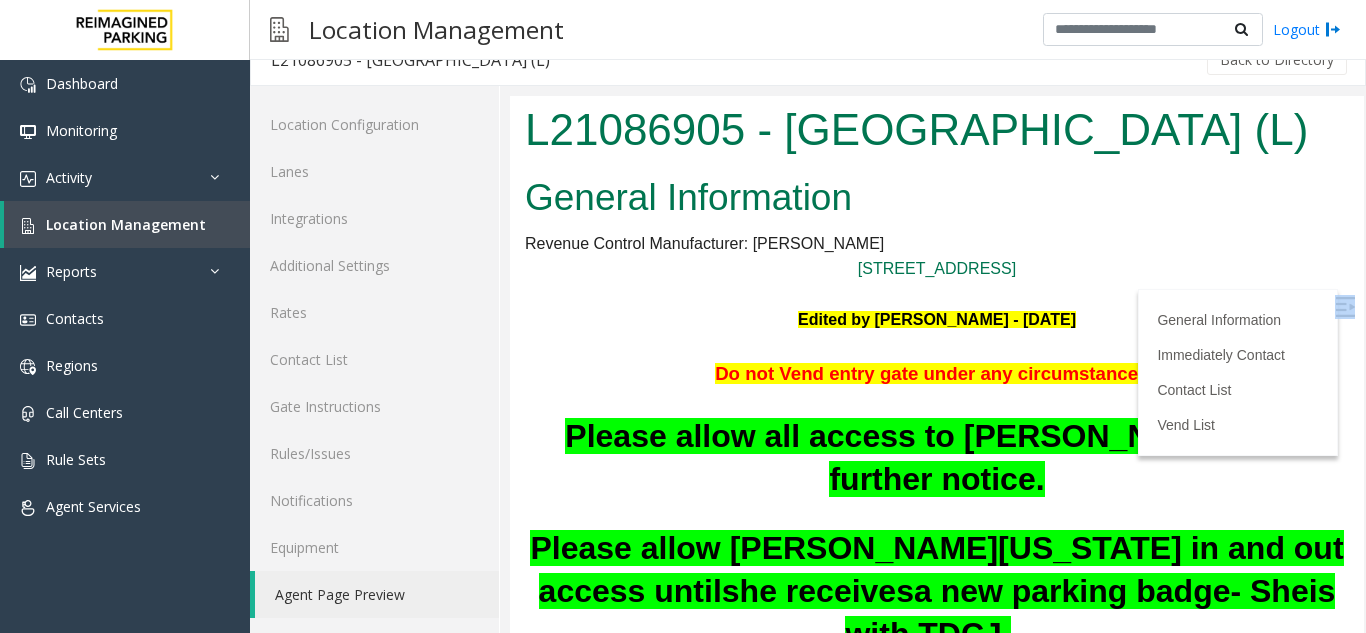 drag, startPoint x: 1317, startPoint y: 313, endPoint x: 1157, endPoint y: 255, distance: 170.18813 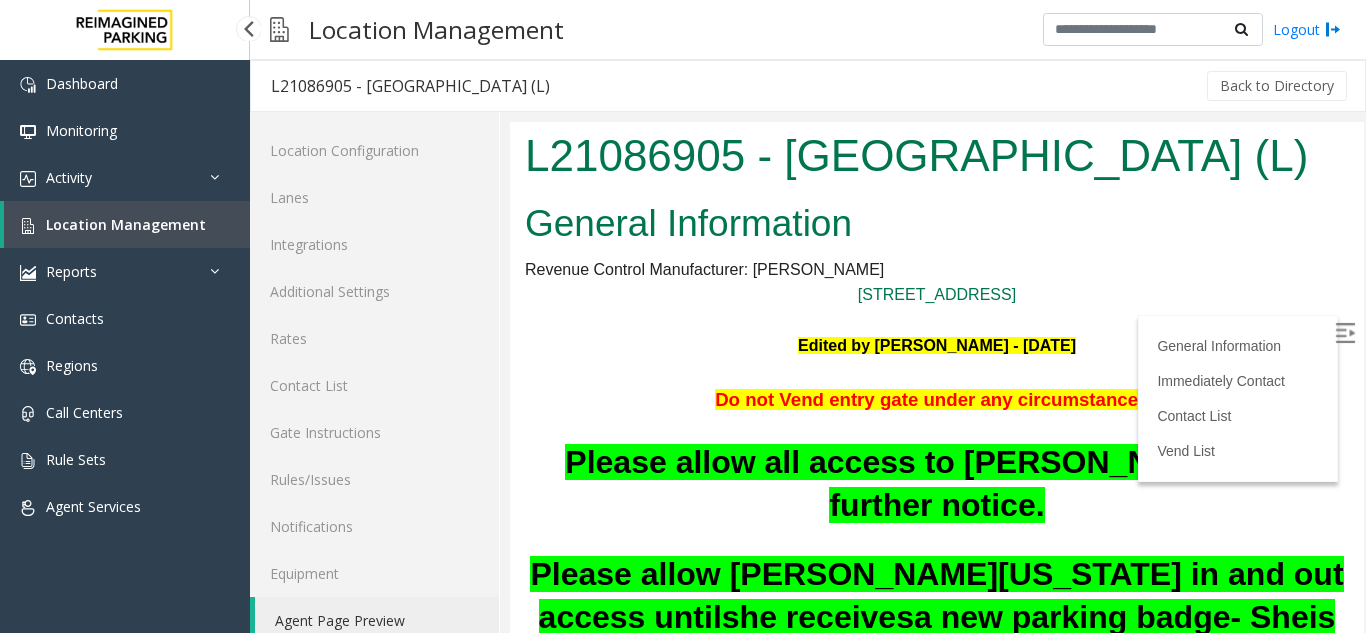 scroll, scrollTop: 0, scrollLeft: 0, axis: both 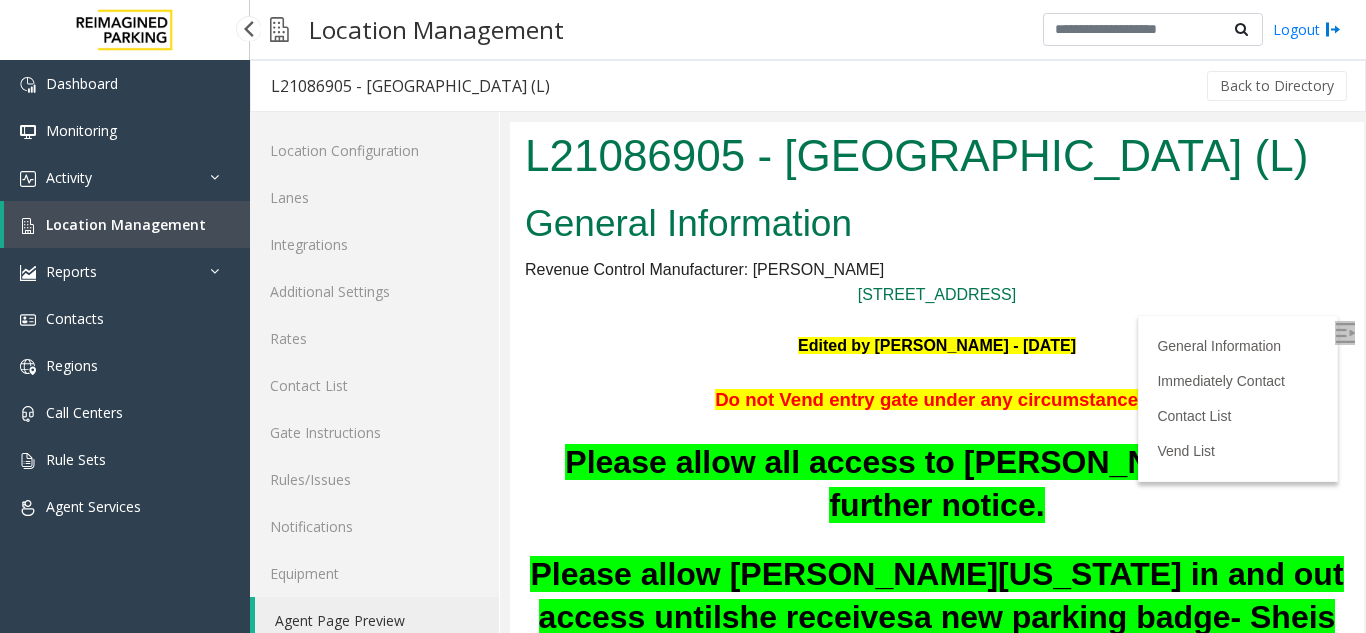 click on "Location Management" at bounding box center [127, 224] 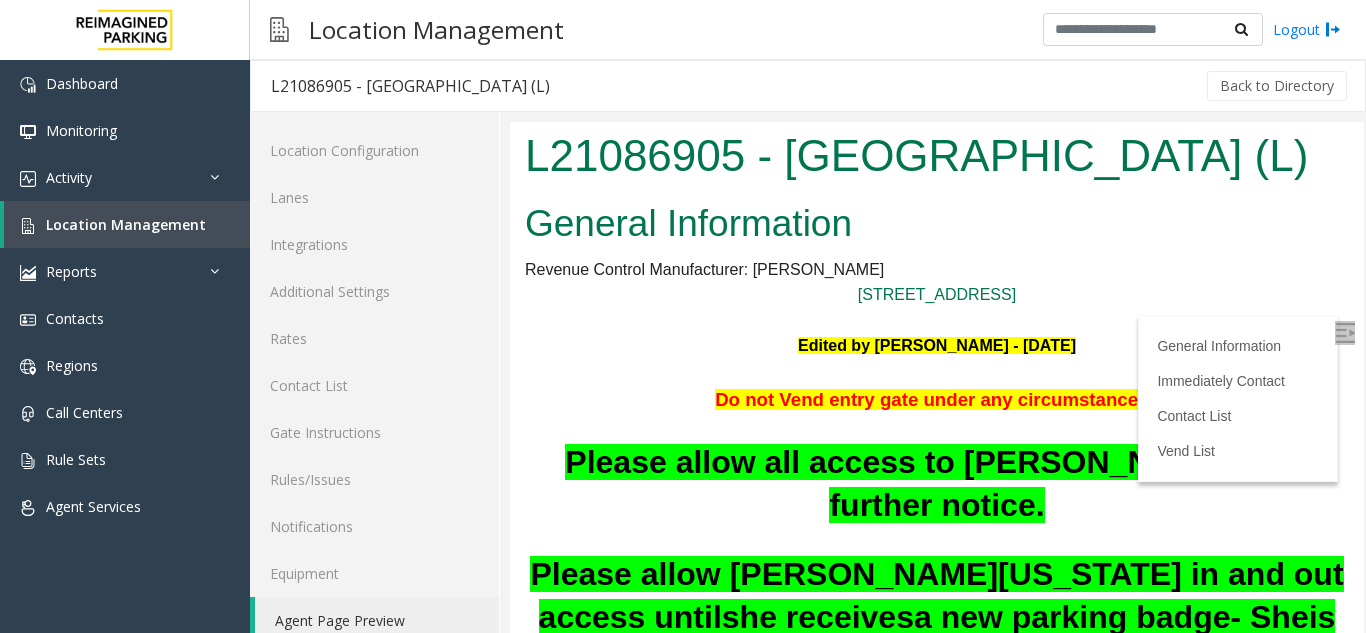 scroll, scrollTop: 0, scrollLeft: 0, axis: both 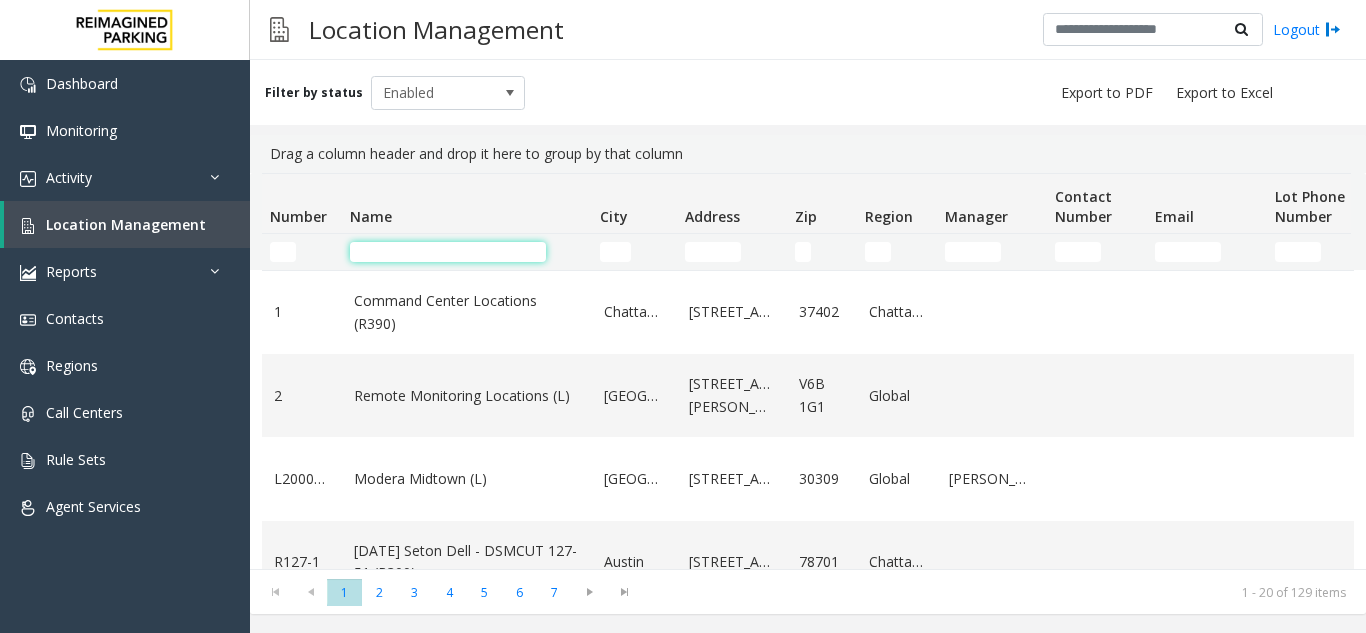 click 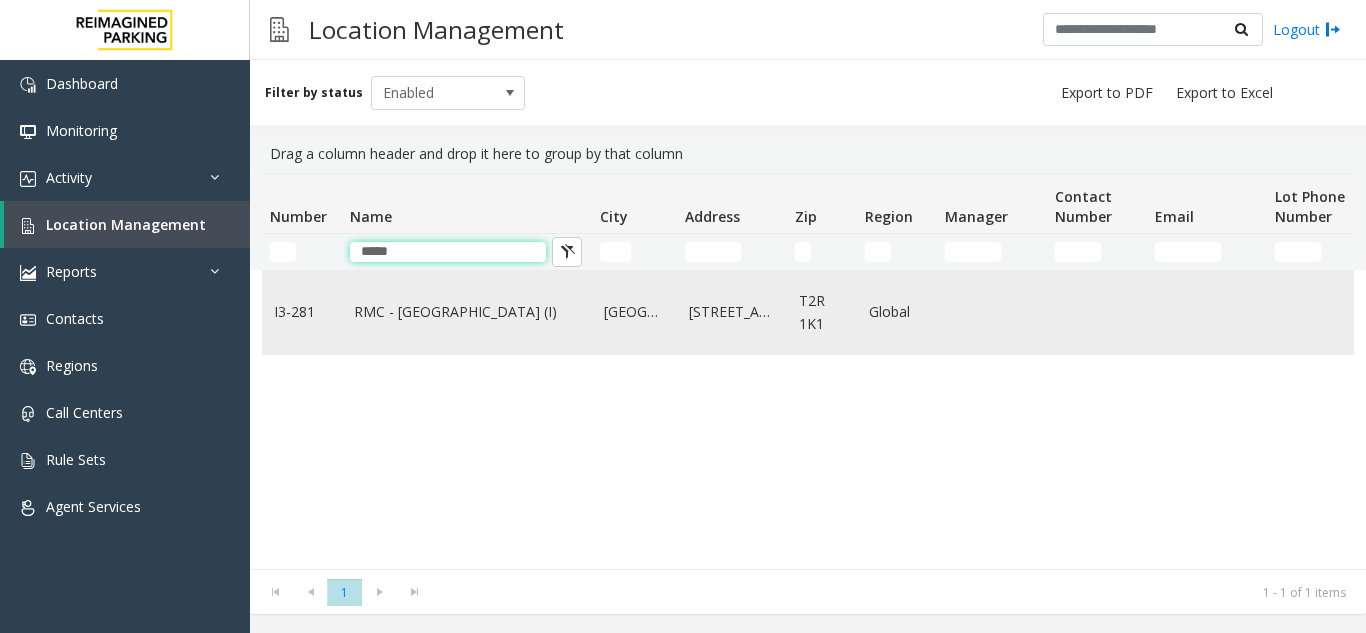 type on "*****" 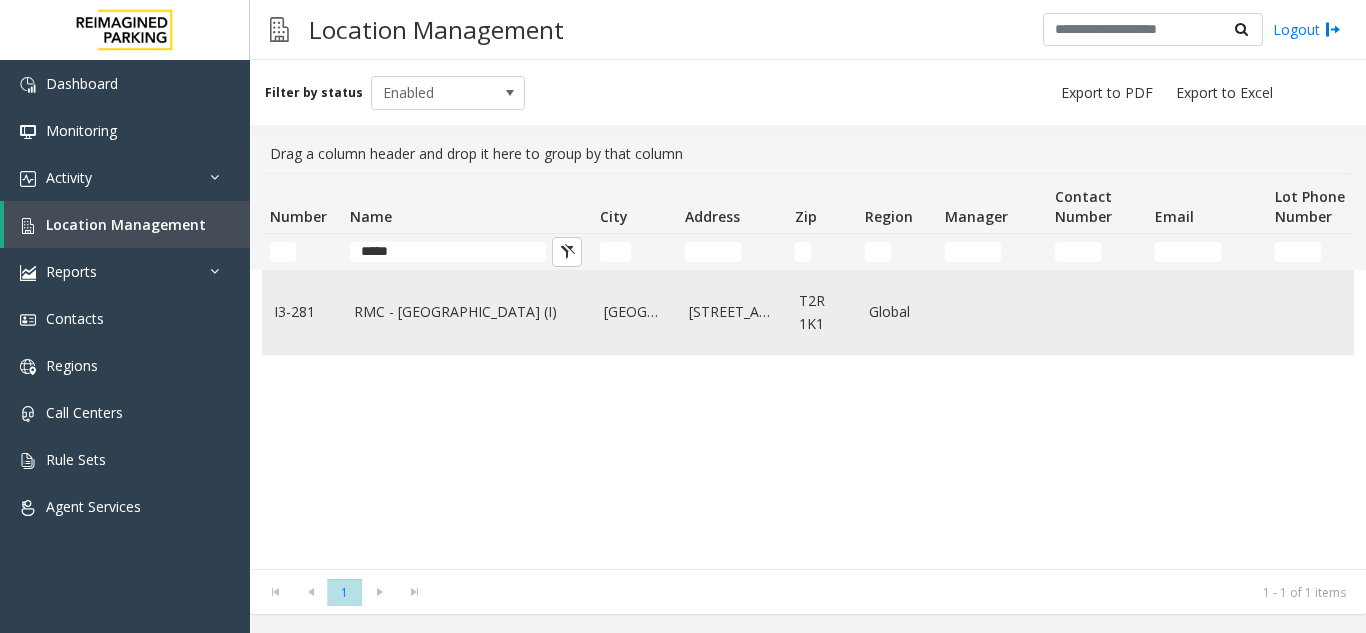 click on "RMC - [GEOGRAPHIC_DATA] (I)" 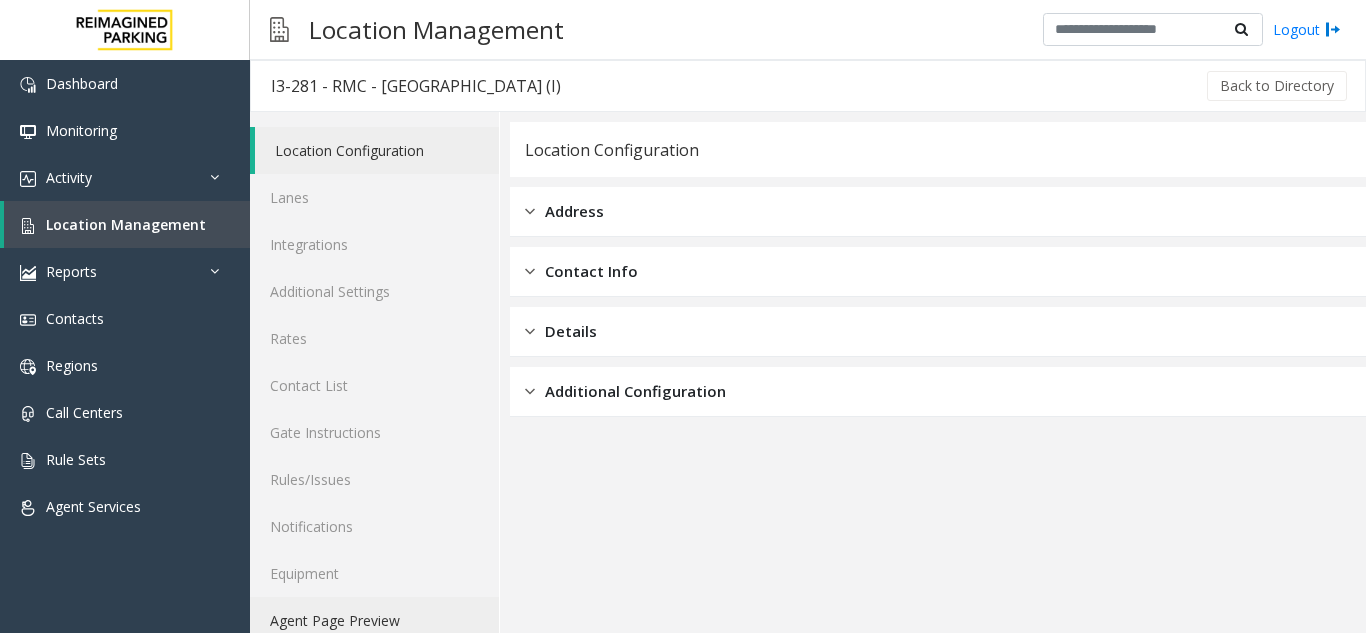 scroll, scrollTop: 26, scrollLeft: 0, axis: vertical 